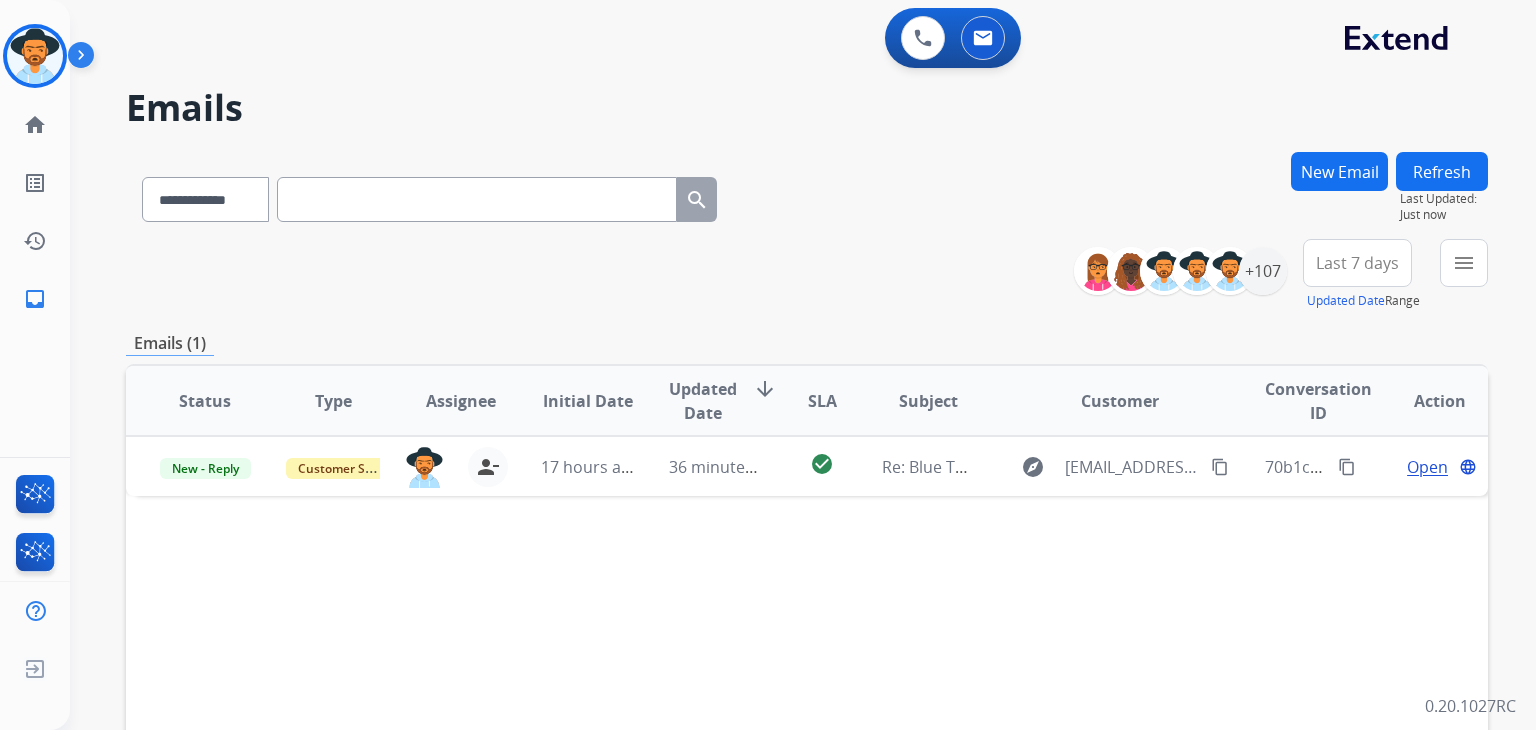 scroll, scrollTop: 0, scrollLeft: 0, axis: both 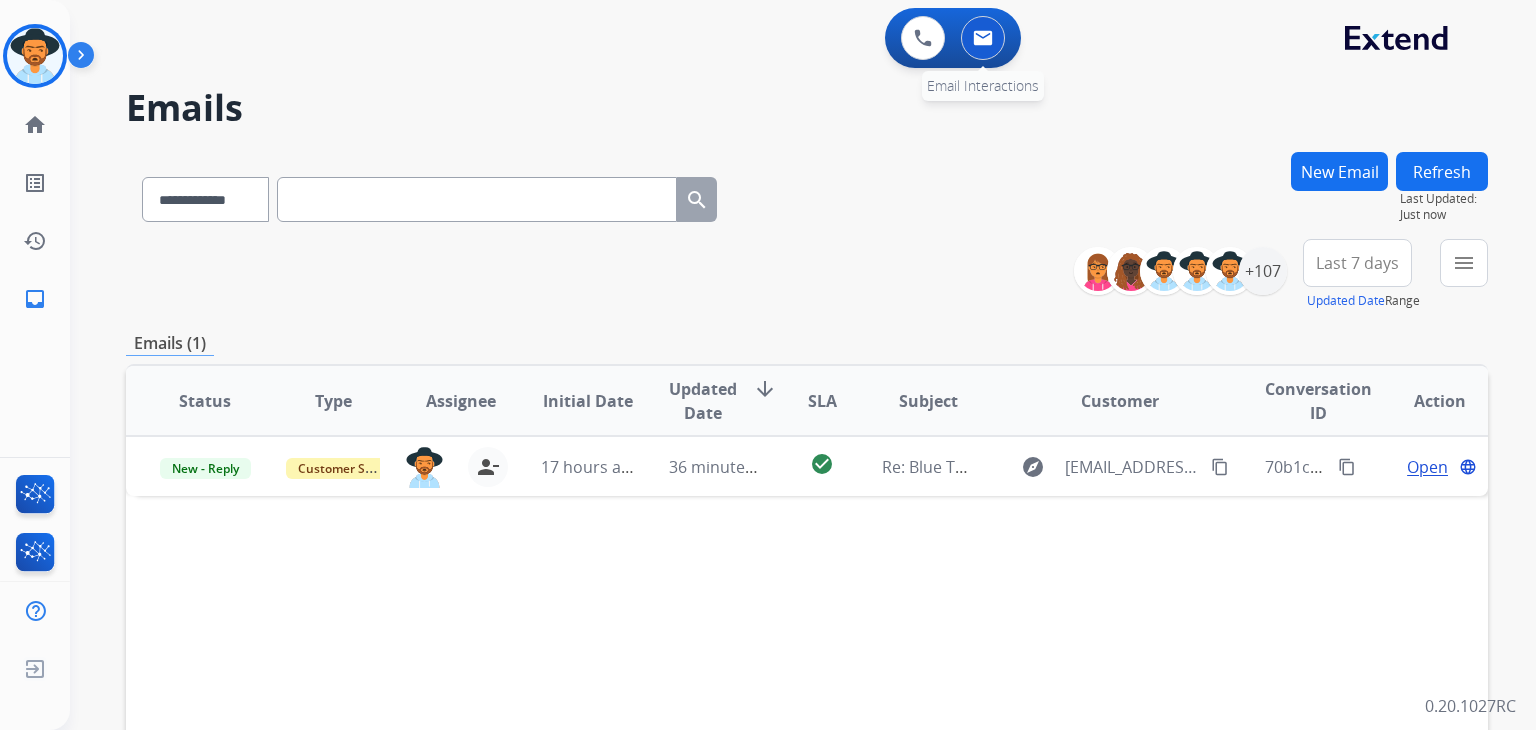 click at bounding box center (983, 38) 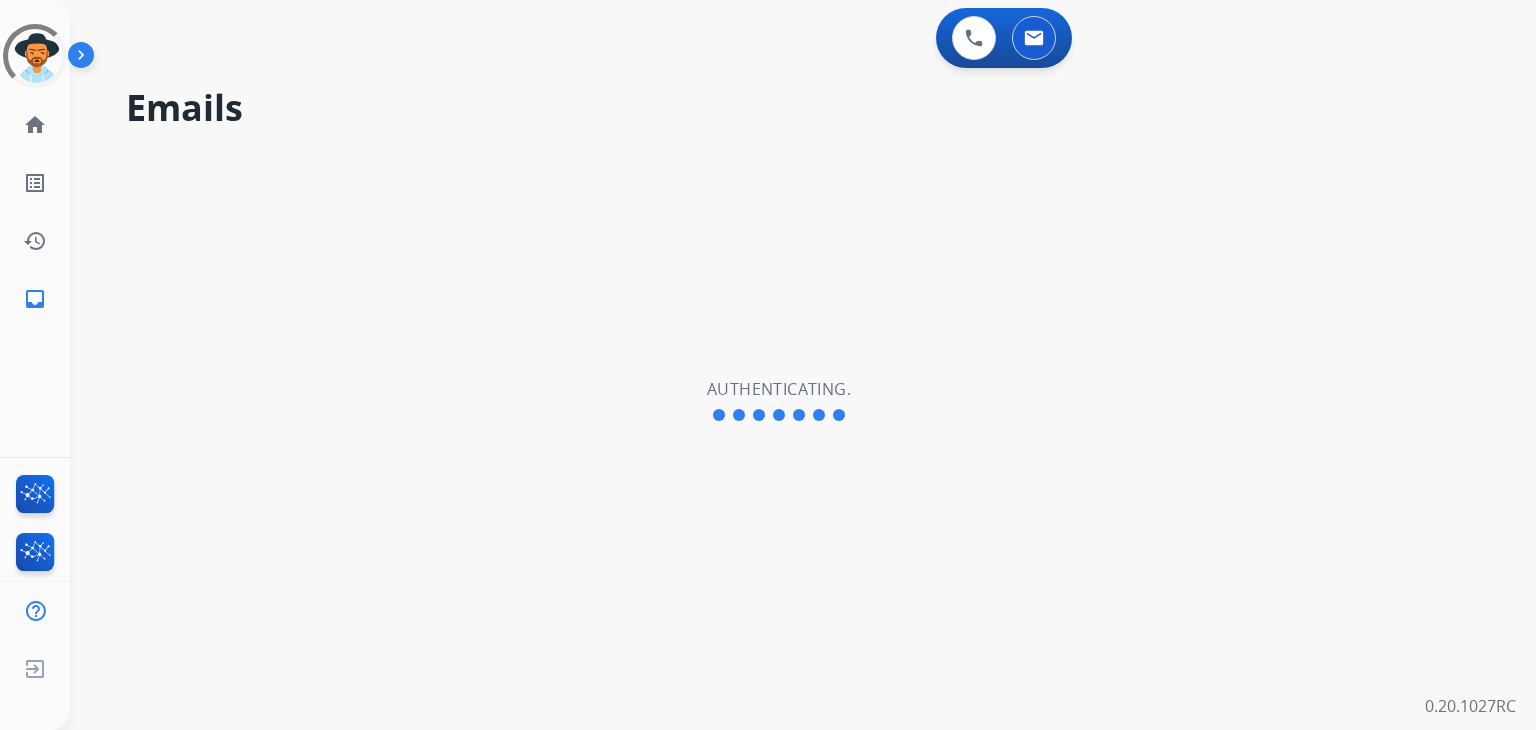 scroll, scrollTop: 0, scrollLeft: 0, axis: both 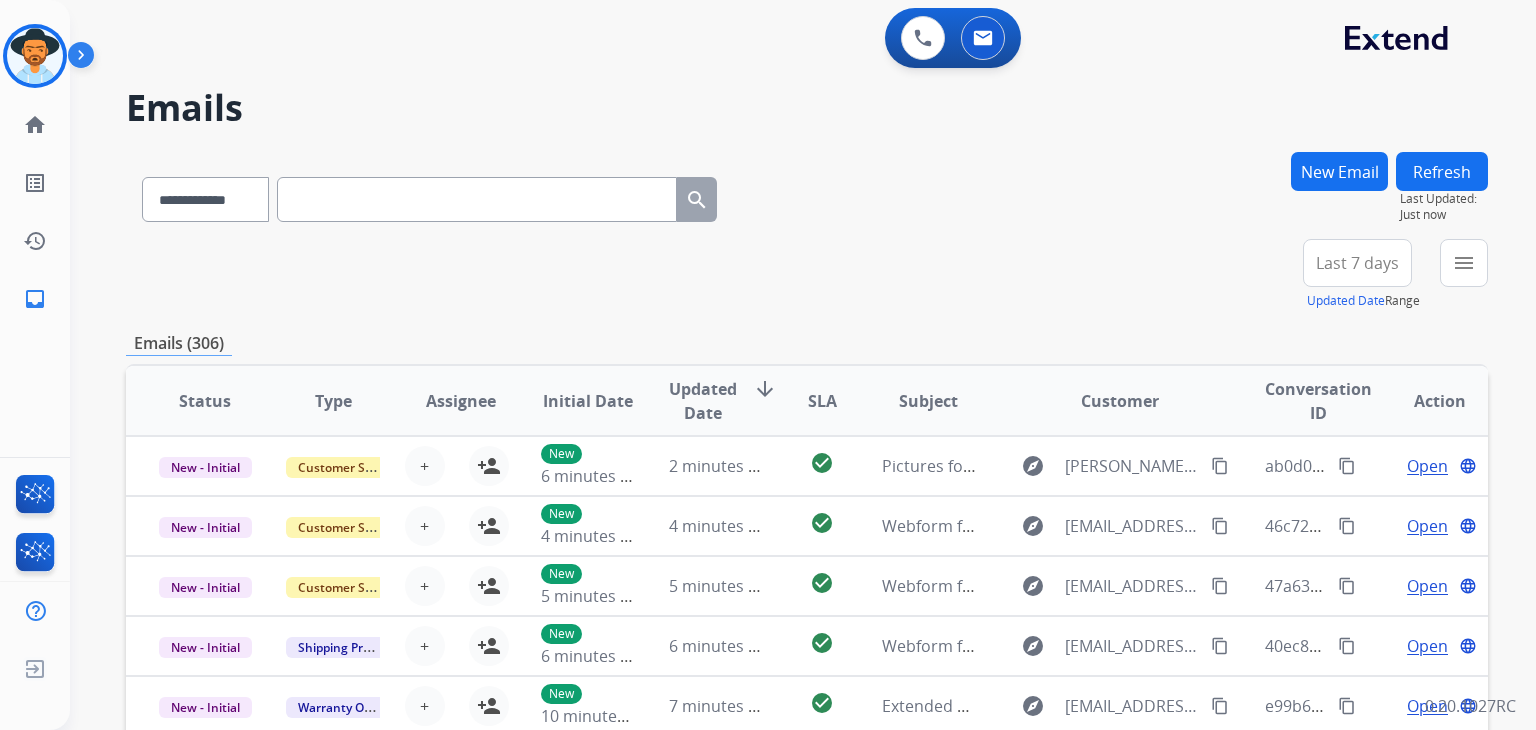 click on "Last 7 days" at bounding box center (1357, 263) 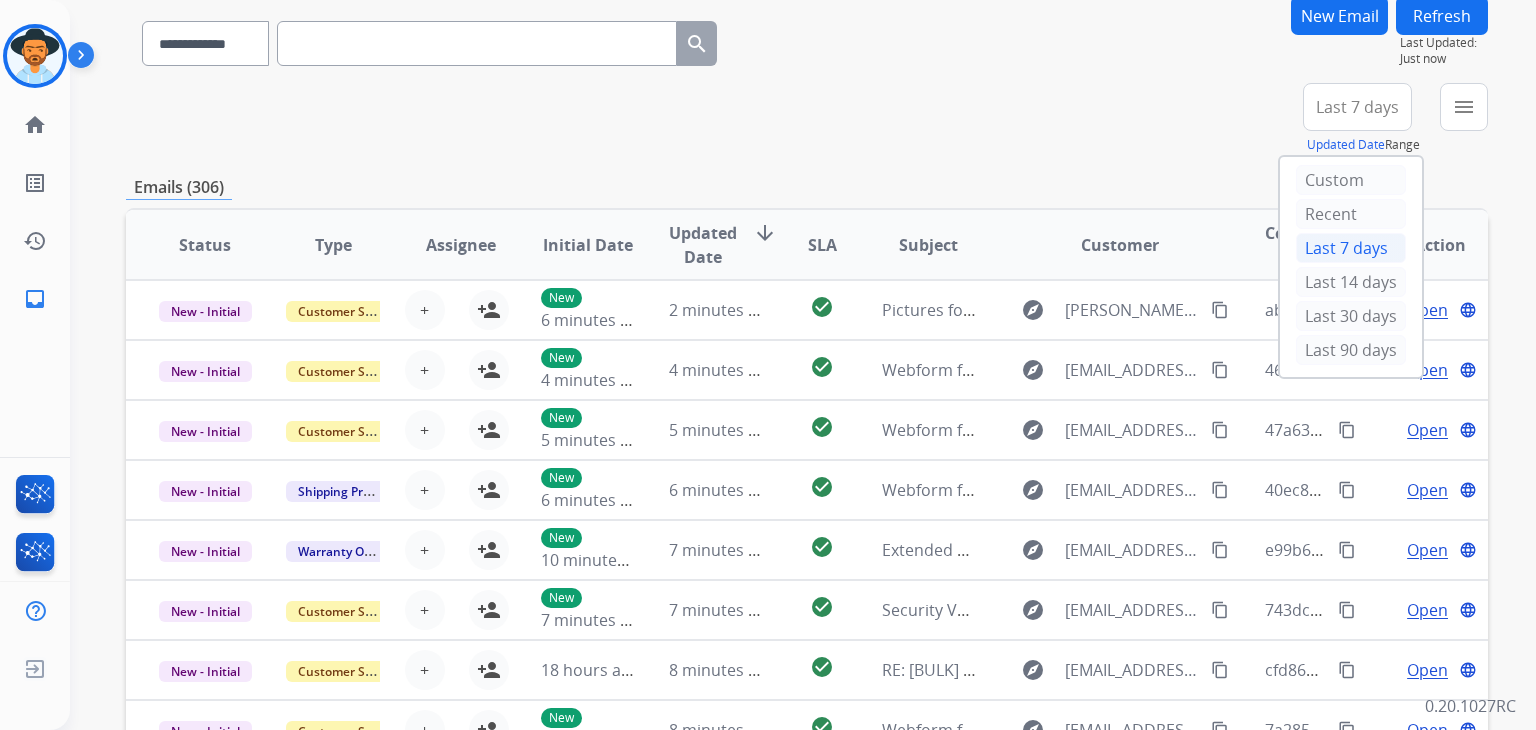 scroll, scrollTop: 0, scrollLeft: 0, axis: both 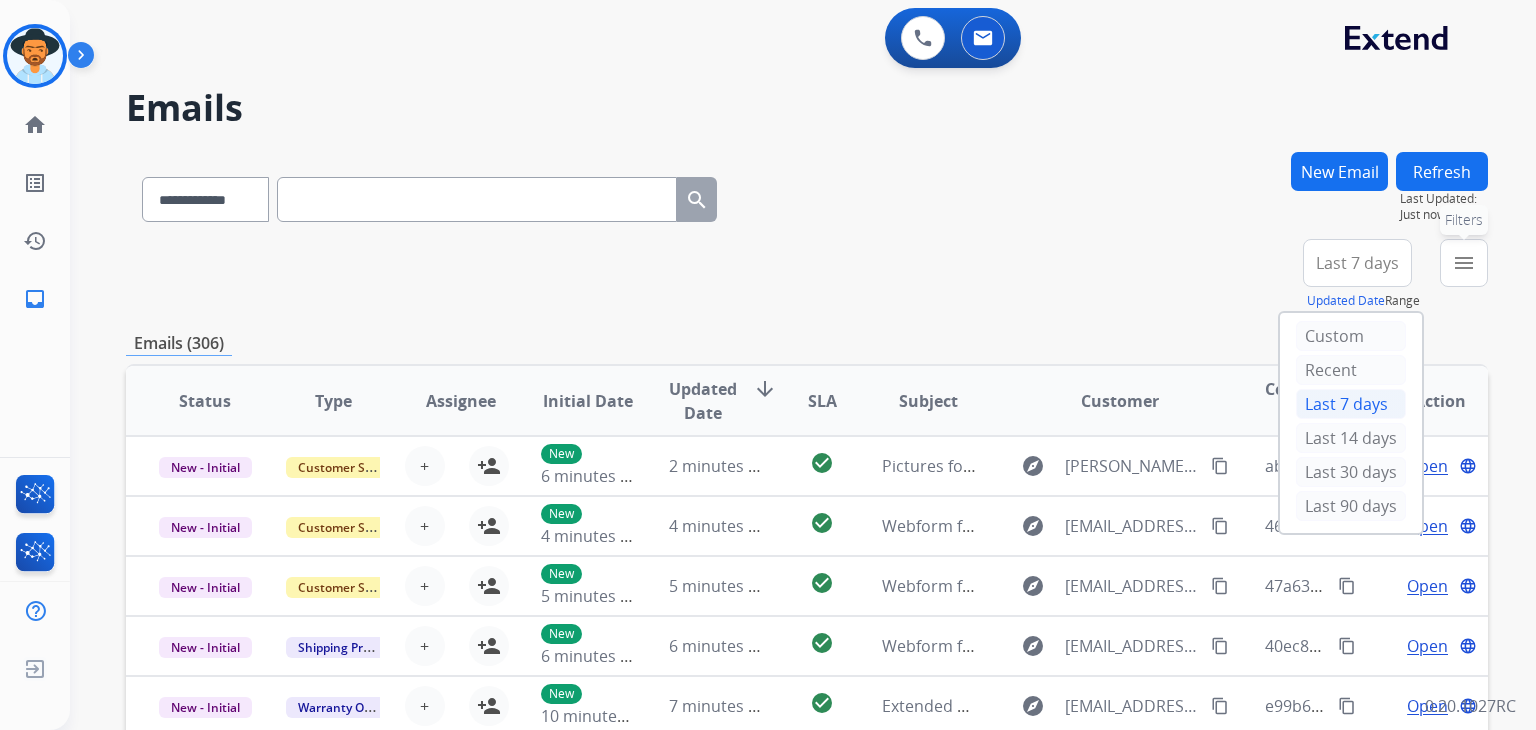 click on "menu" at bounding box center [1464, 263] 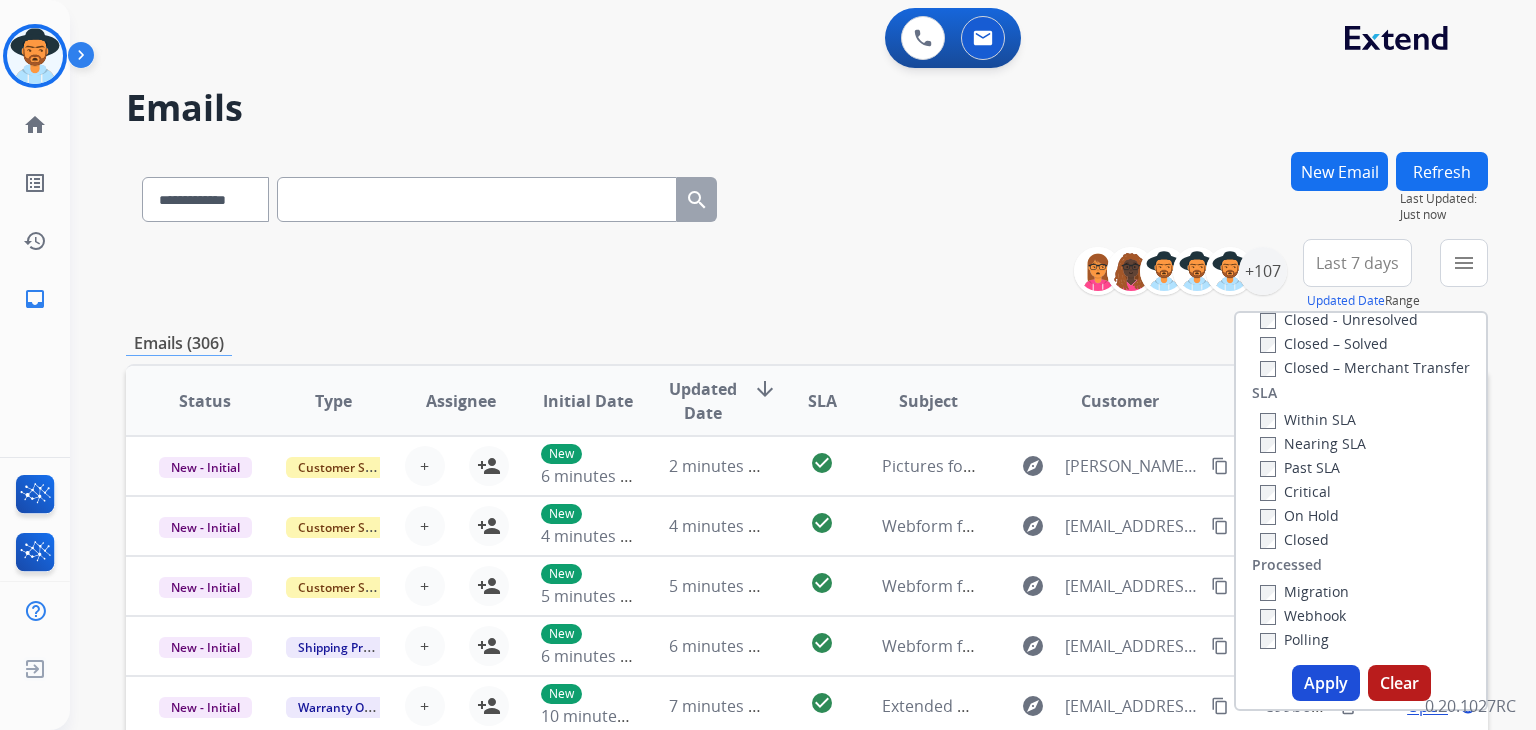 scroll, scrollTop: 527, scrollLeft: 0, axis: vertical 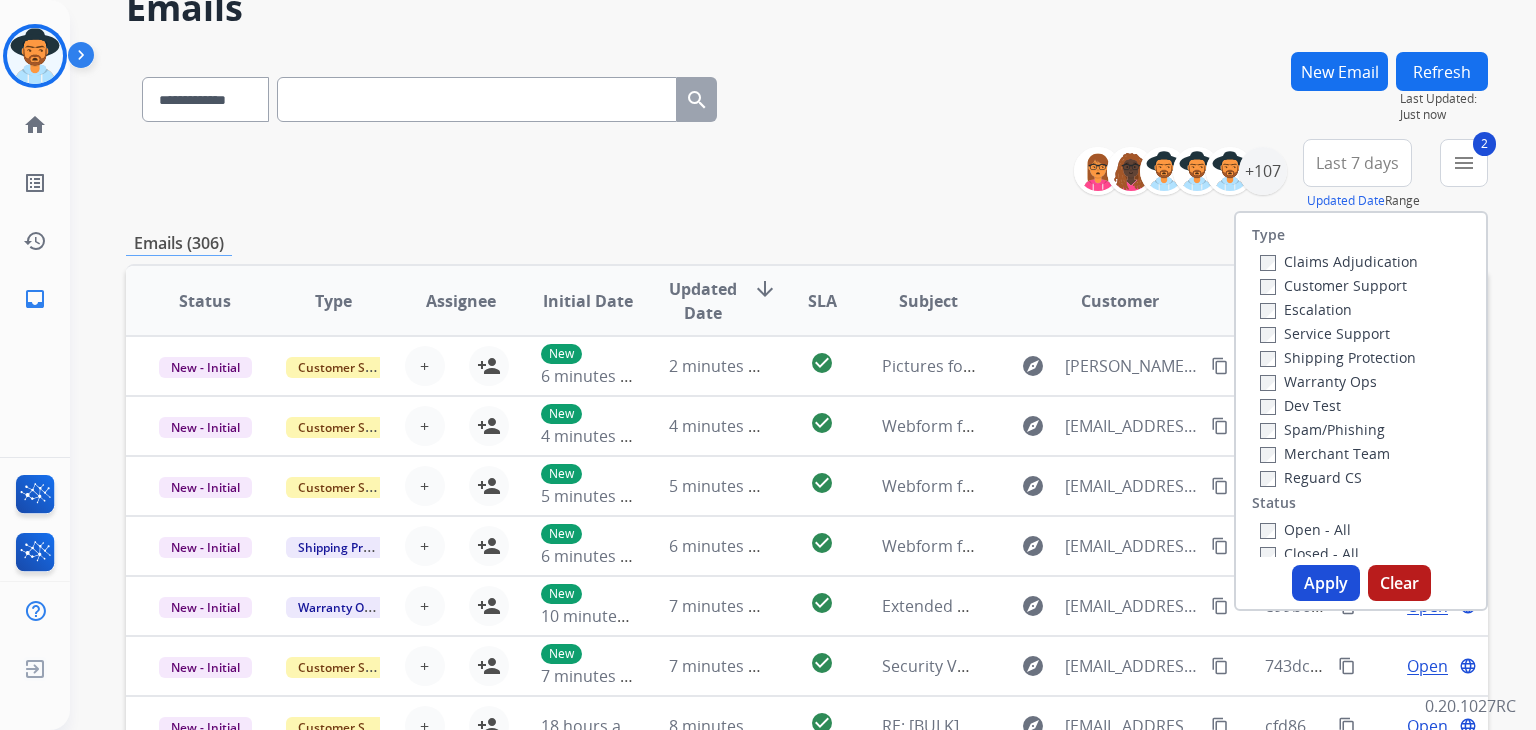 click on "Reguard CS" at bounding box center [1311, 477] 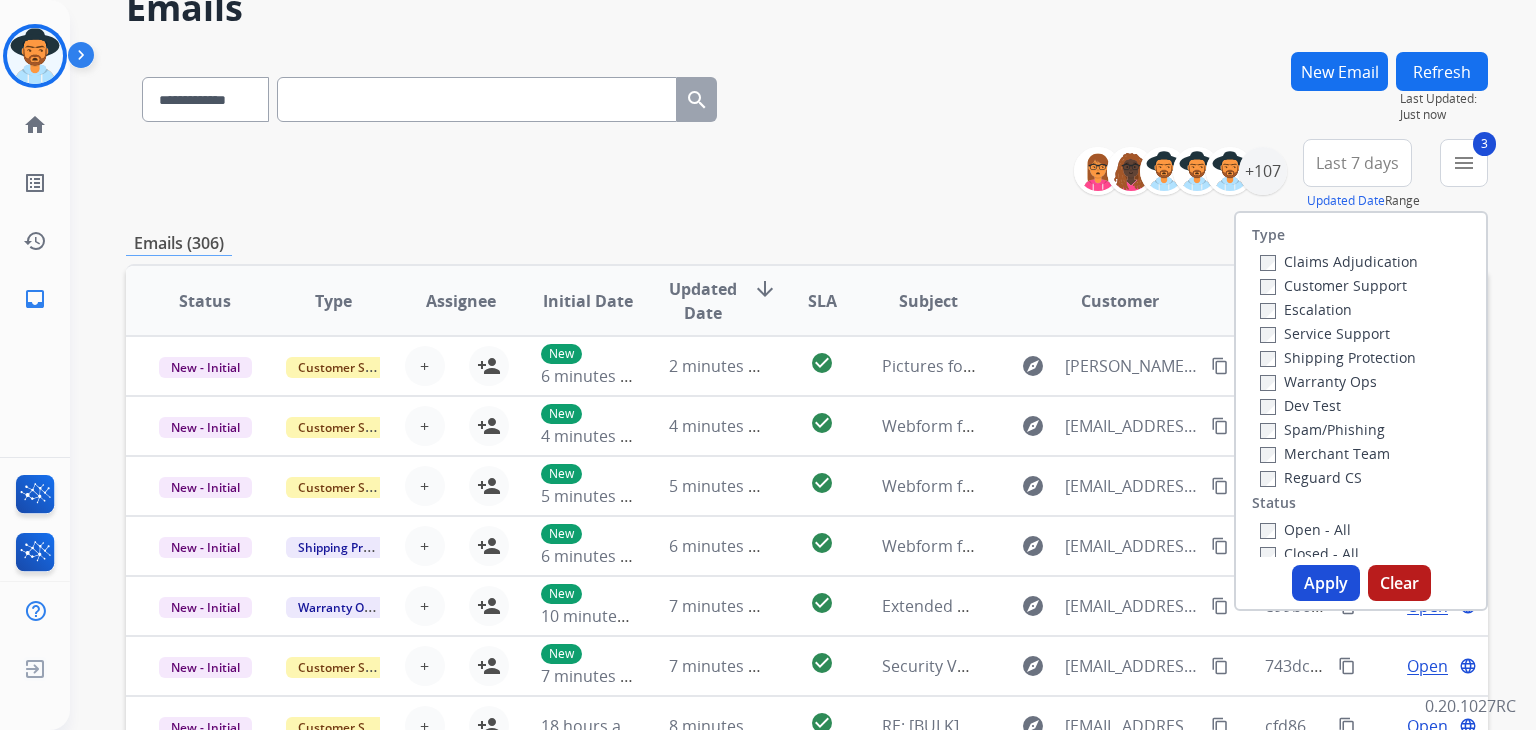 click on "Apply" at bounding box center [1326, 583] 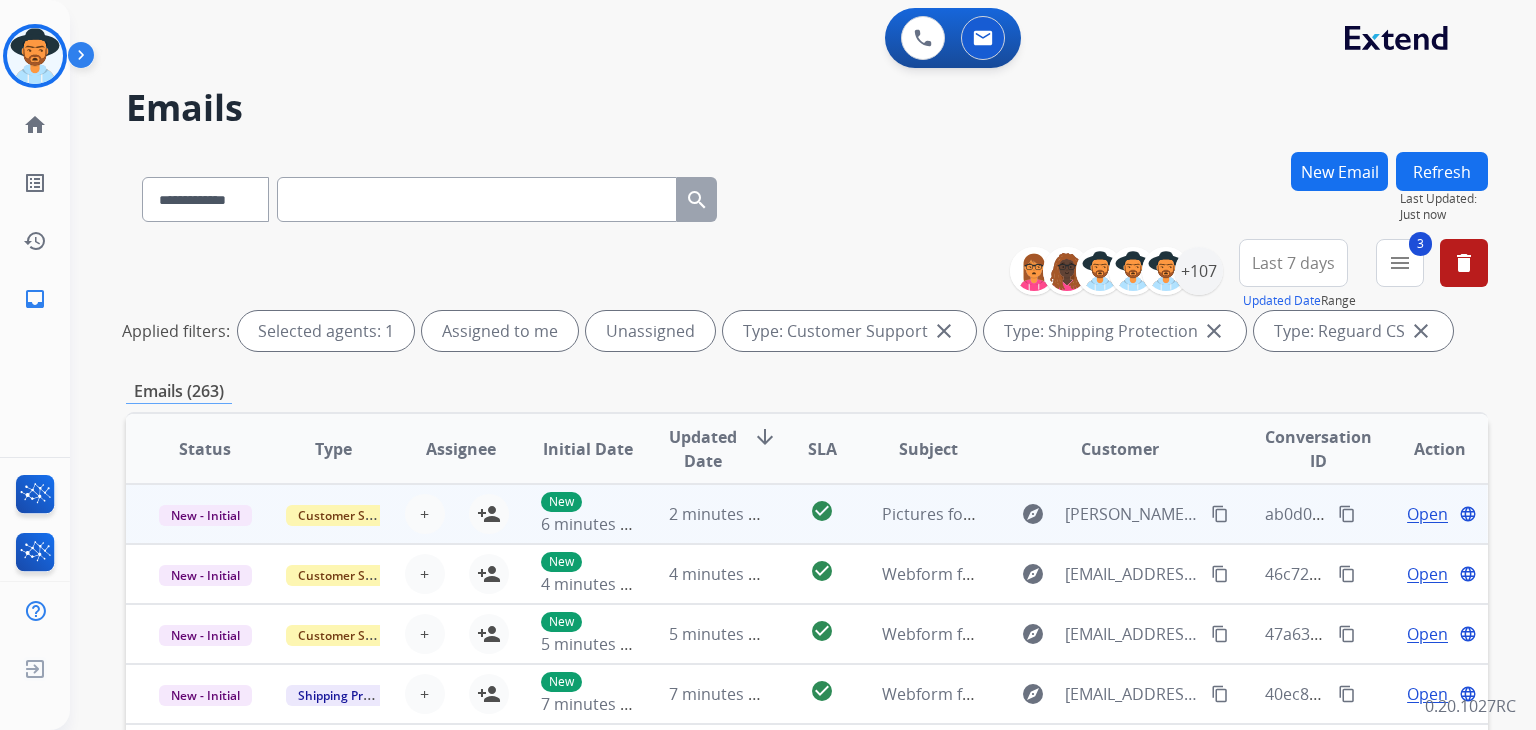 scroll, scrollTop: 1, scrollLeft: 0, axis: vertical 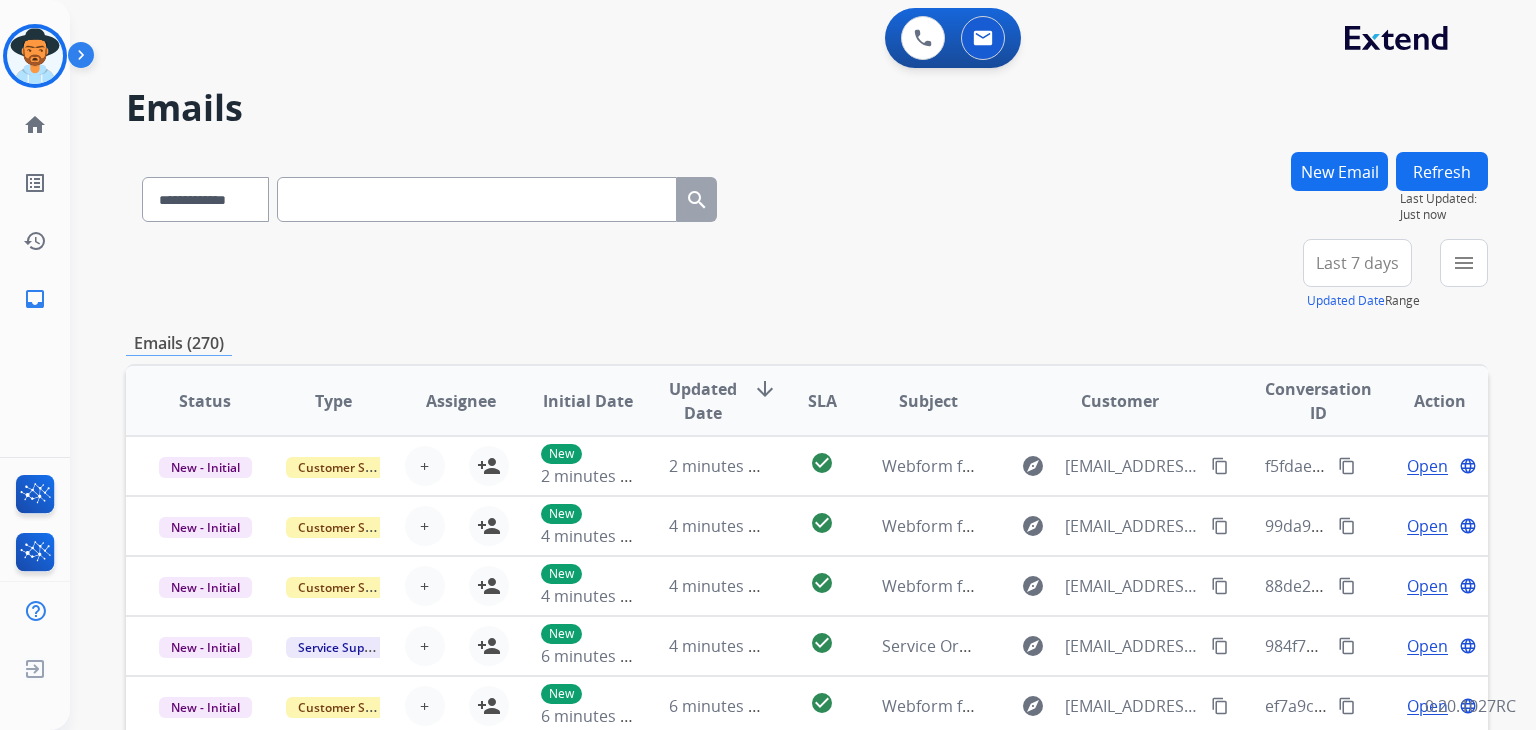click on "Last 7 days" at bounding box center [1357, 263] 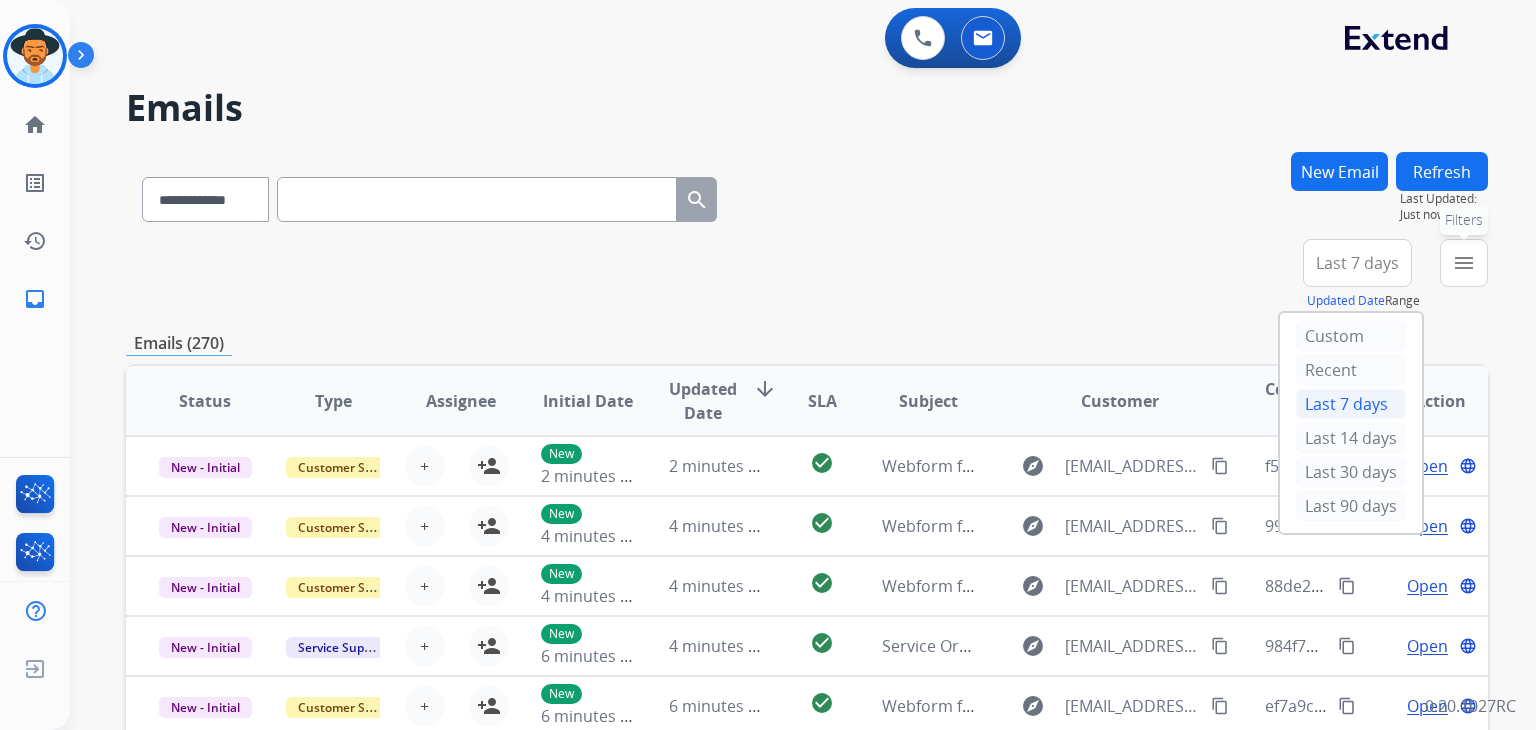 click on "menu  Filters" at bounding box center [1464, 263] 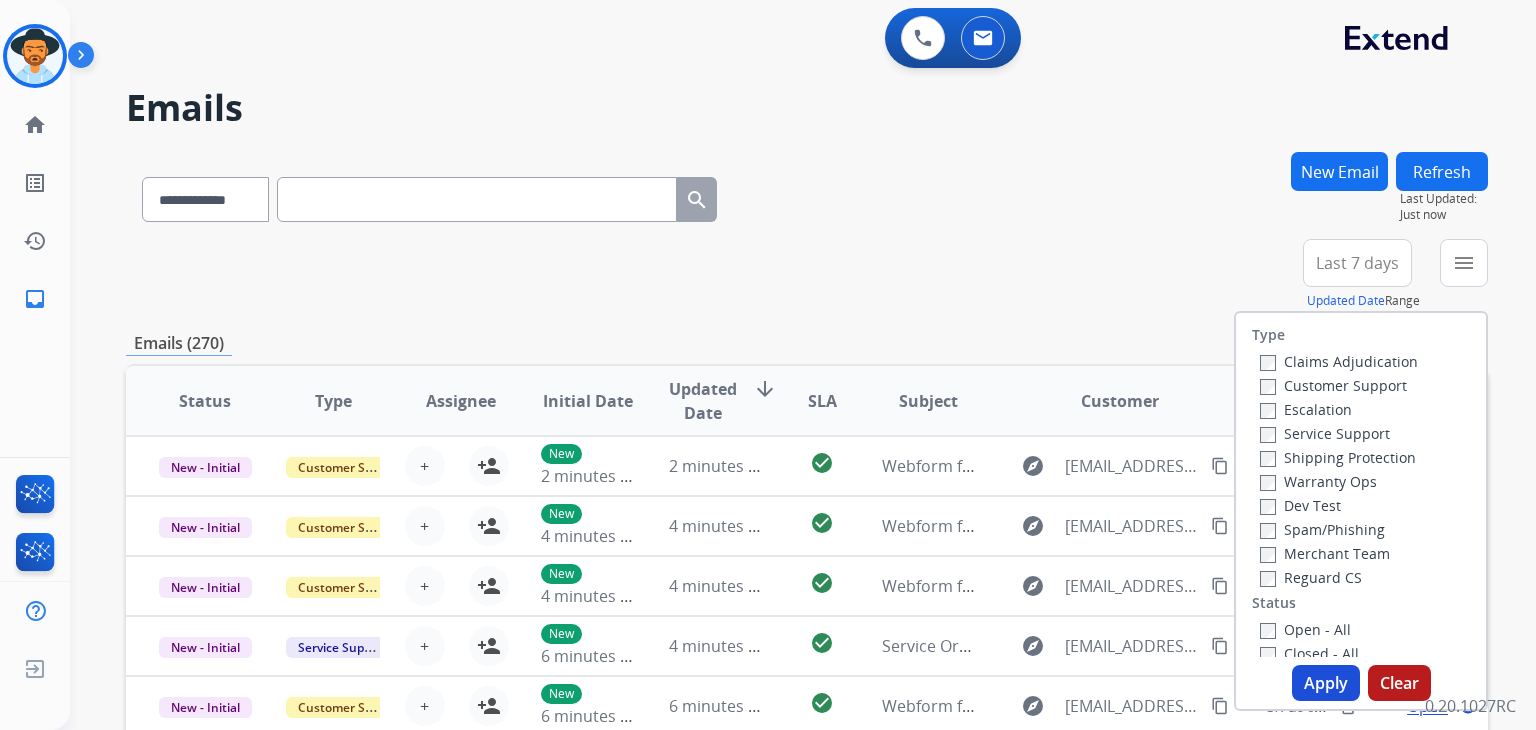 click on "Customer Support" at bounding box center [1333, 385] 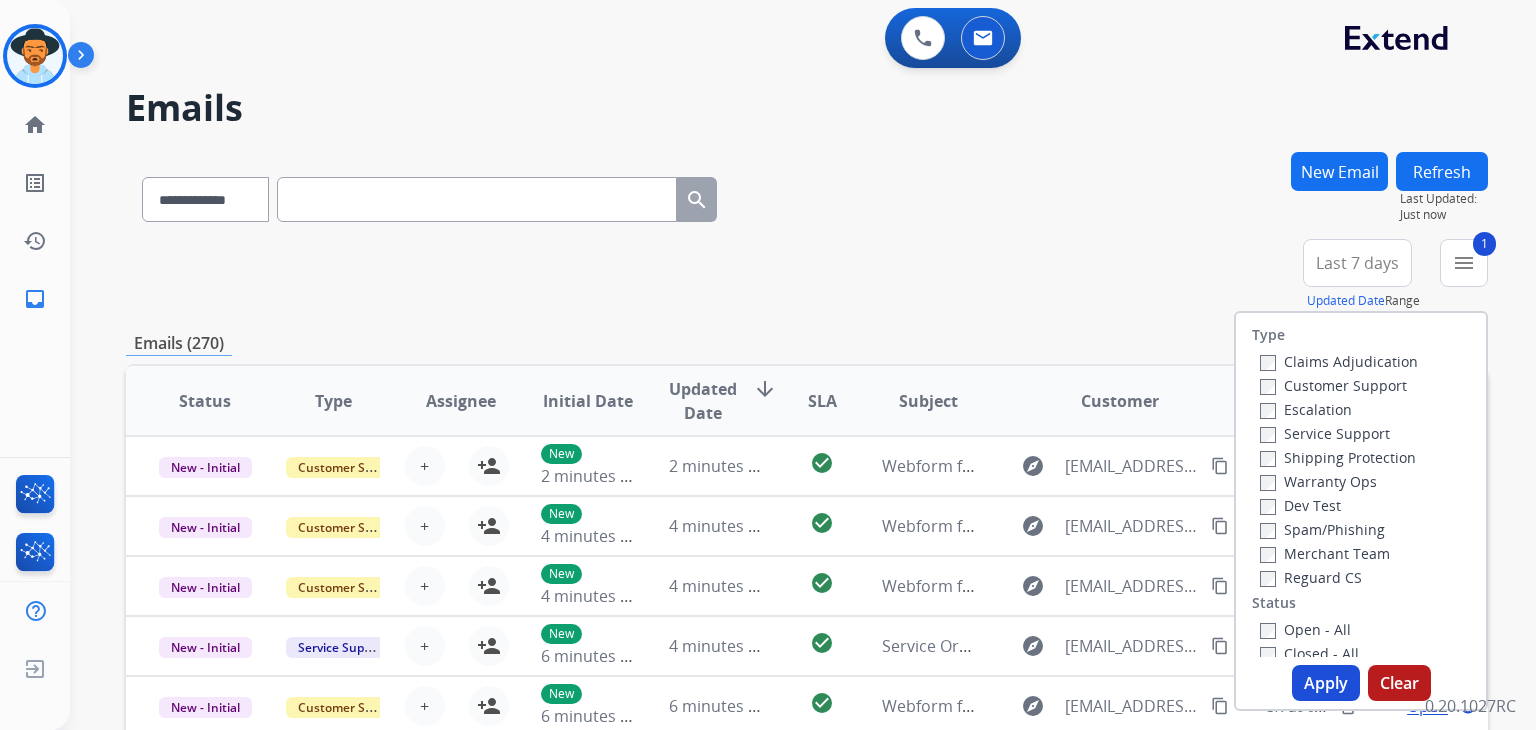click on "Shipping Protection" at bounding box center (1338, 457) 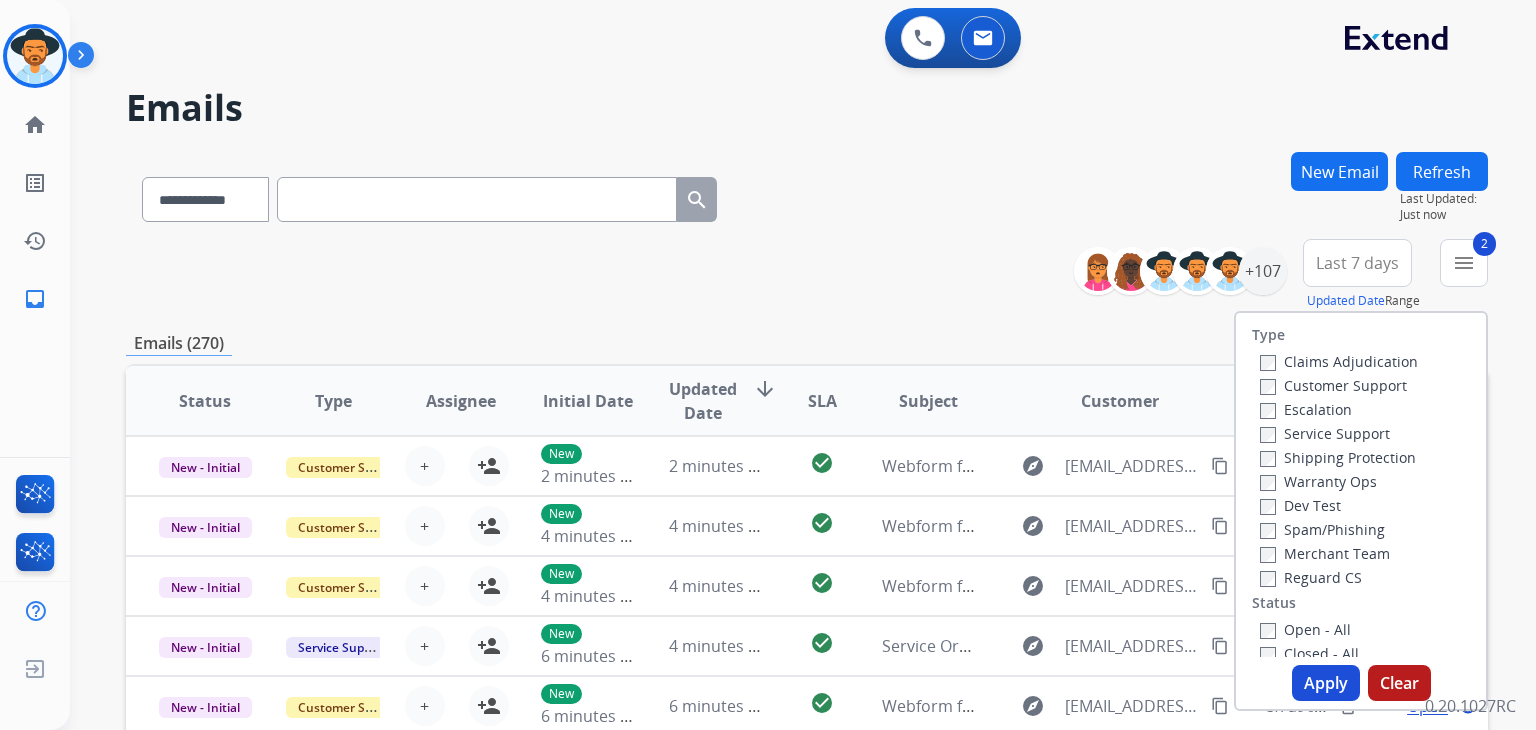 click on "Reguard CS" at bounding box center [1311, 577] 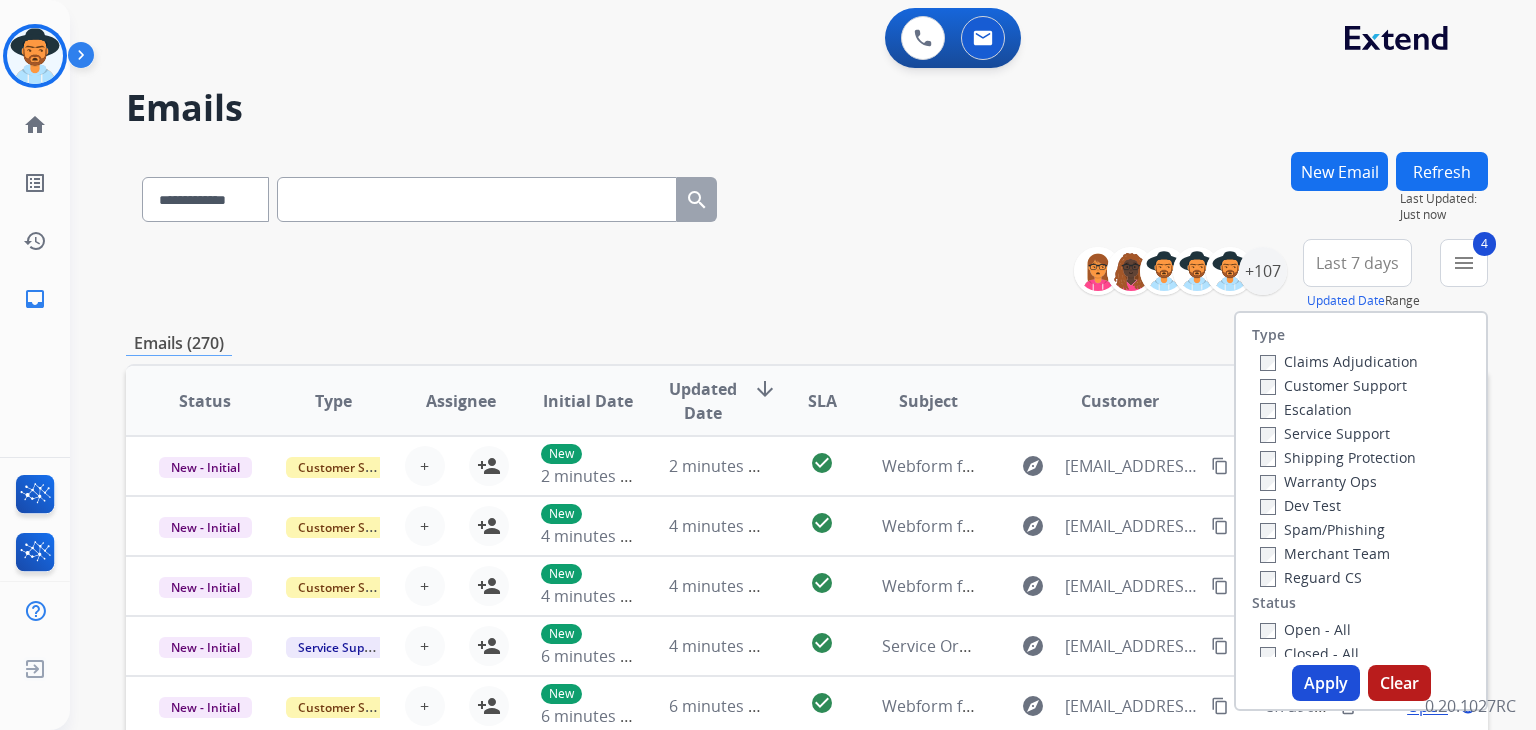 click on "Apply" at bounding box center [1326, 683] 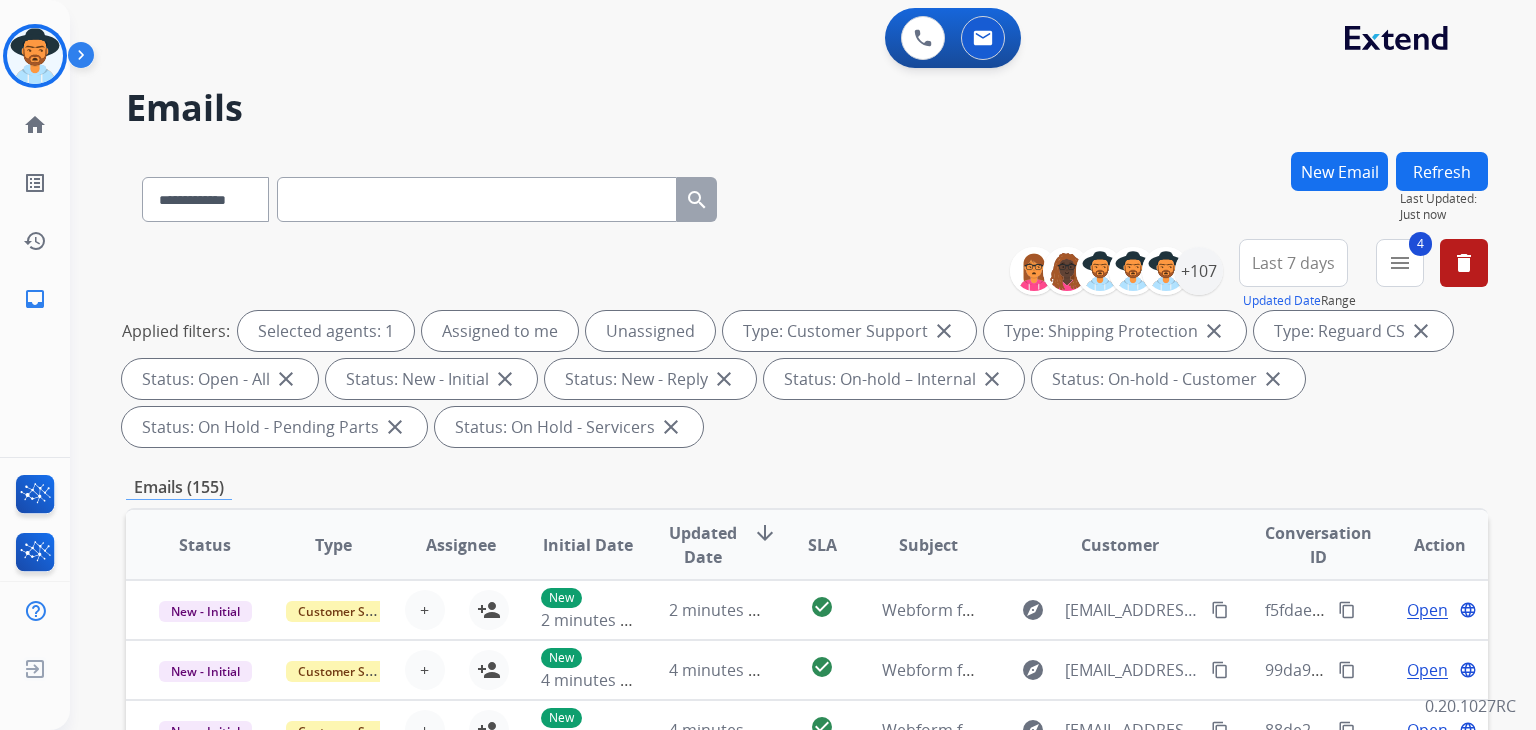 click on "Applied filters:  Selected agents: 1  Assigned to me Unassigned  Type: Customer Support  close  Type: Shipping Protection  close  Type: Reguard CS  close  Status: Open - All  close  Status: New - Initial  close  Status: New - Reply  close  Status: On-hold – Internal  close  Status: On-hold - Customer  close  Status: On Hold - Pending Parts  close  Status: On Hold - Servicers  close" at bounding box center [803, 379] 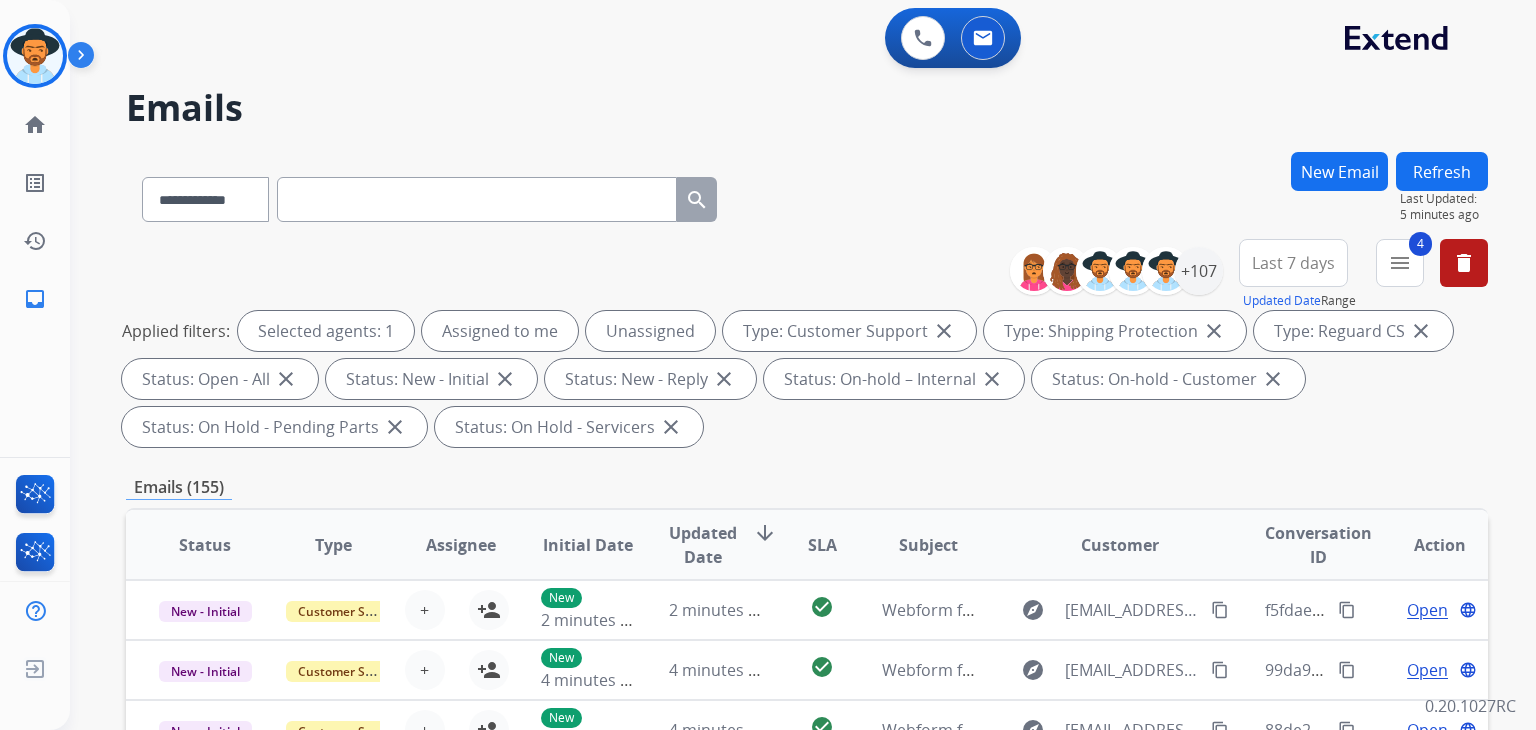 click on "Refresh" at bounding box center [1442, 171] 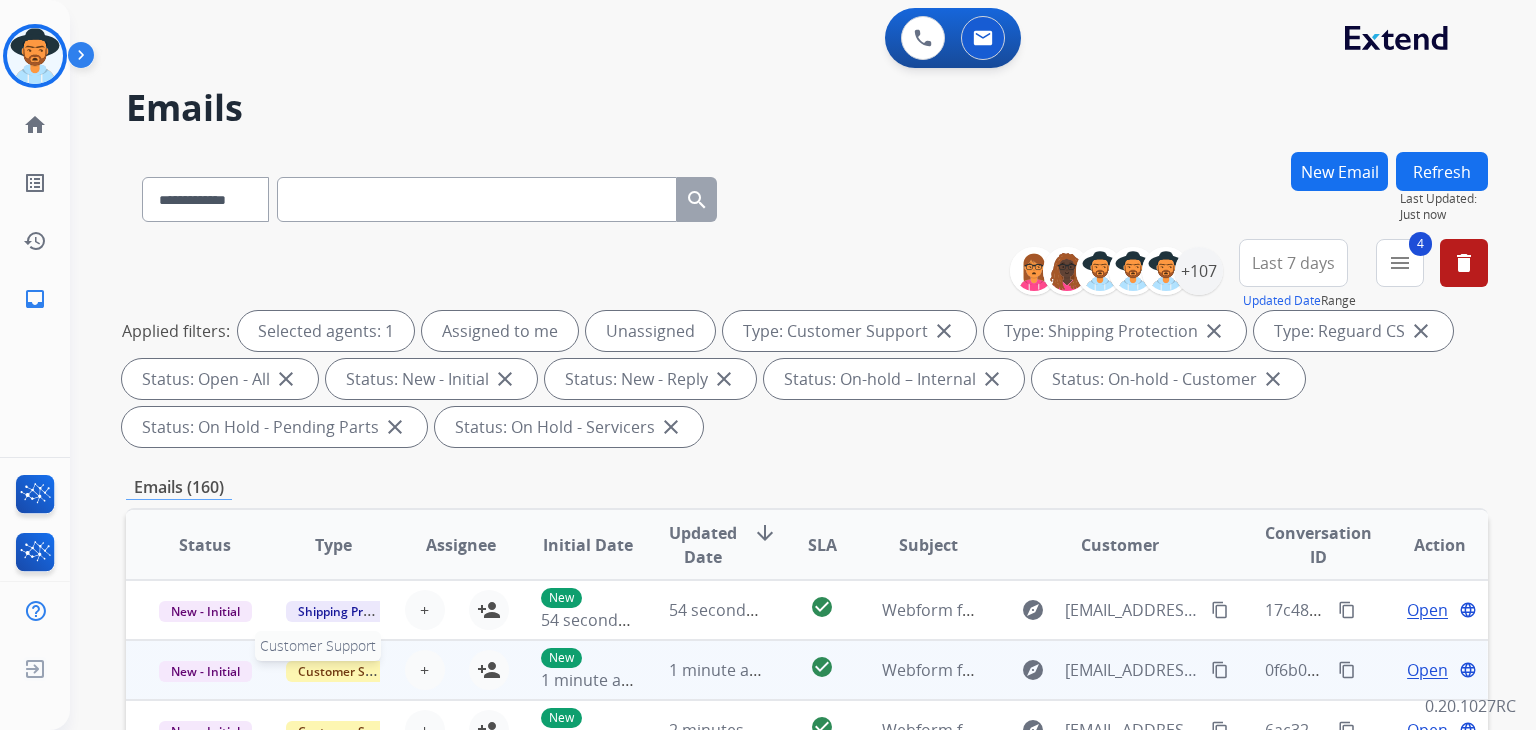 scroll, scrollTop: 1, scrollLeft: 0, axis: vertical 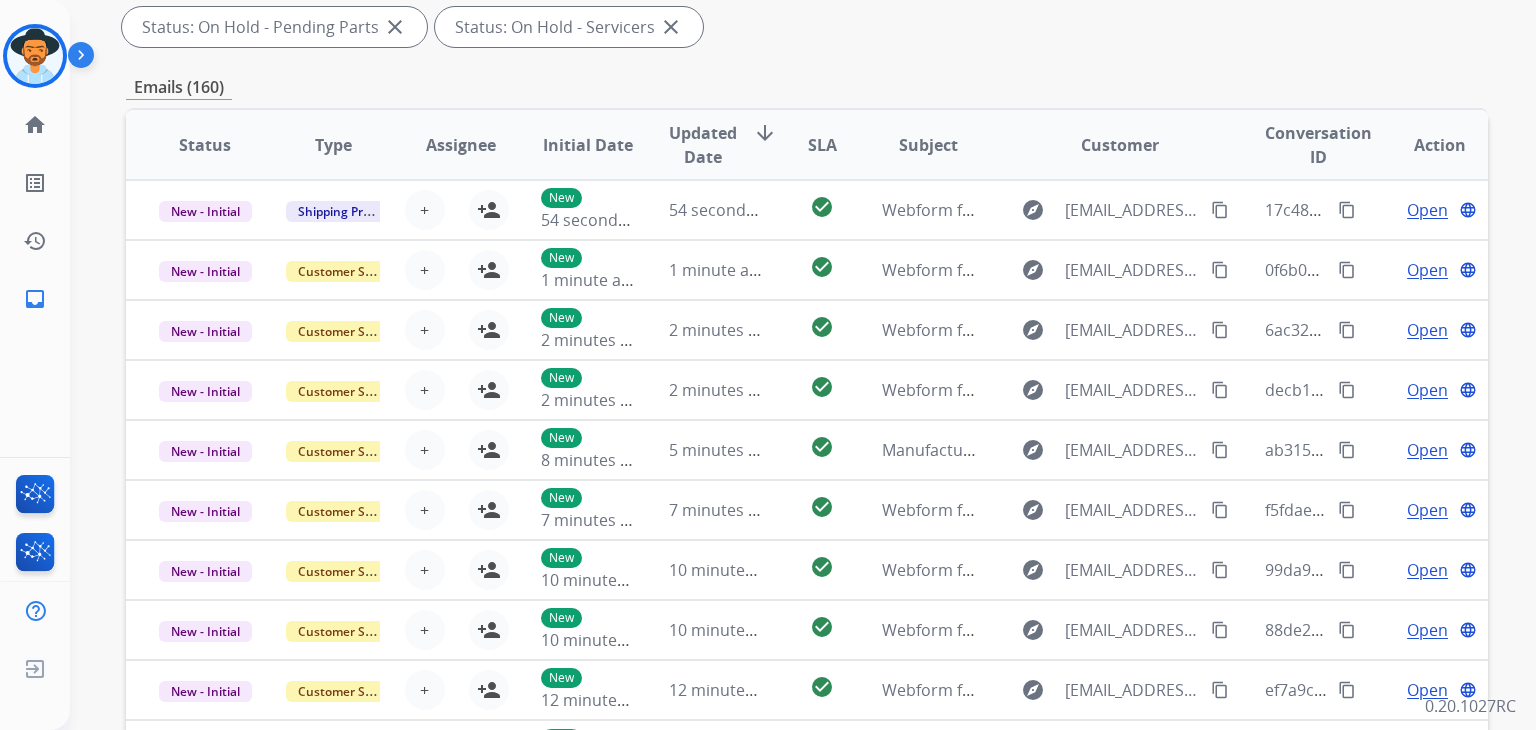 click on "SLA" at bounding box center [806, 145] 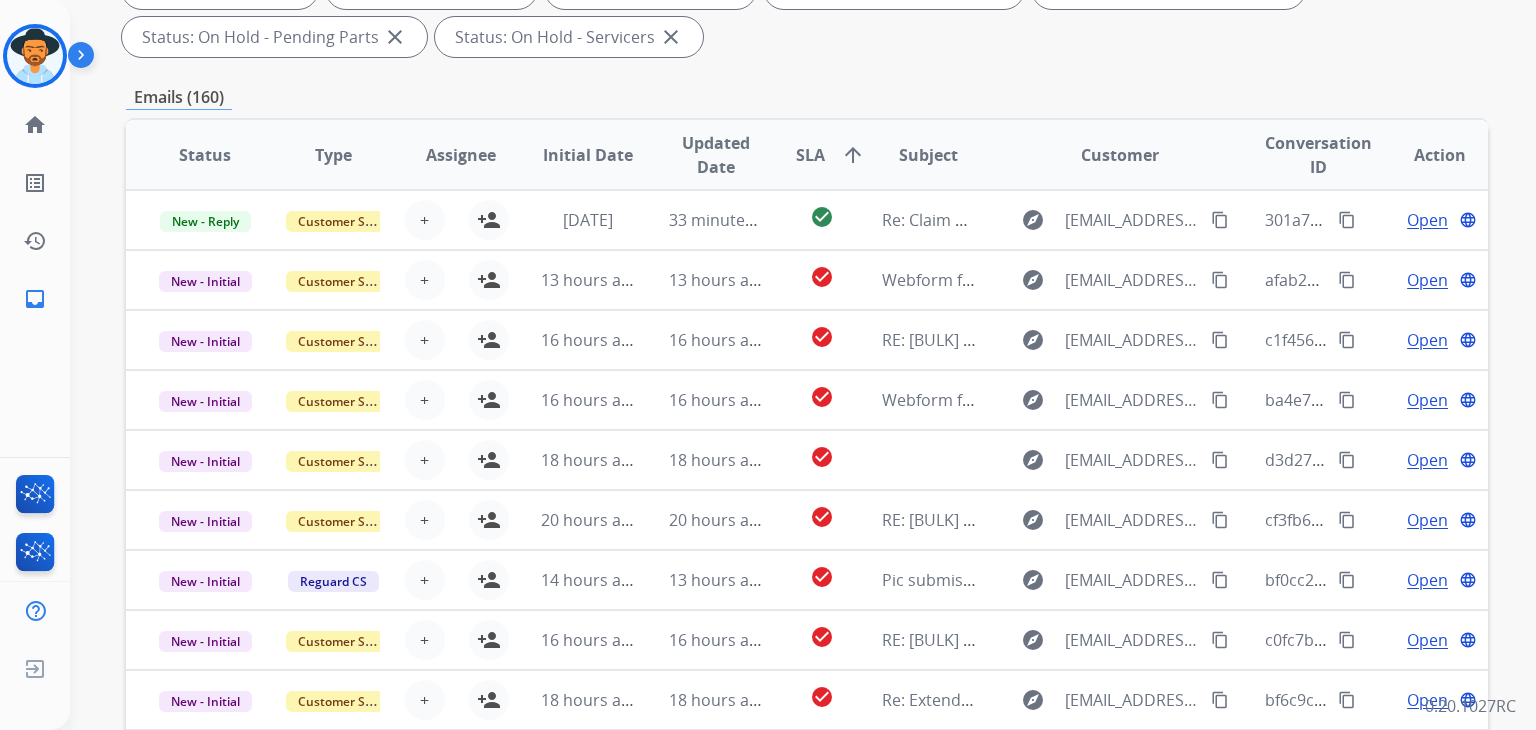 scroll, scrollTop: 400, scrollLeft: 0, axis: vertical 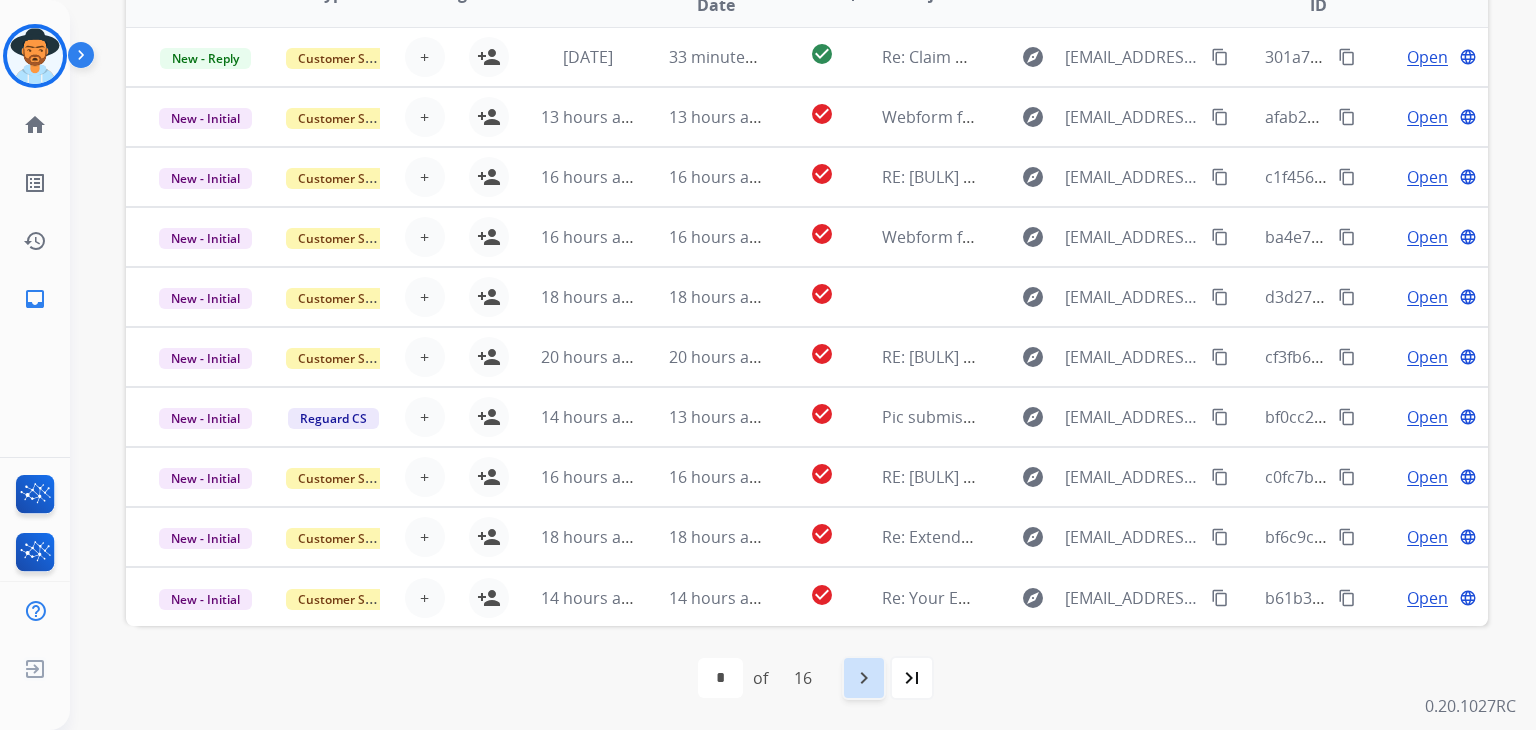 click on "navigate_next" at bounding box center [864, 678] 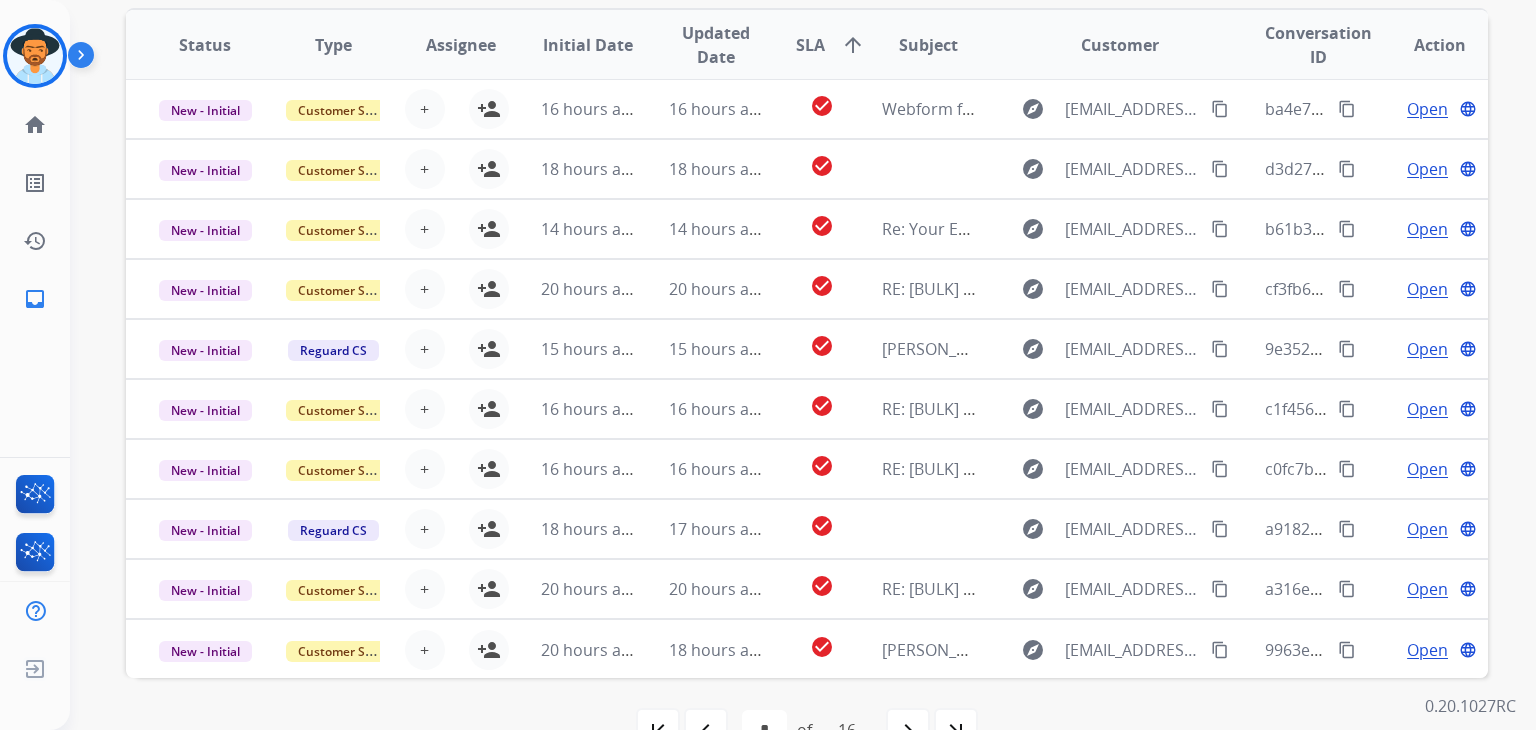 scroll, scrollTop: 552, scrollLeft: 0, axis: vertical 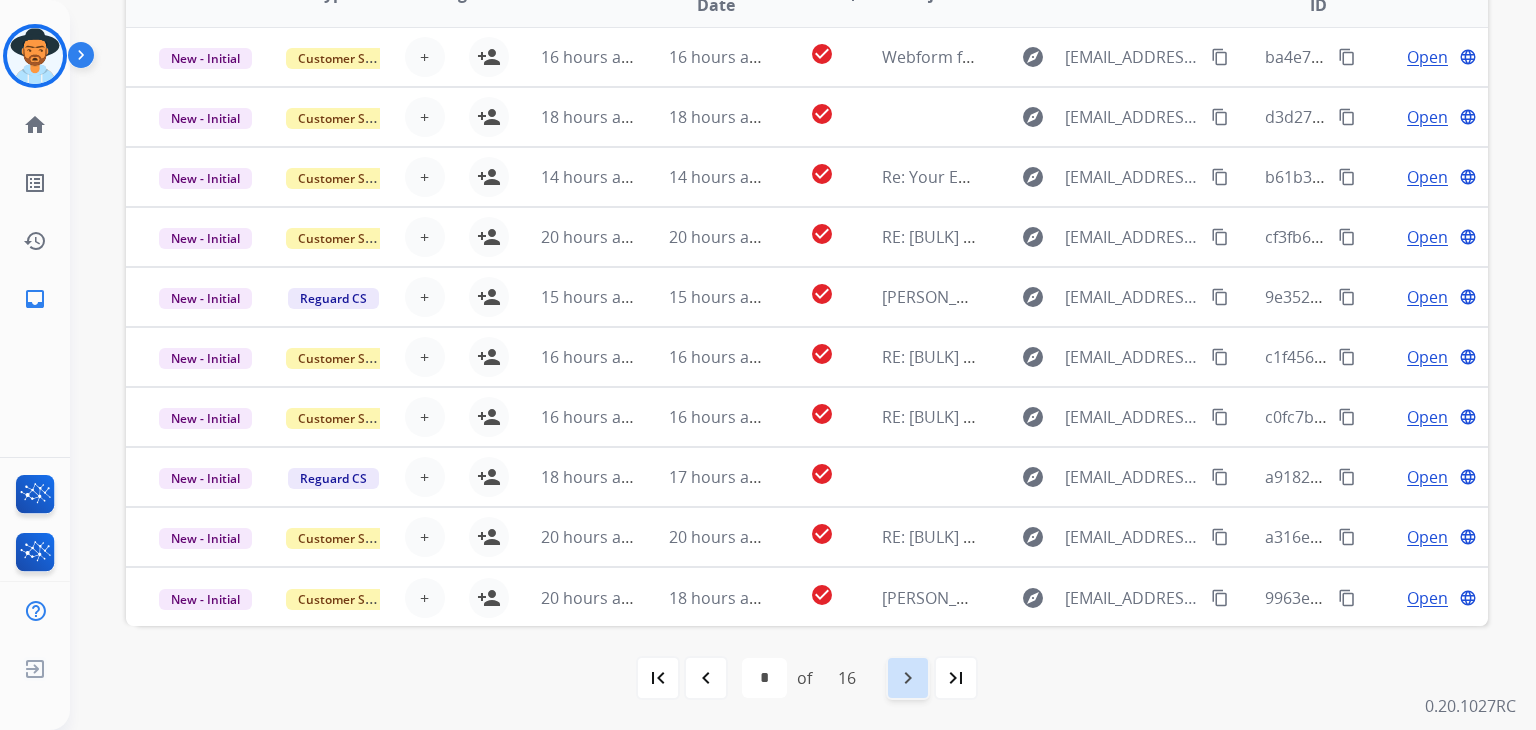 click on "navigate_next" at bounding box center [908, 678] 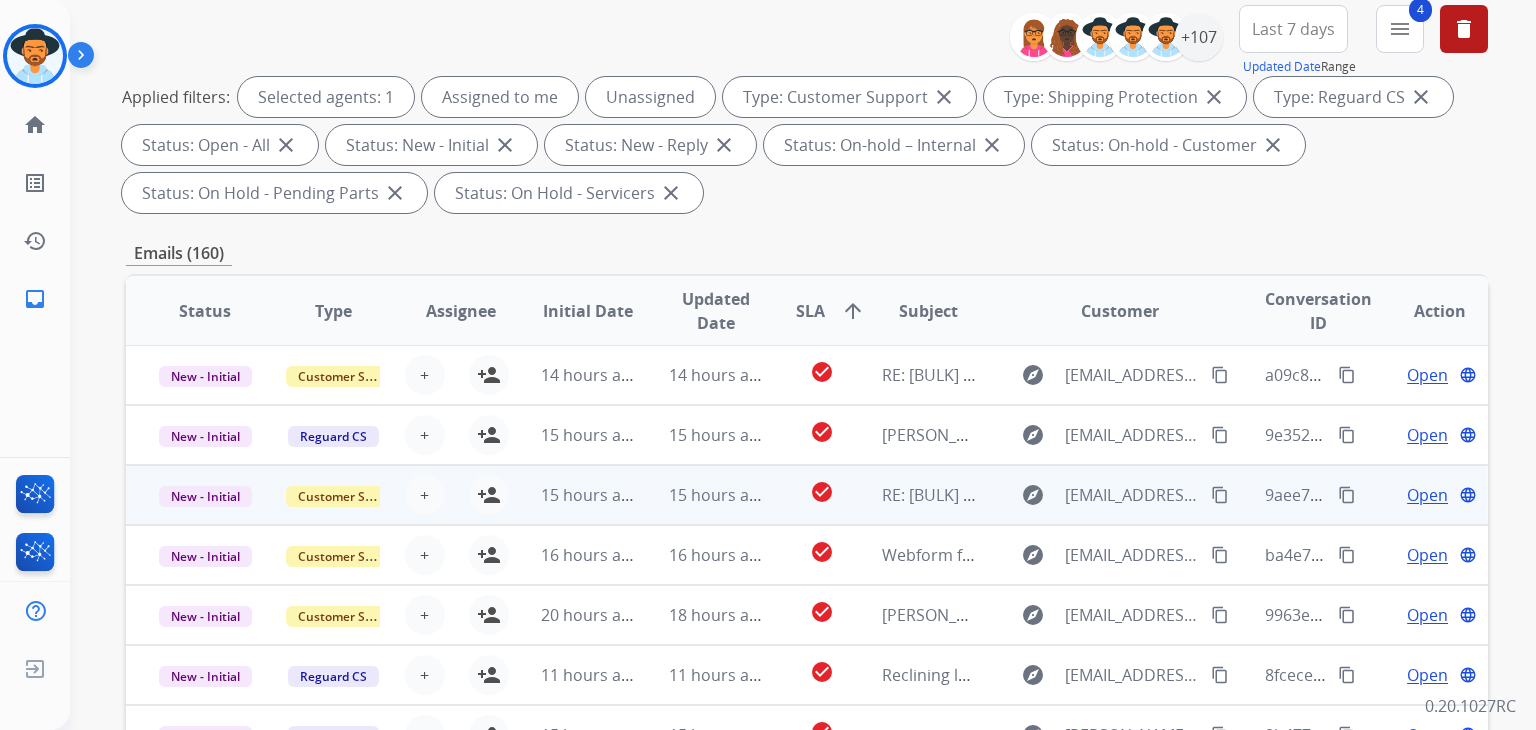scroll, scrollTop: 552, scrollLeft: 0, axis: vertical 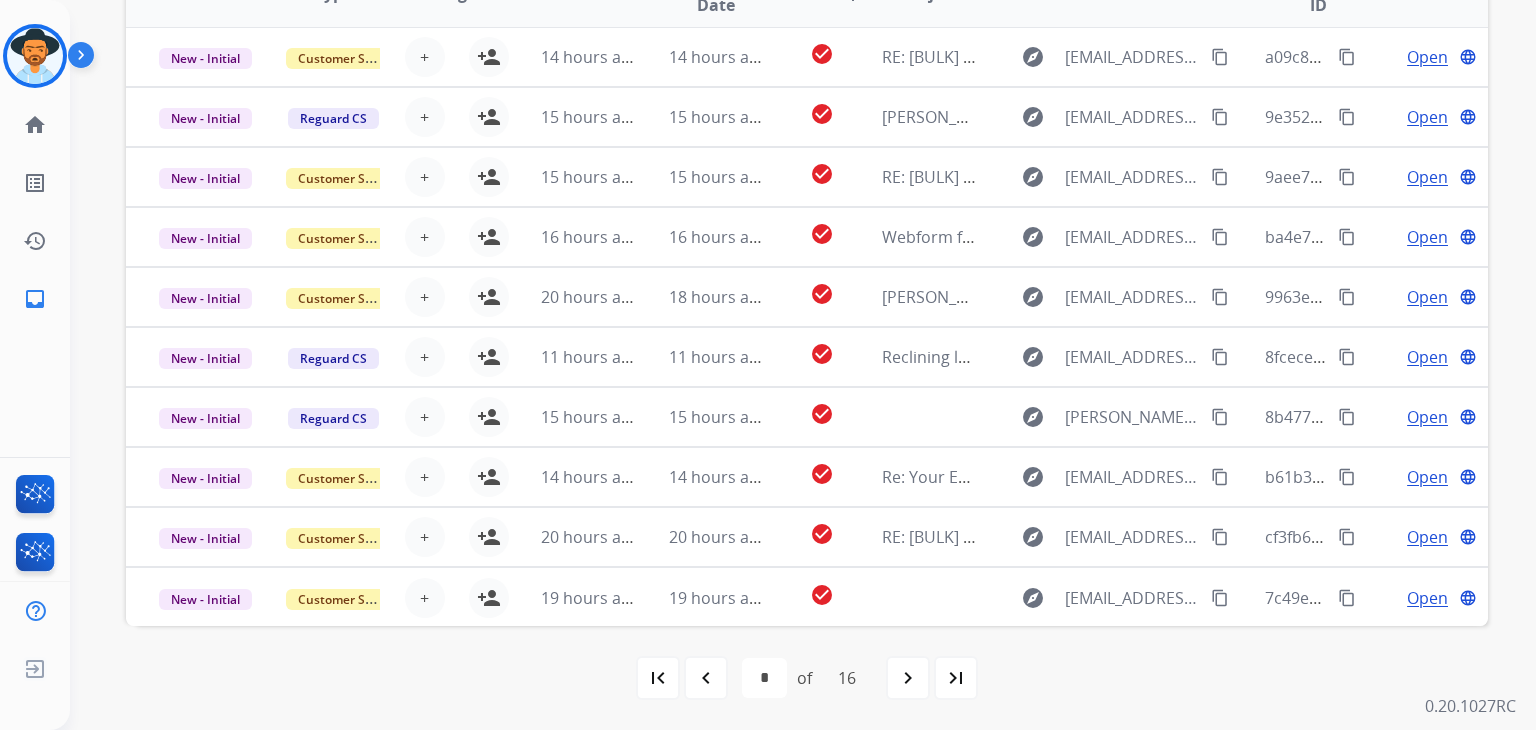 click on "first_page navigate_before * * * * * * * * * ** ** ** ** ** ** ** of 16 navigate_next last_page" at bounding box center [807, 678] 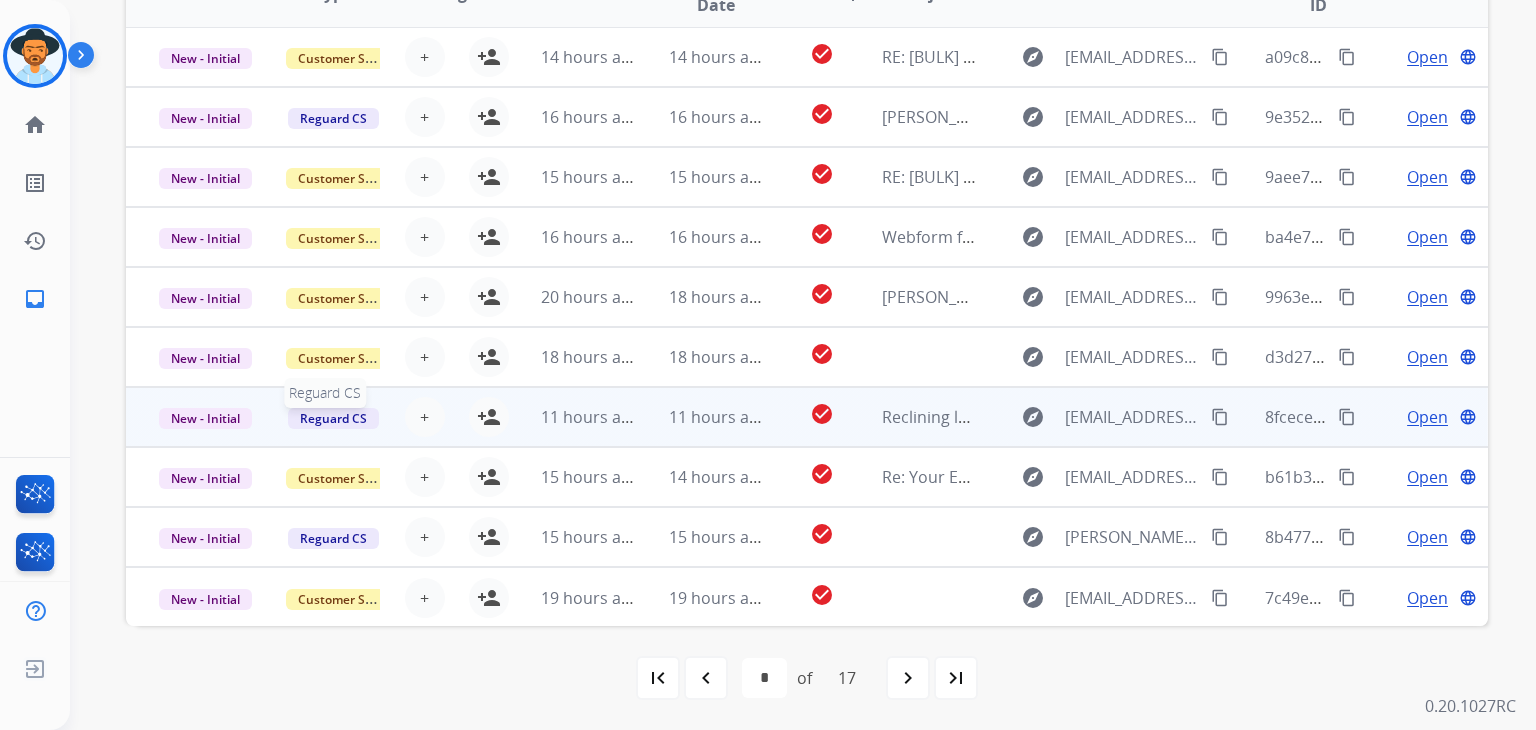 scroll, scrollTop: 0, scrollLeft: 0, axis: both 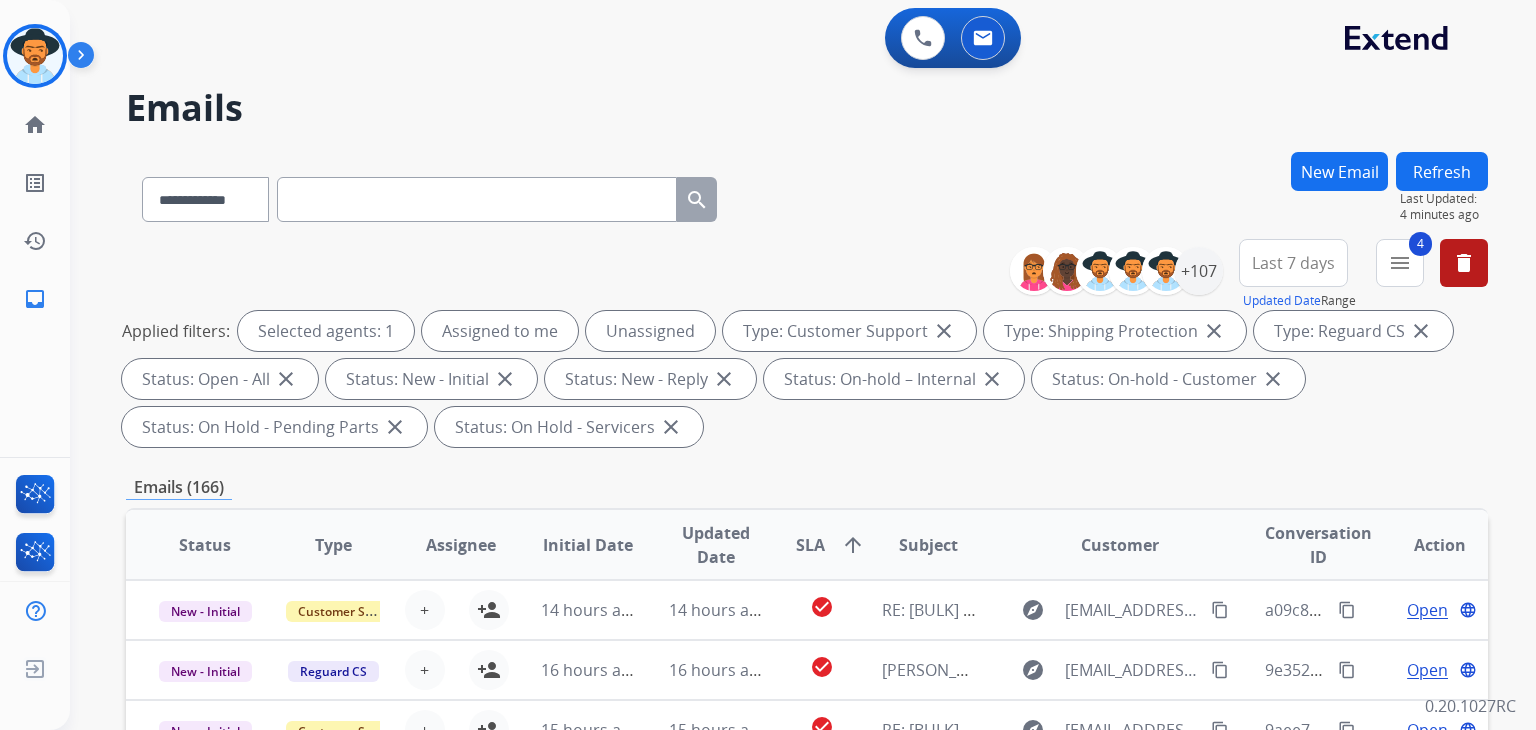 click on "**********" at bounding box center [807, 195] 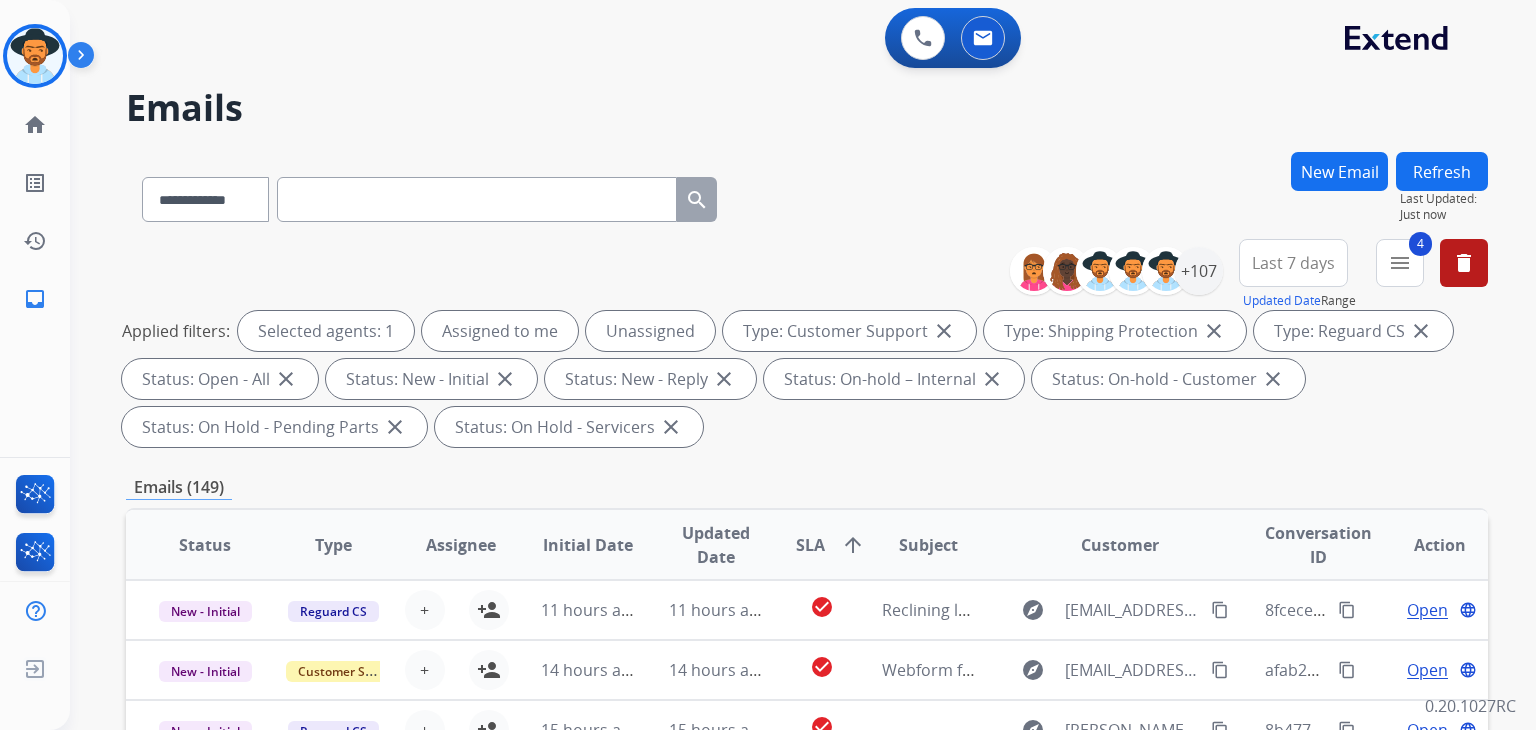 click on "Refresh" at bounding box center (1442, 171) 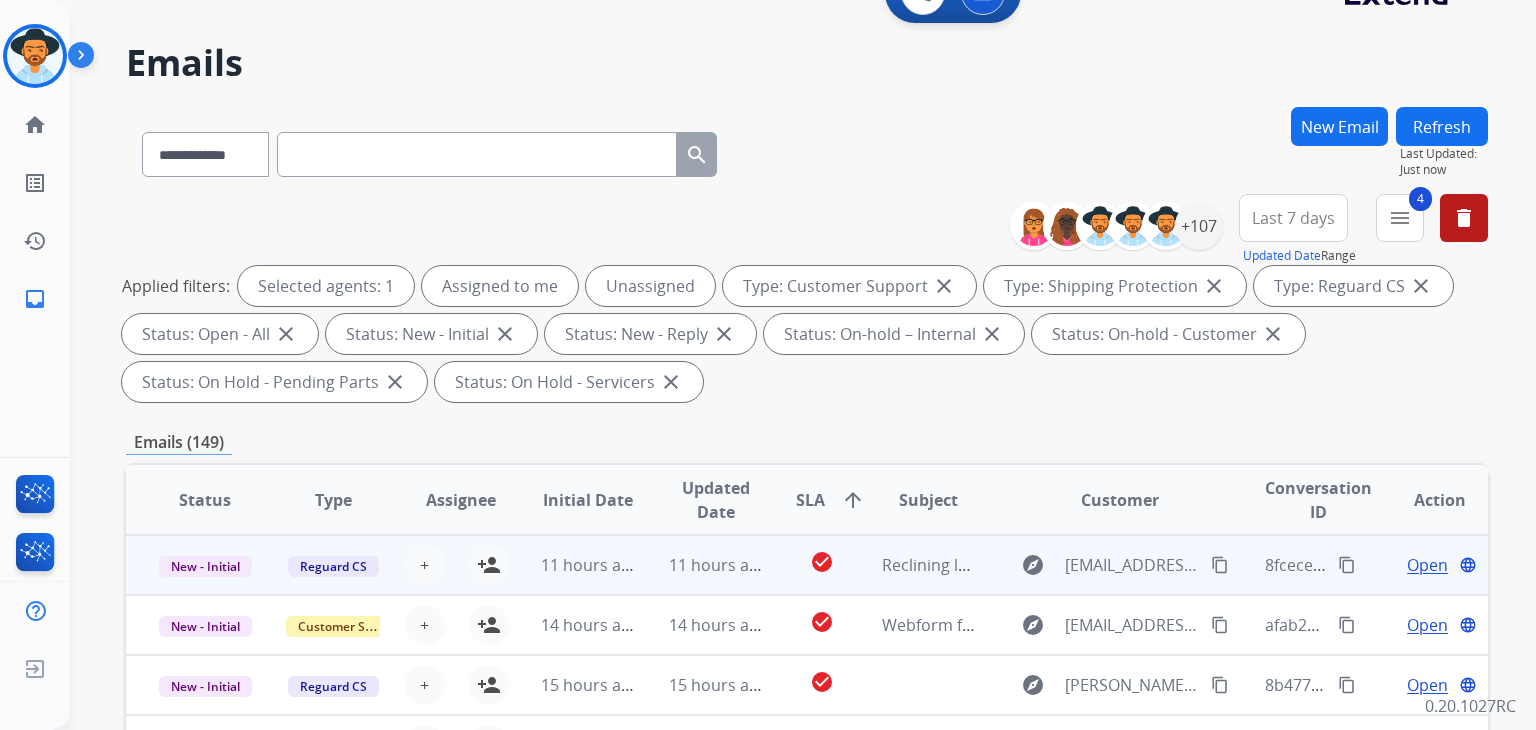 scroll, scrollTop: 0, scrollLeft: 0, axis: both 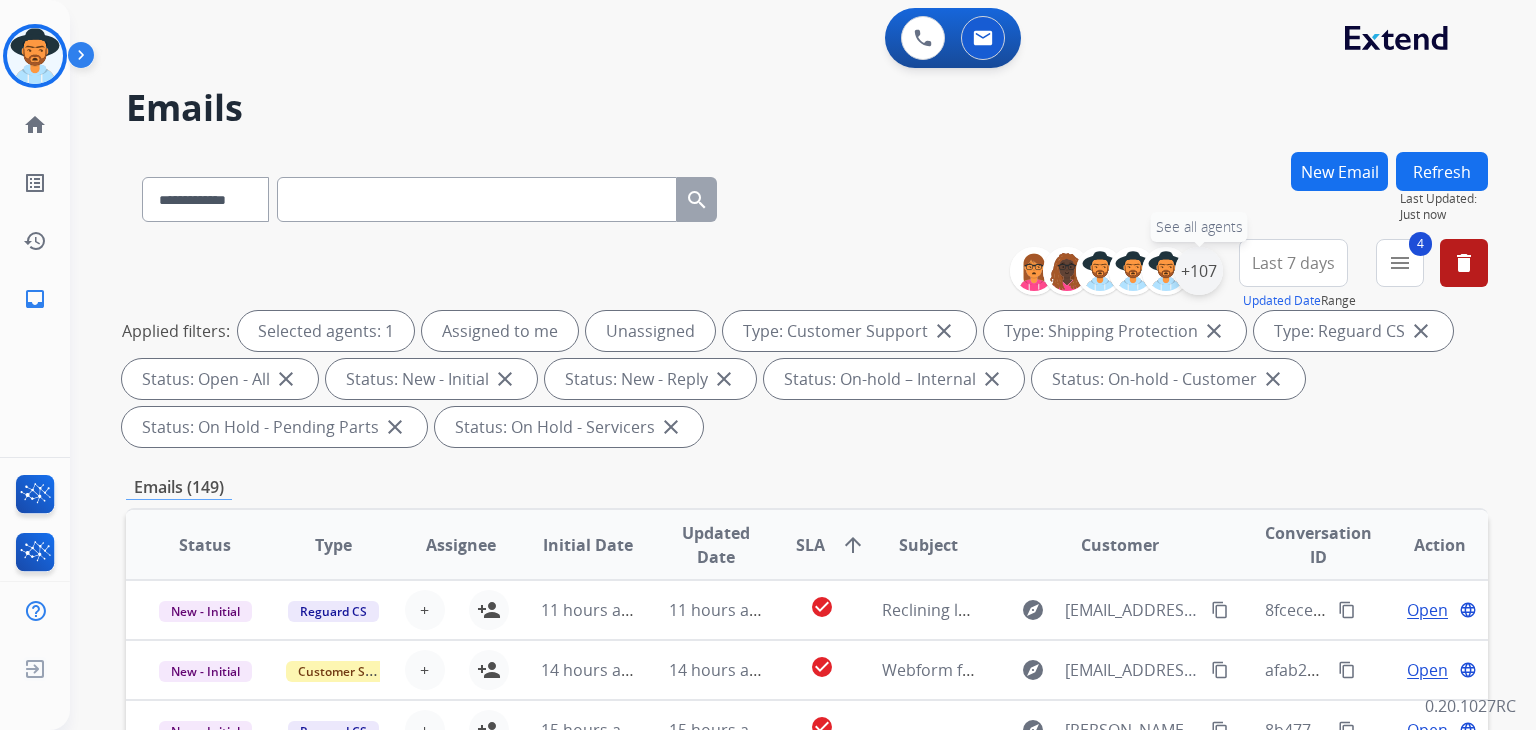 click on "+107" at bounding box center (1199, 271) 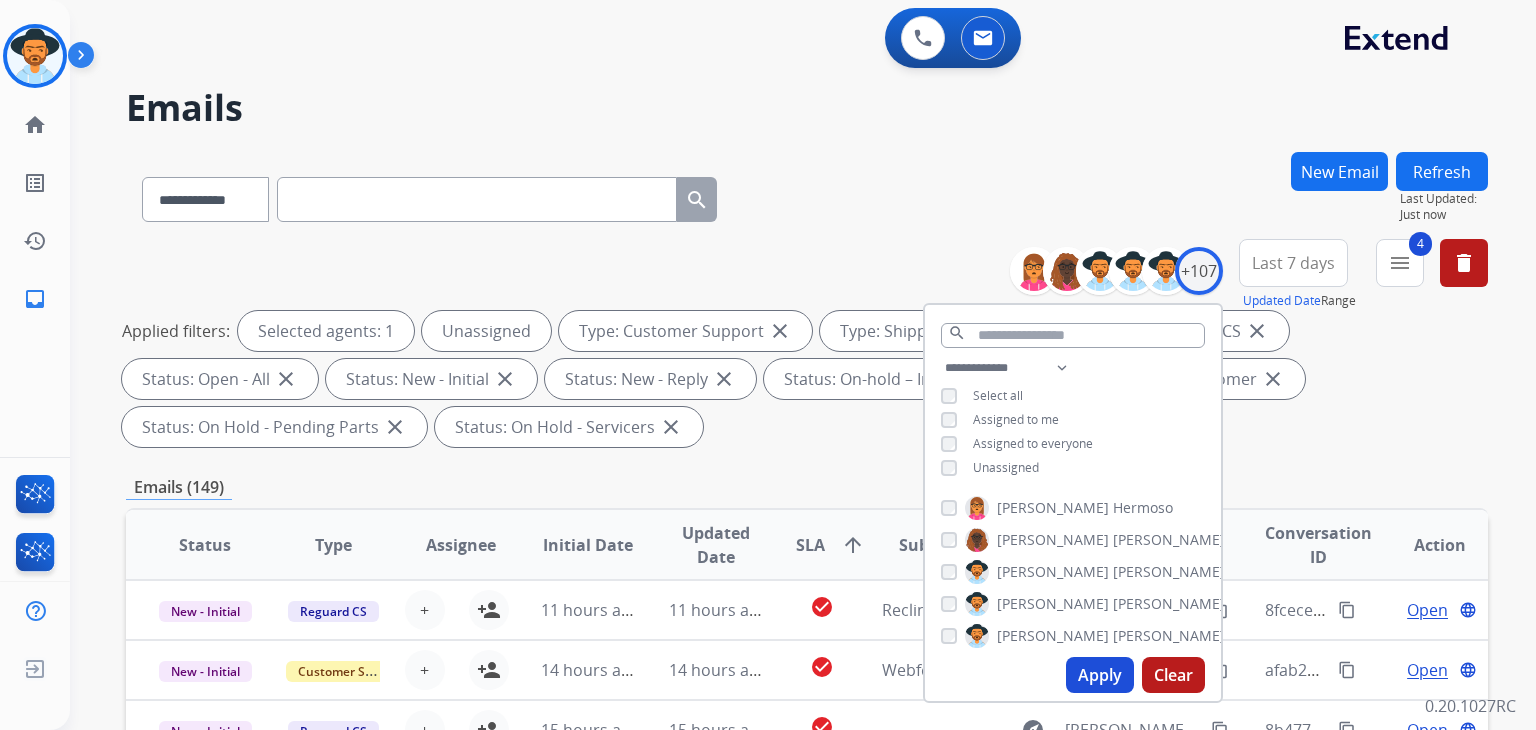 click on "Apply" at bounding box center [1100, 675] 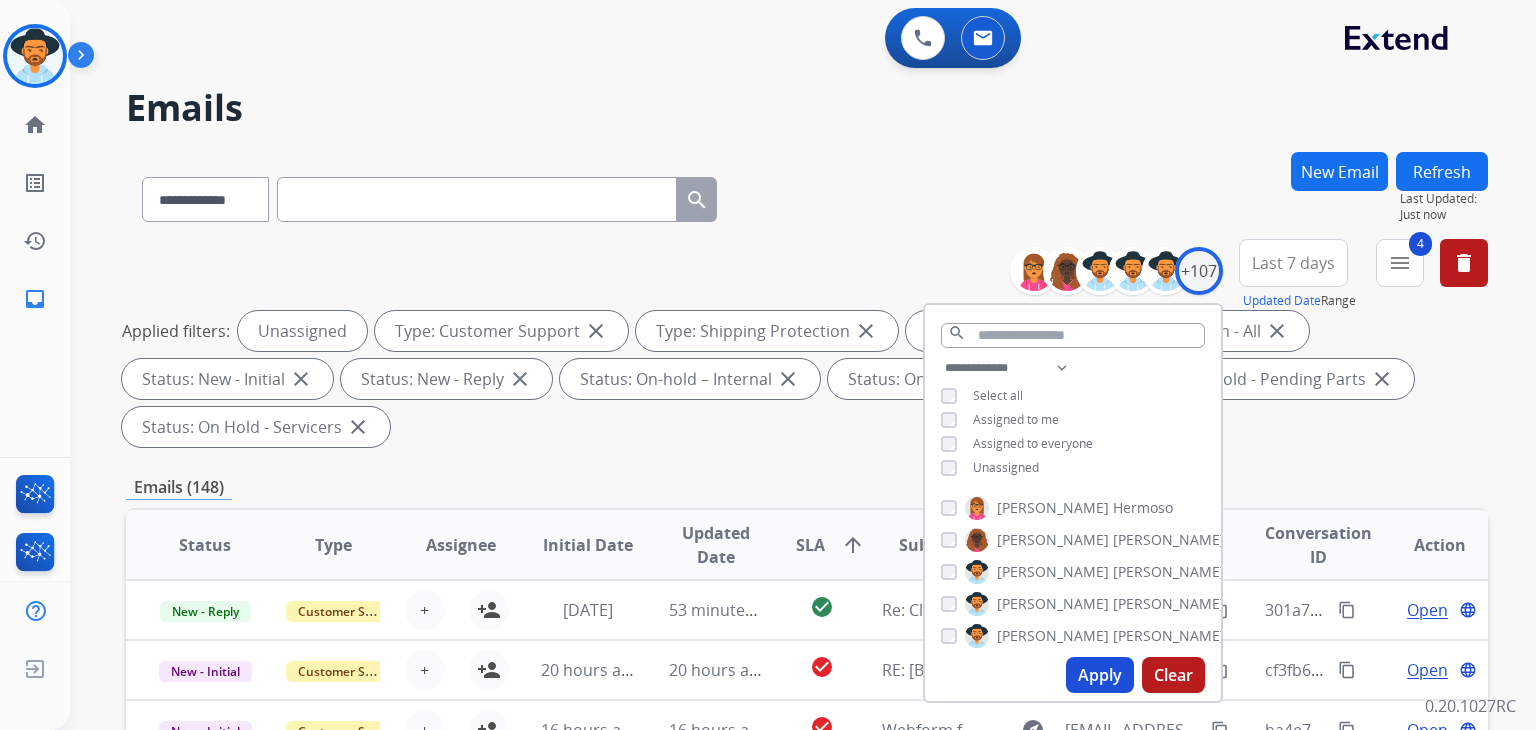 click on "**********" at bounding box center (807, 717) 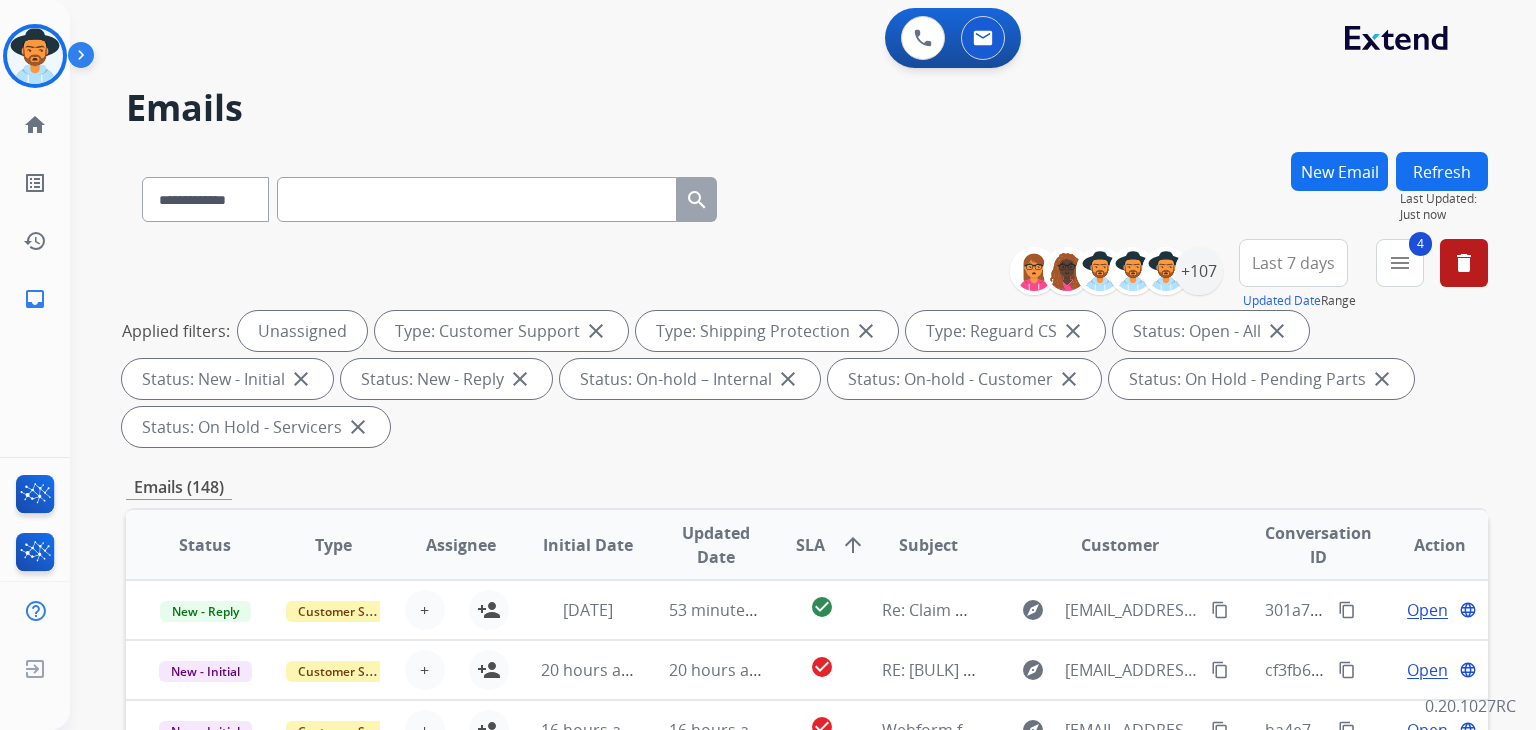 click on "**********" at bounding box center (807, 717) 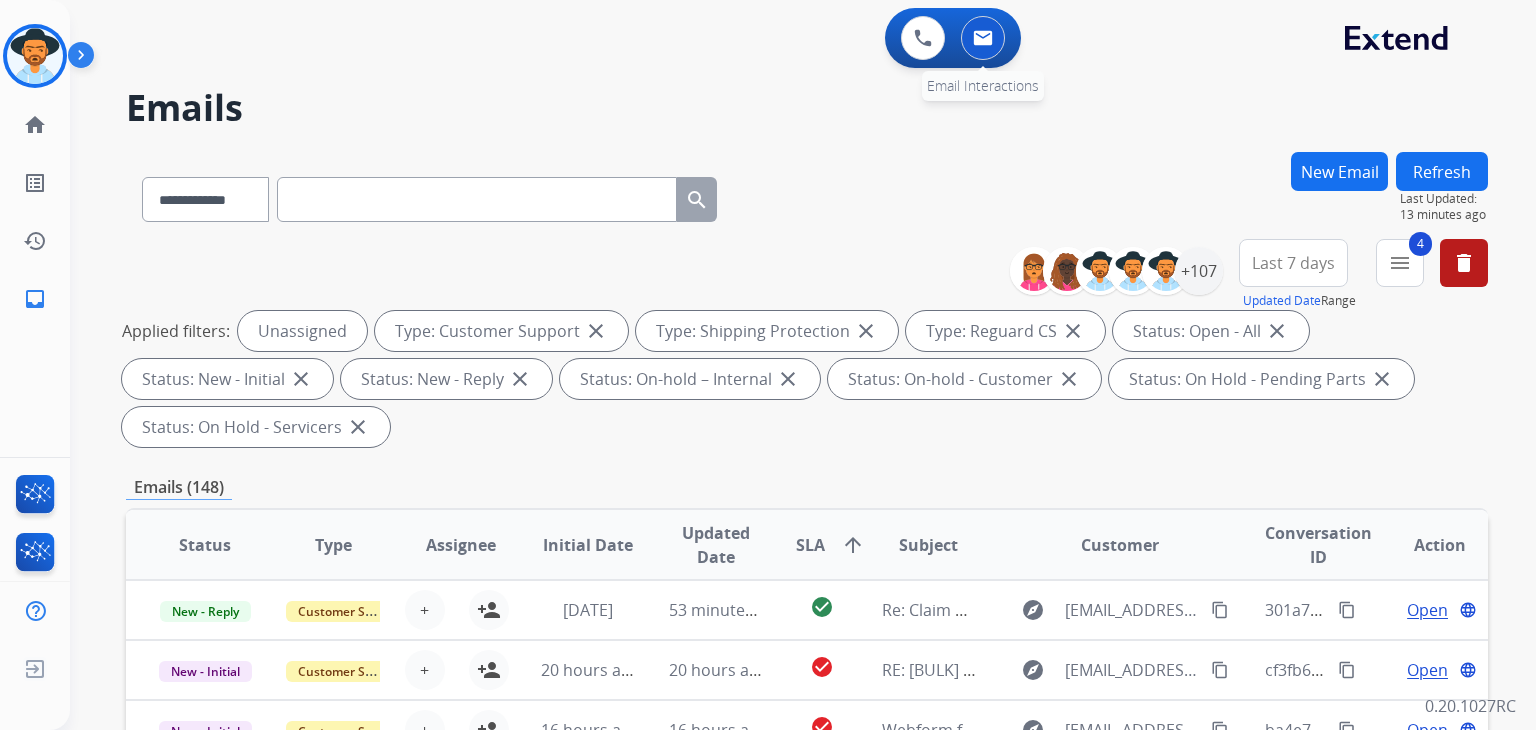 click at bounding box center (983, 38) 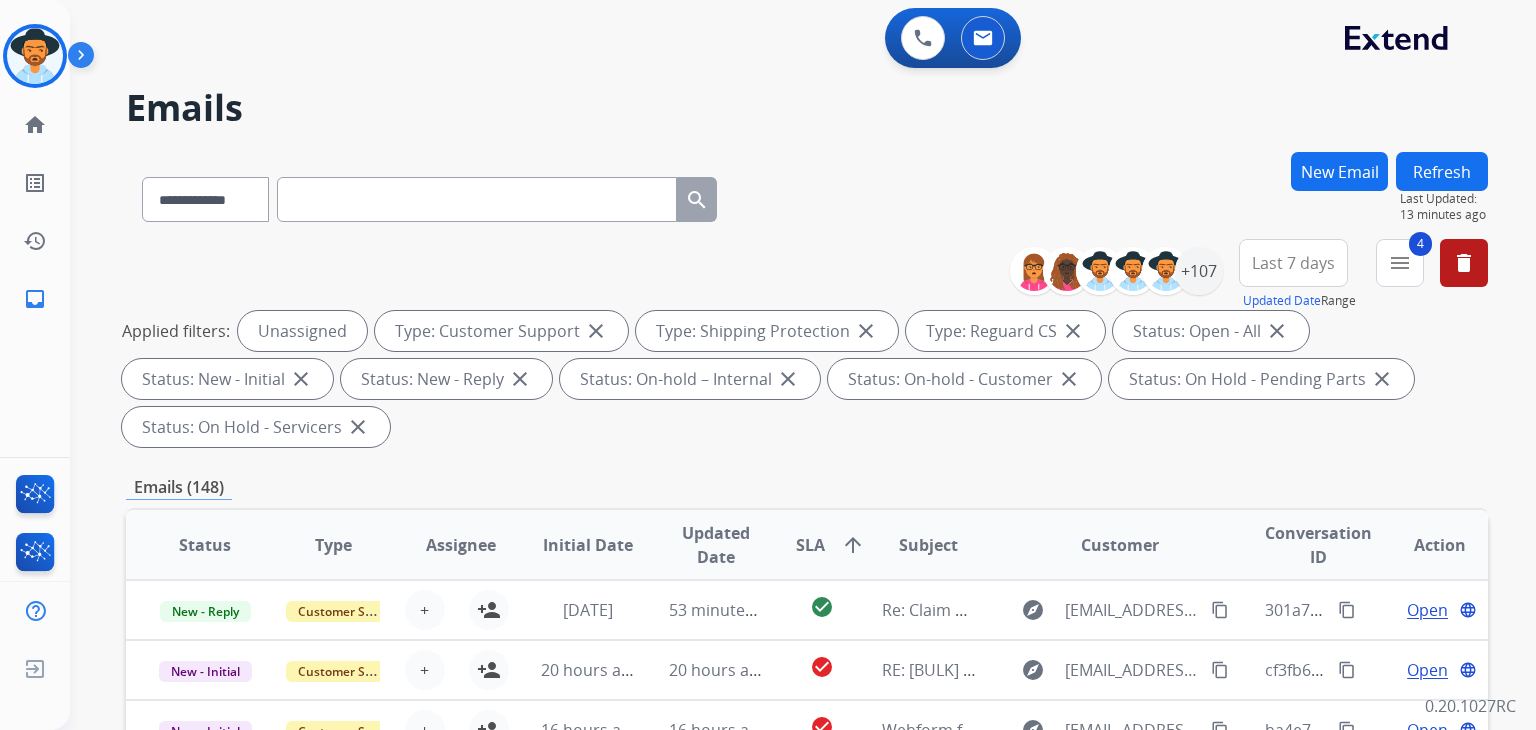 click on "New Email" at bounding box center (1339, 171) 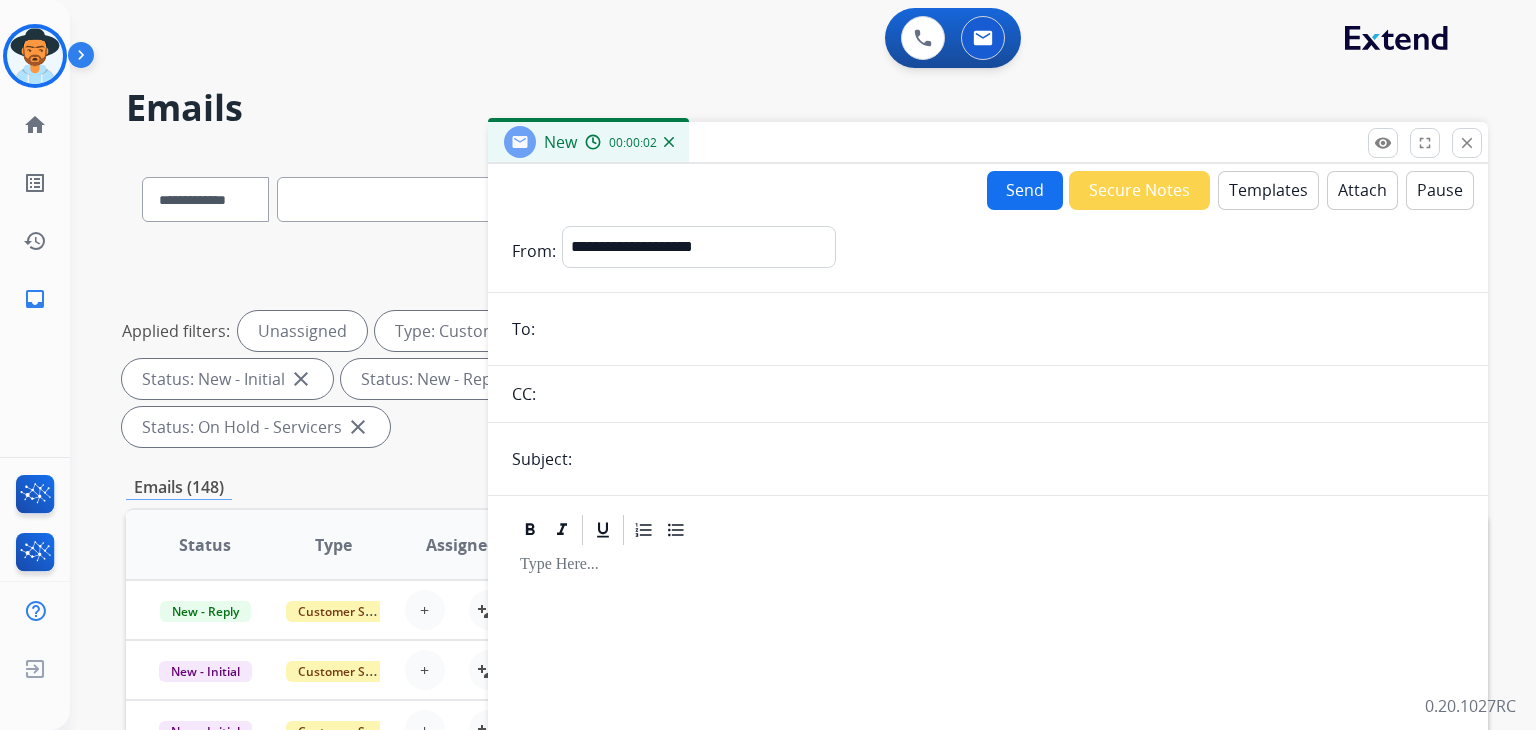 click at bounding box center [988, 757] 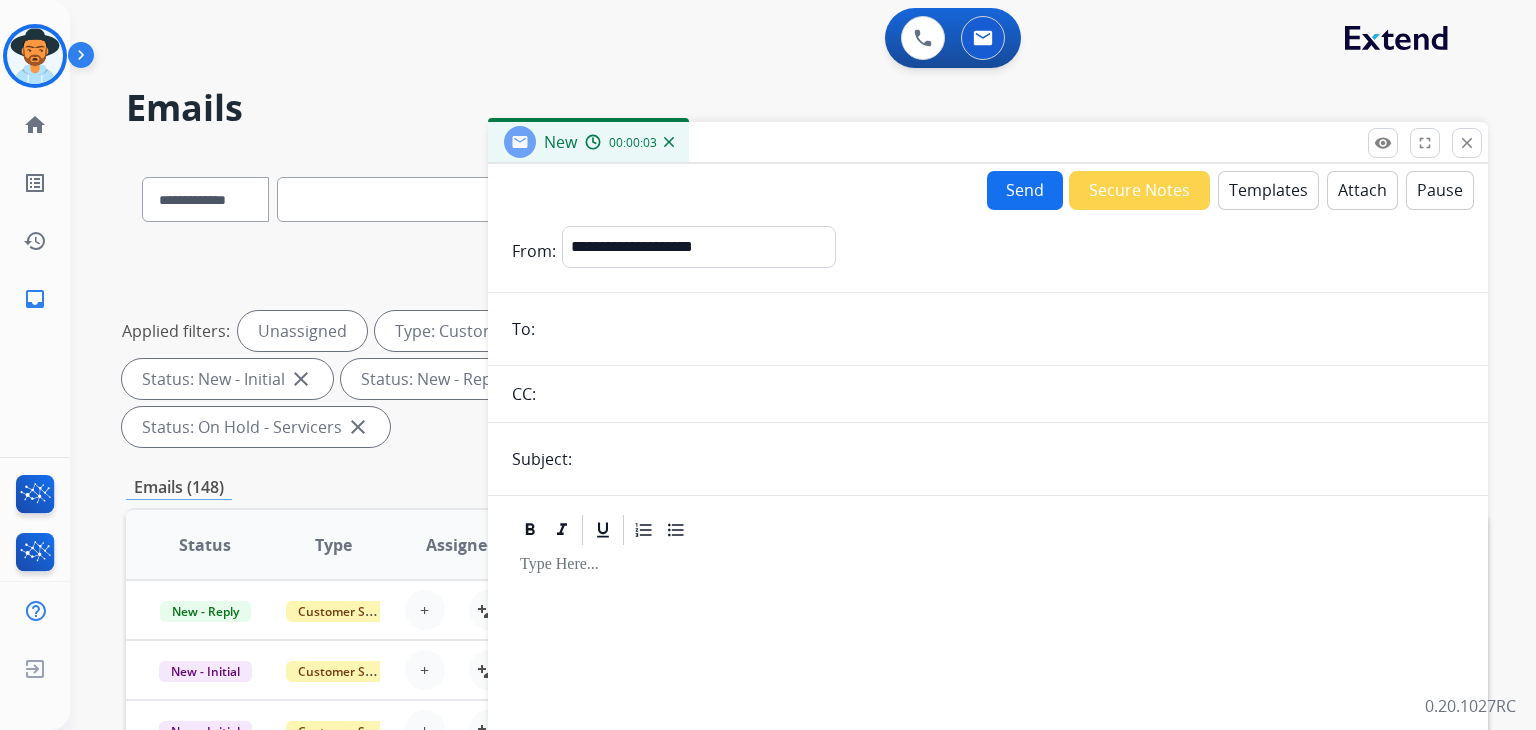 click on "Templates" at bounding box center (1268, 190) 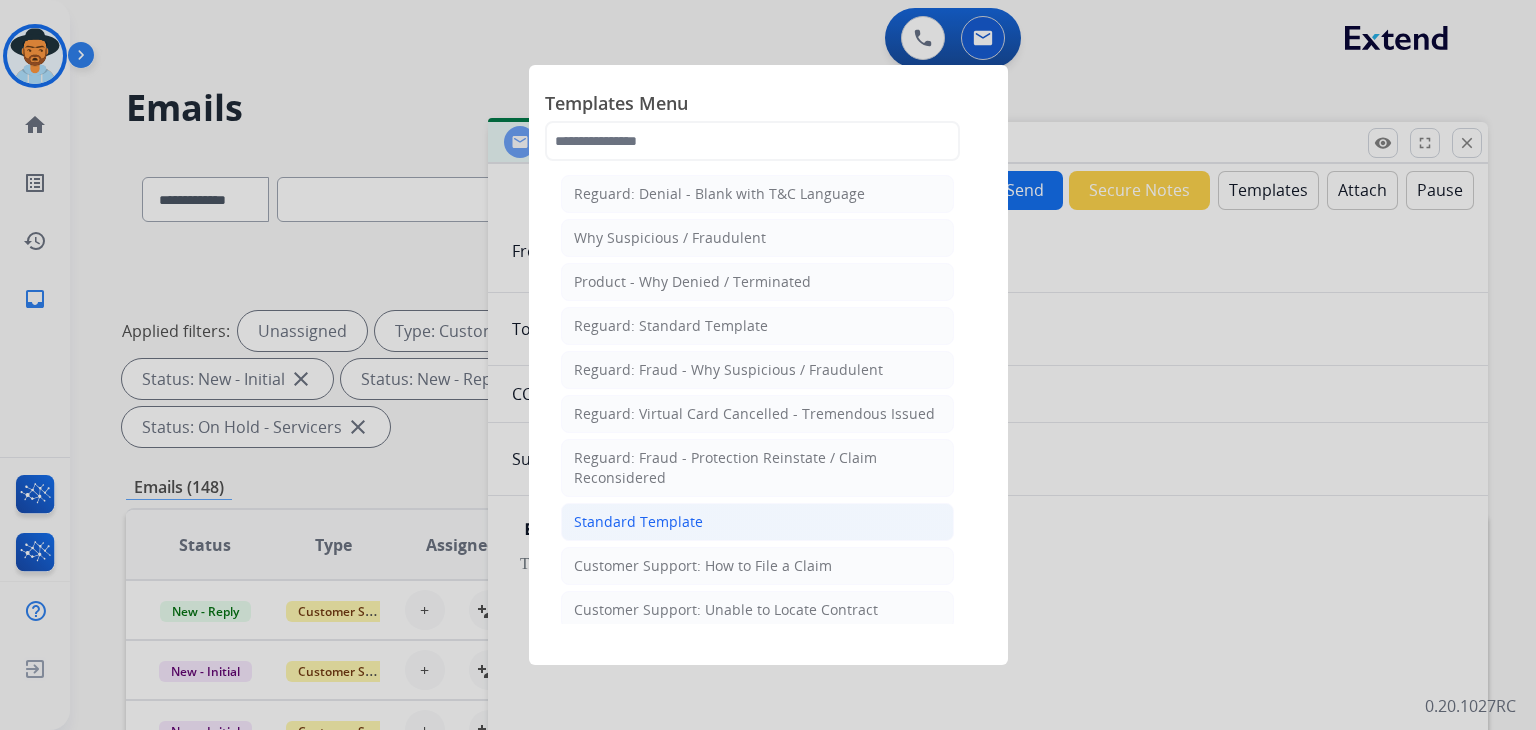 click on "Standard Template" 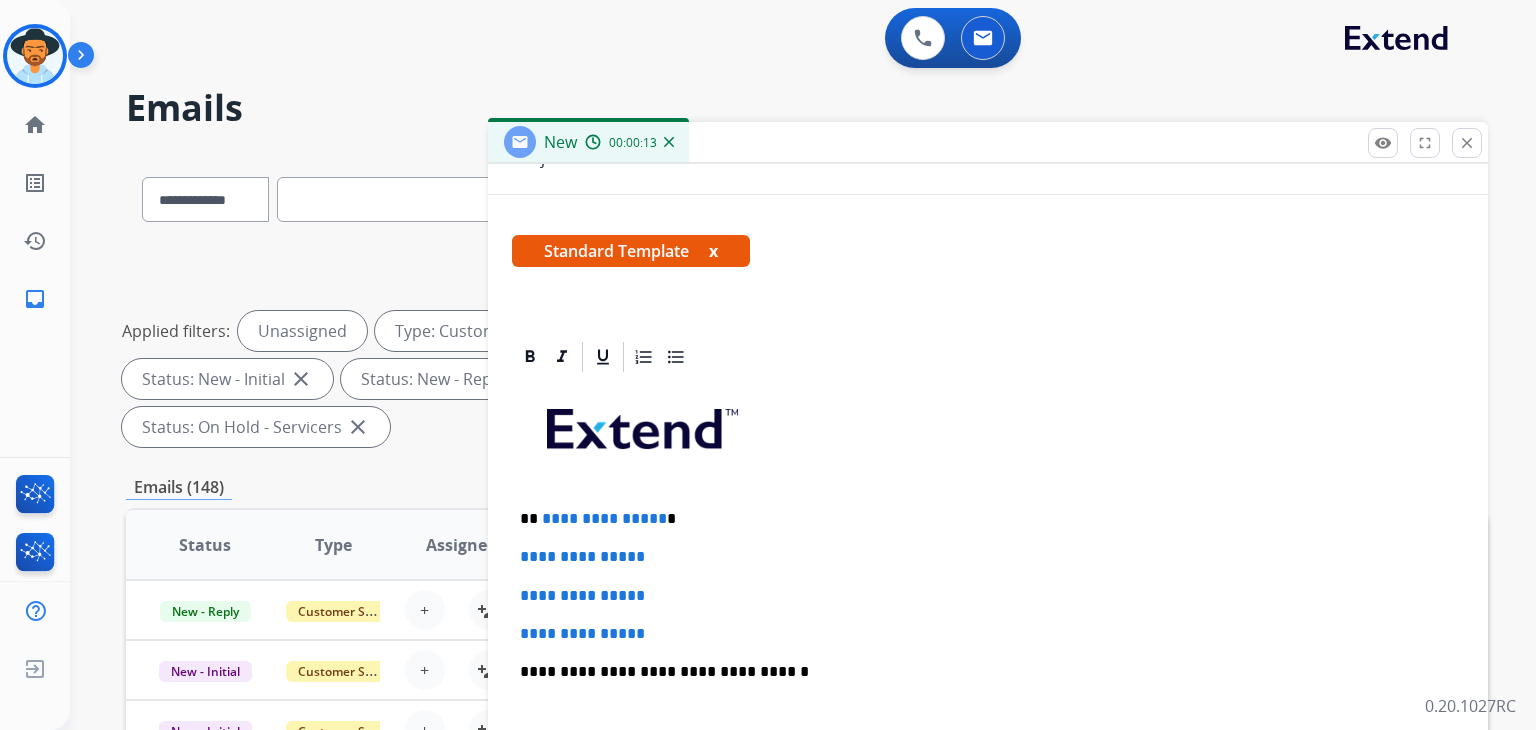 scroll, scrollTop: 344, scrollLeft: 0, axis: vertical 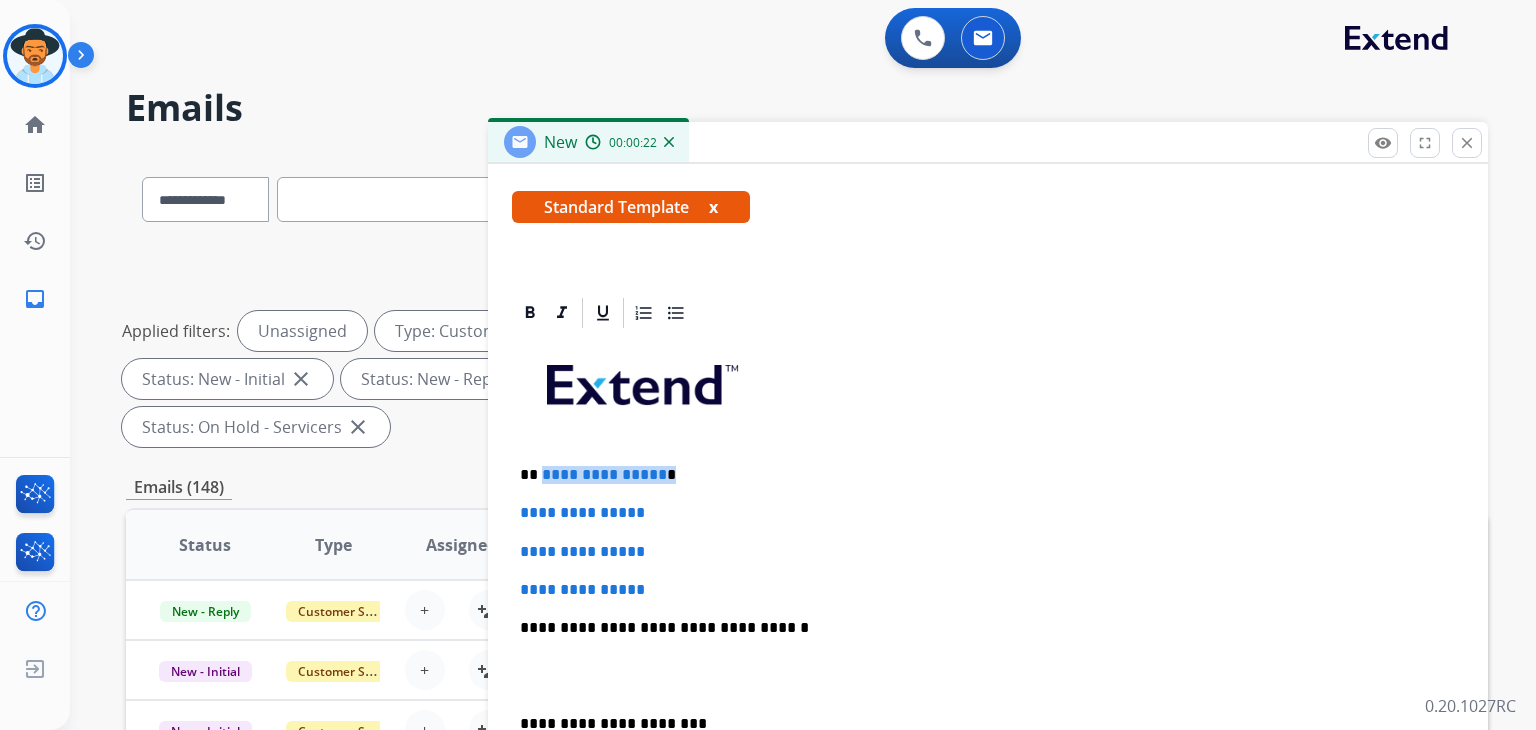 drag, startPoint x: 675, startPoint y: 479, endPoint x: 542, endPoint y: 469, distance: 133.37541 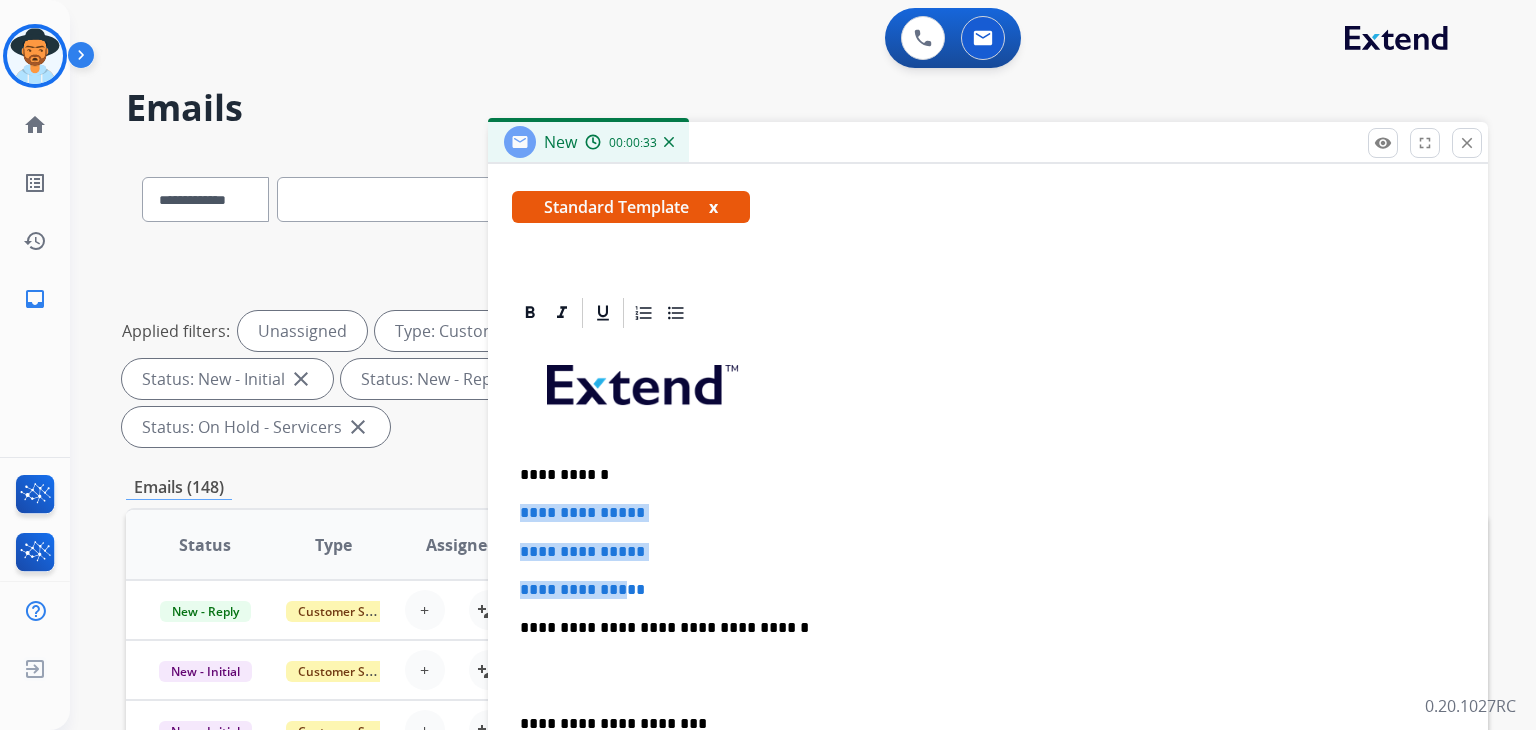 drag, startPoint x: 636, startPoint y: 579, endPoint x: 503, endPoint y: 503, distance: 153.18289 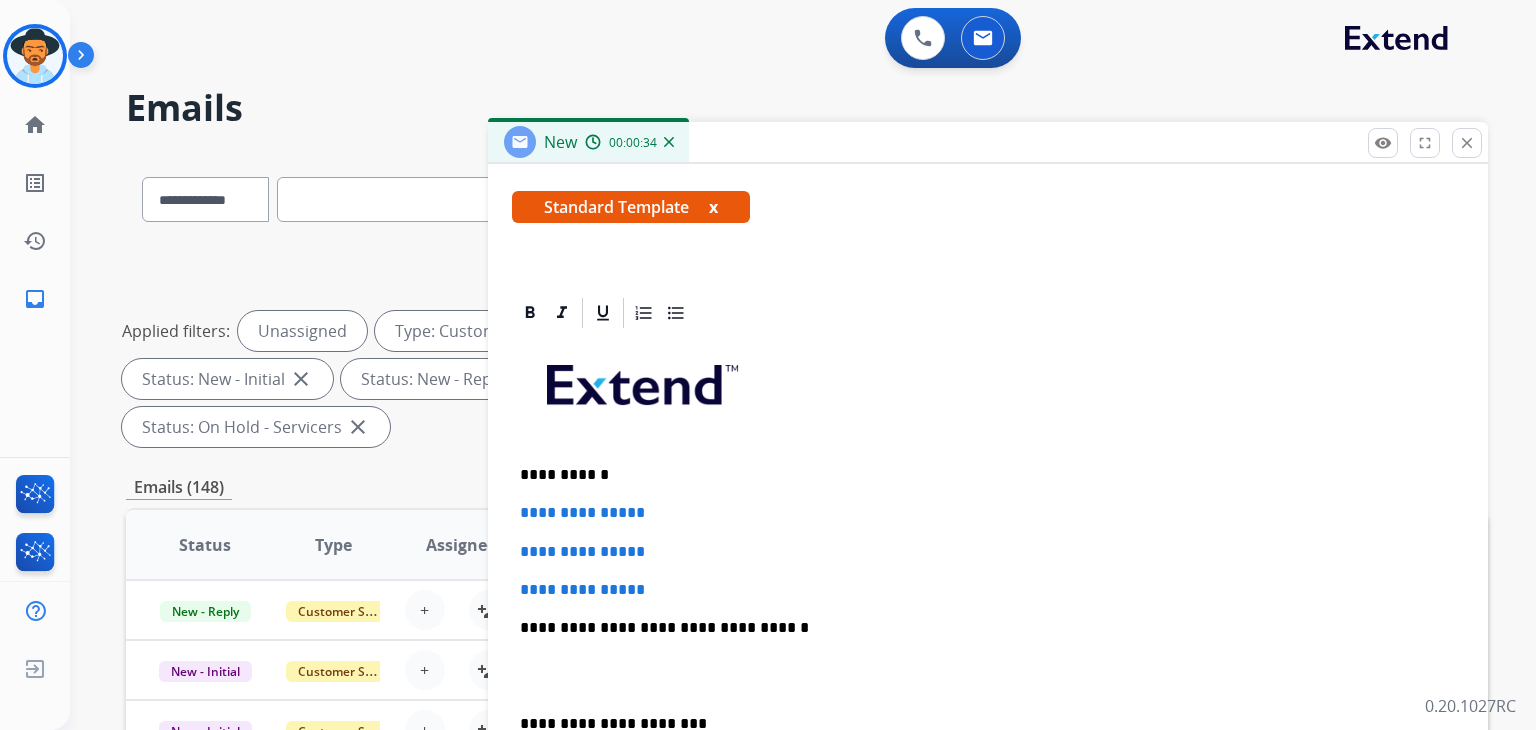 scroll, scrollTop: 268, scrollLeft: 0, axis: vertical 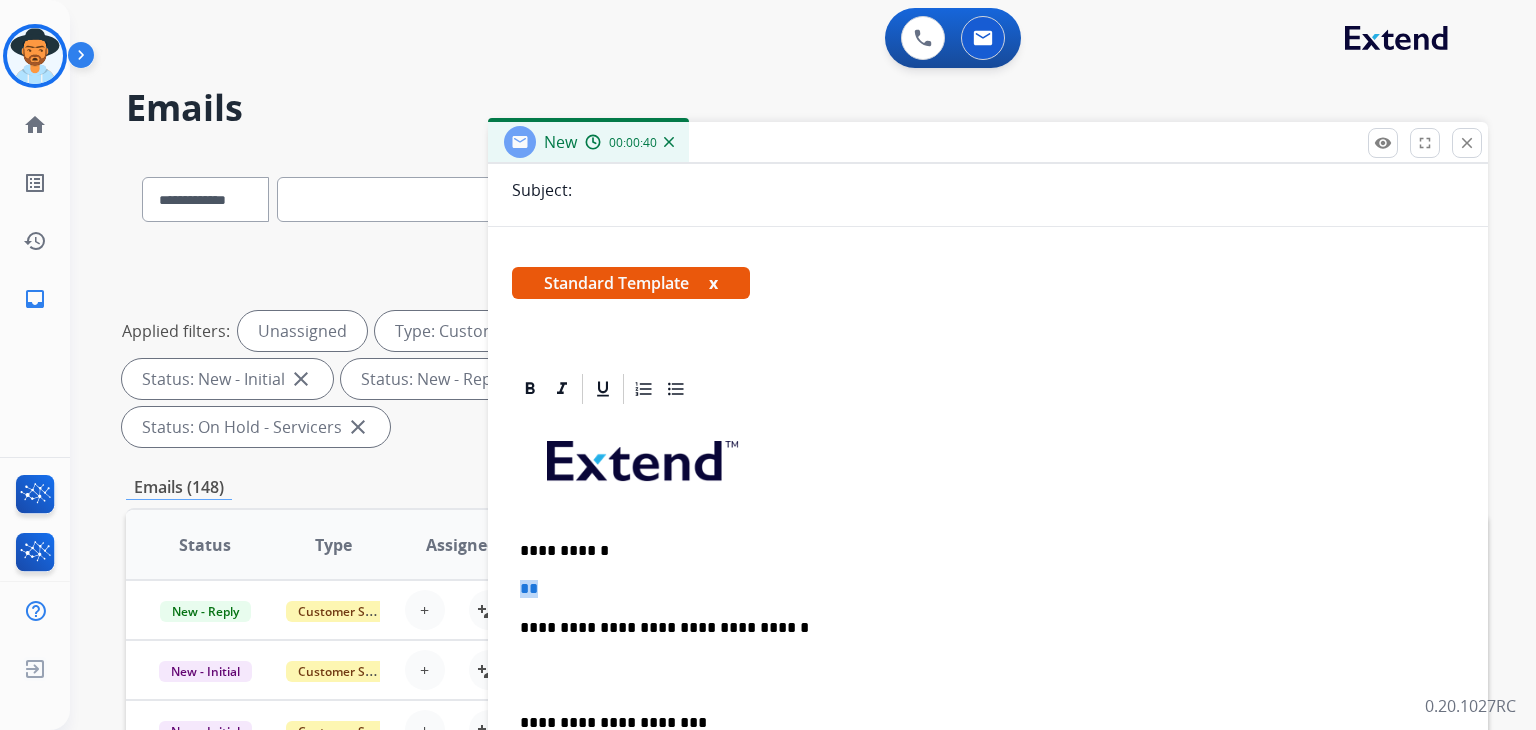 drag, startPoint x: 573, startPoint y: 590, endPoint x: 510, endPoint y: 587, distance: 63.07139 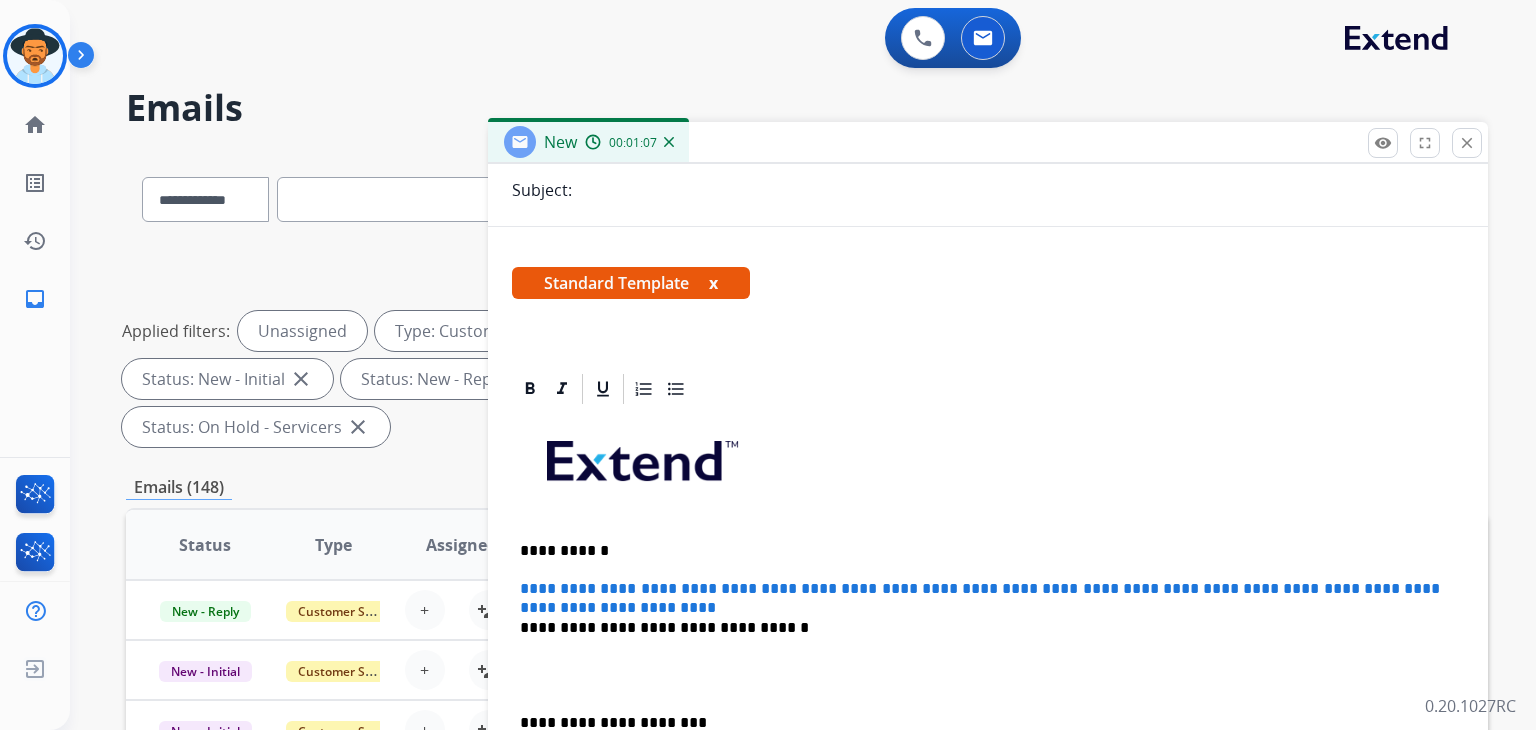 scroll, scrollTop: 286, scrollLeft: 0, axis: vertical 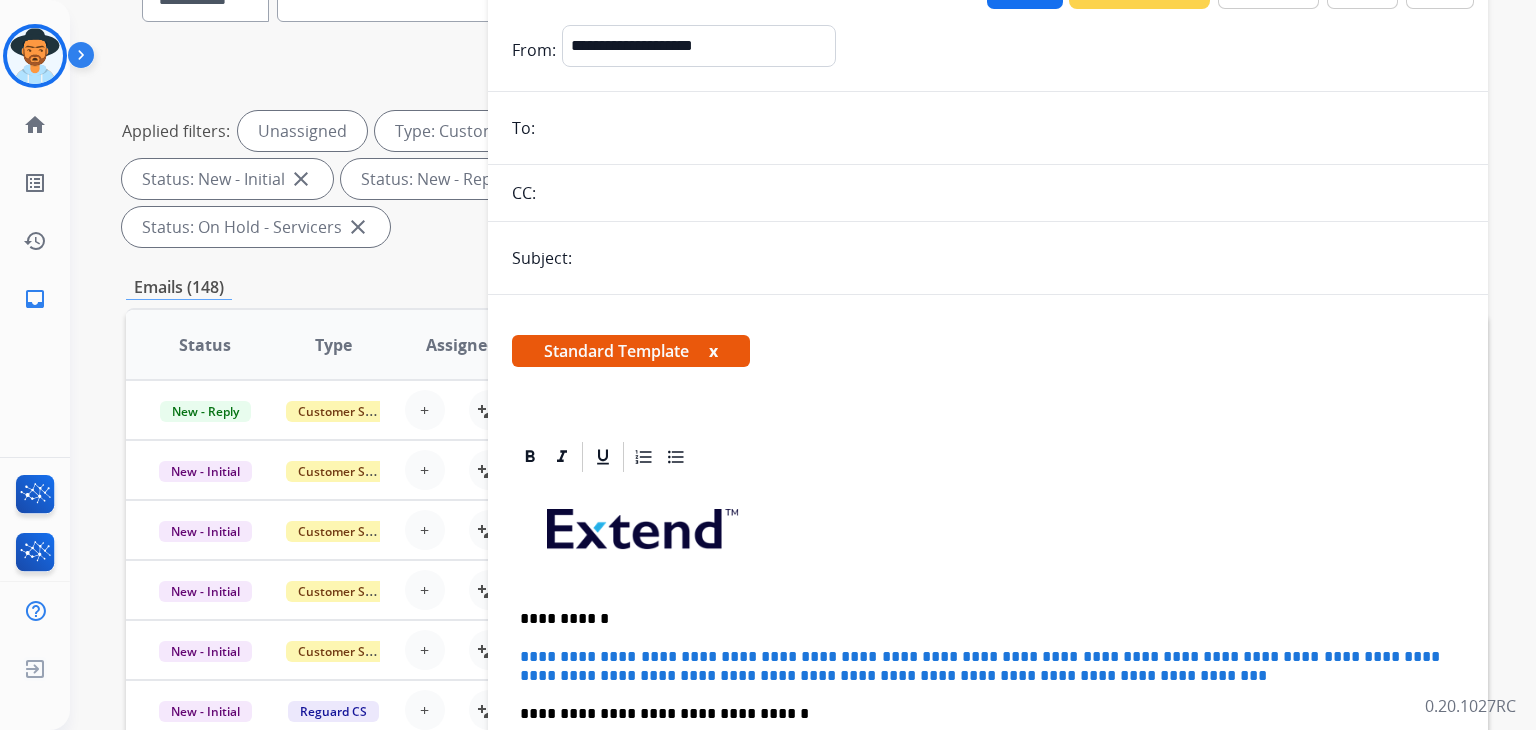 click at bounding box center (1021, 258) 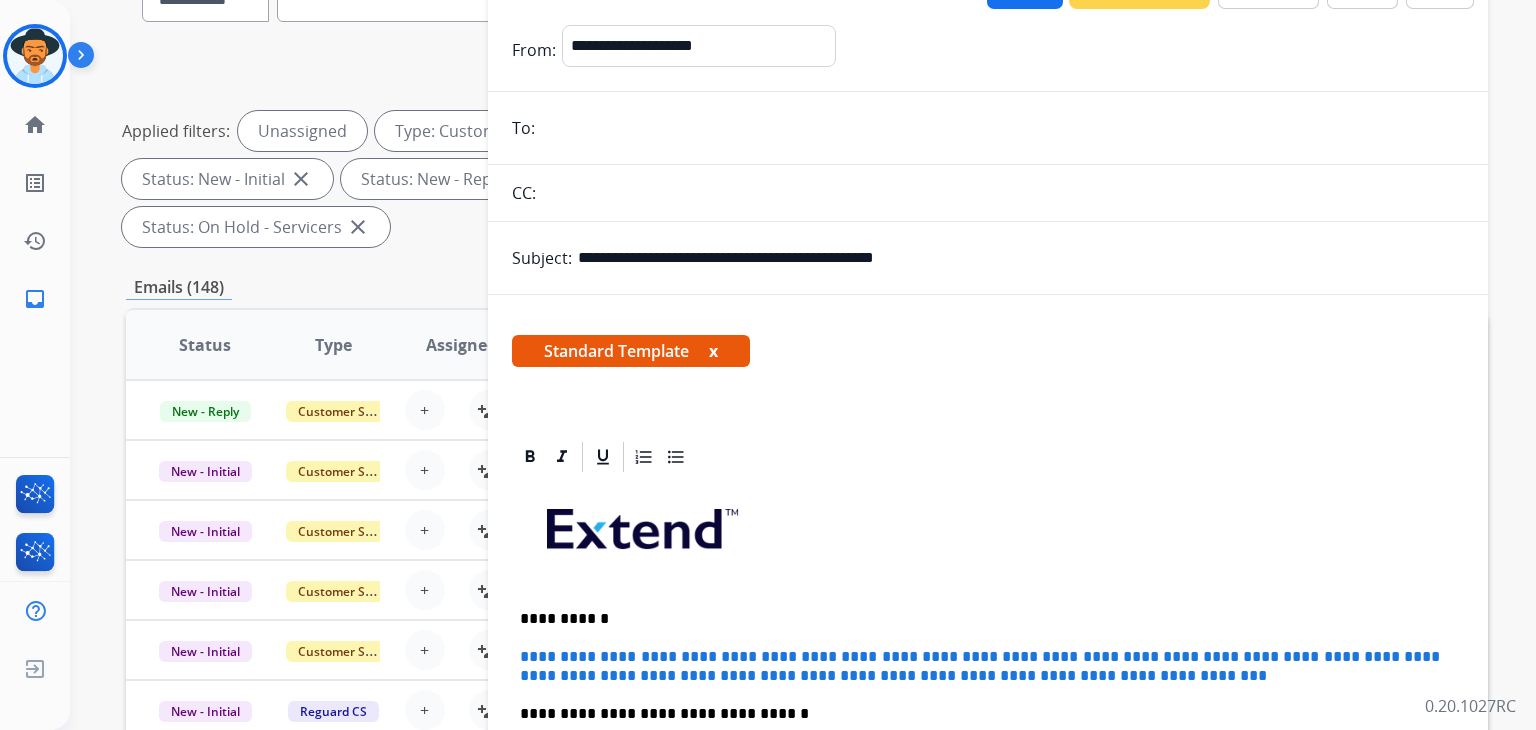 type on "**********" 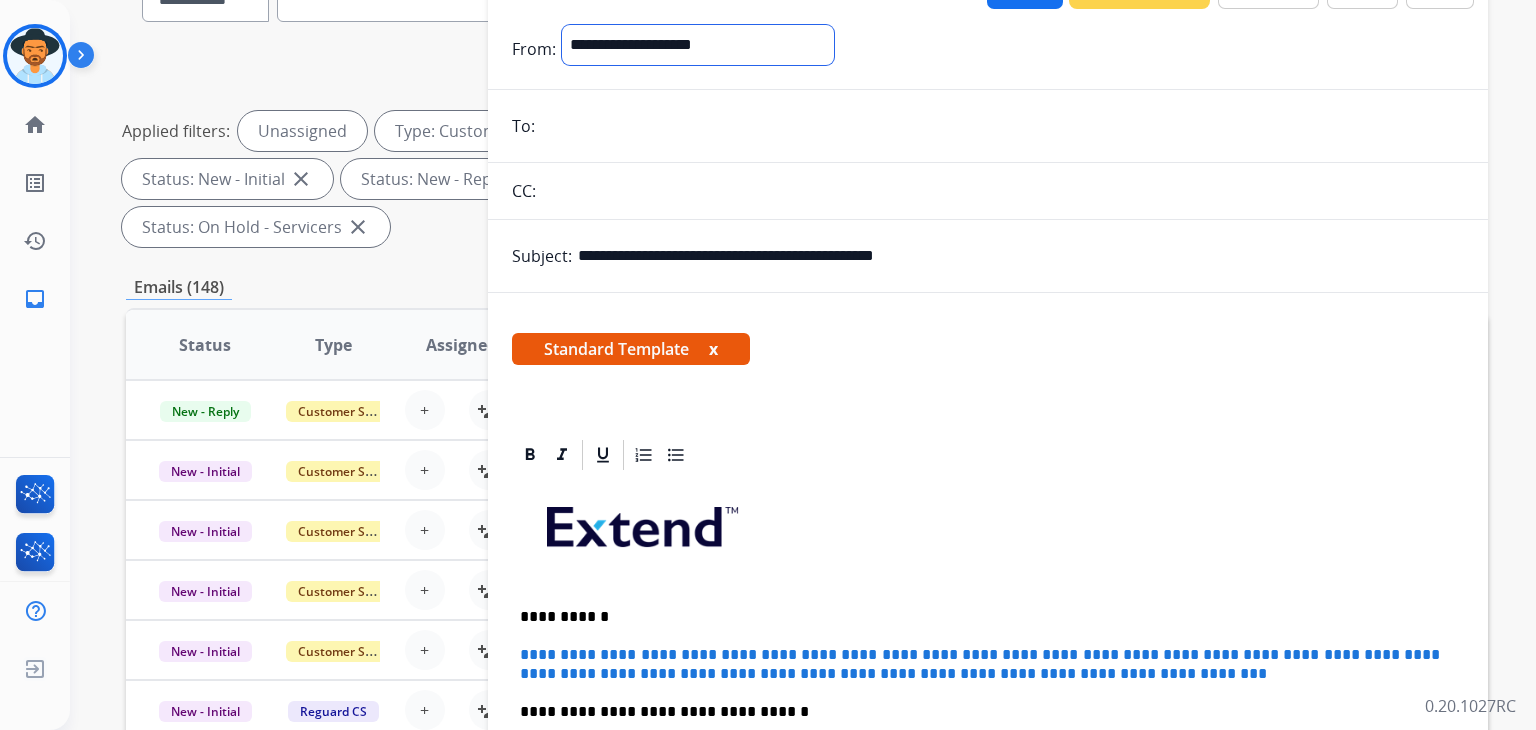 click on "**********" at bounding box center (698, 45) 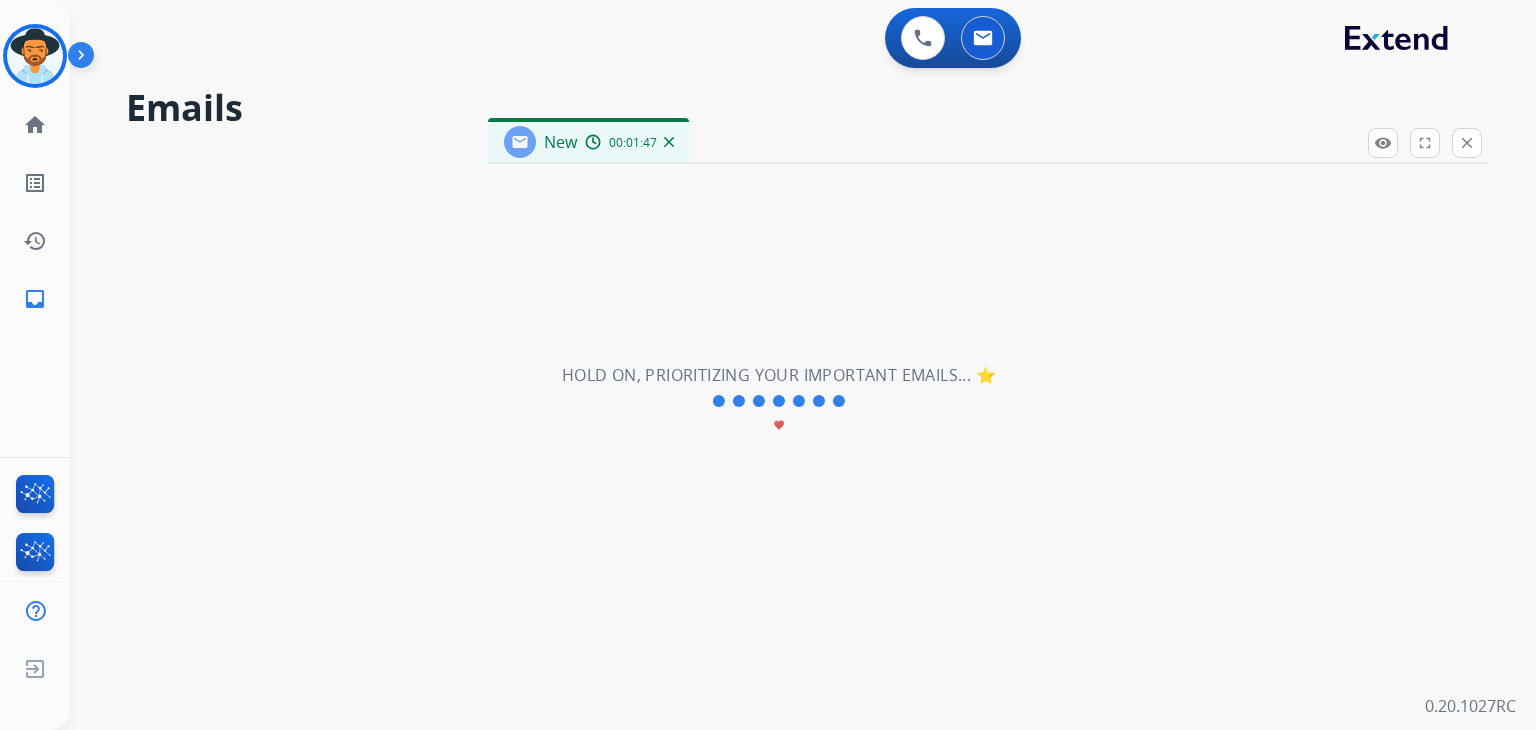 scroll, scrollTop: 0, scrollLeft: 0, axis: both 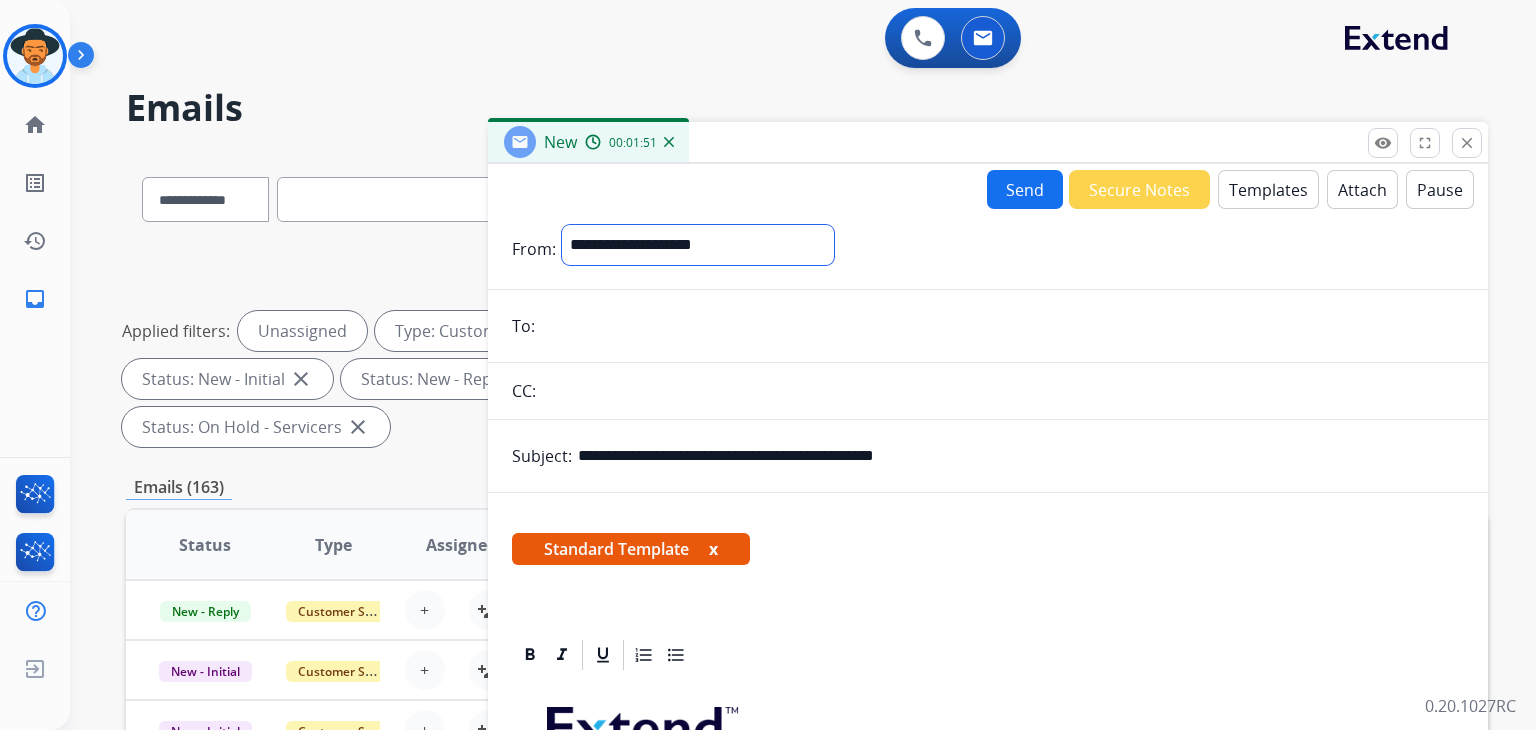 select on "**********" 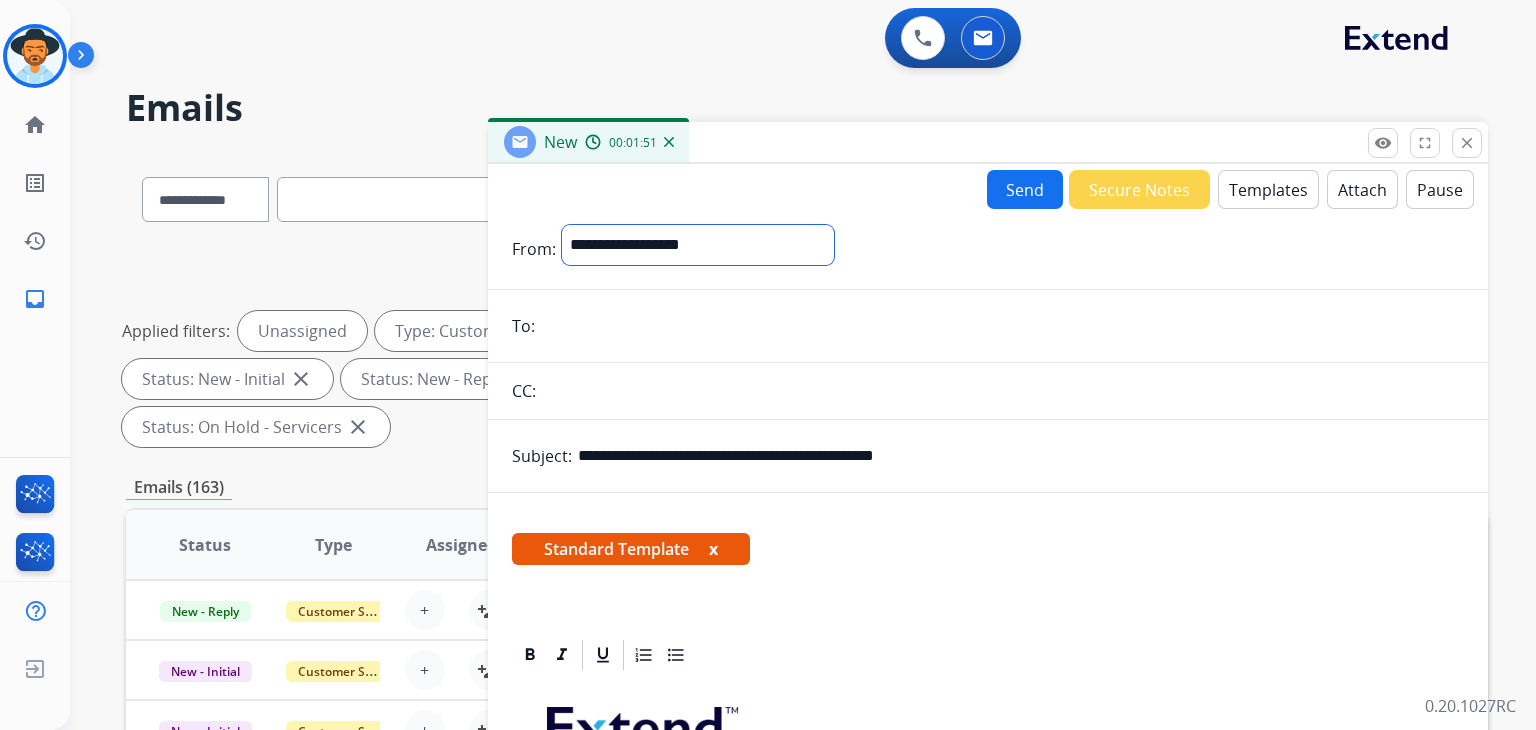 click on "**********" at bounding box center [698, 245] 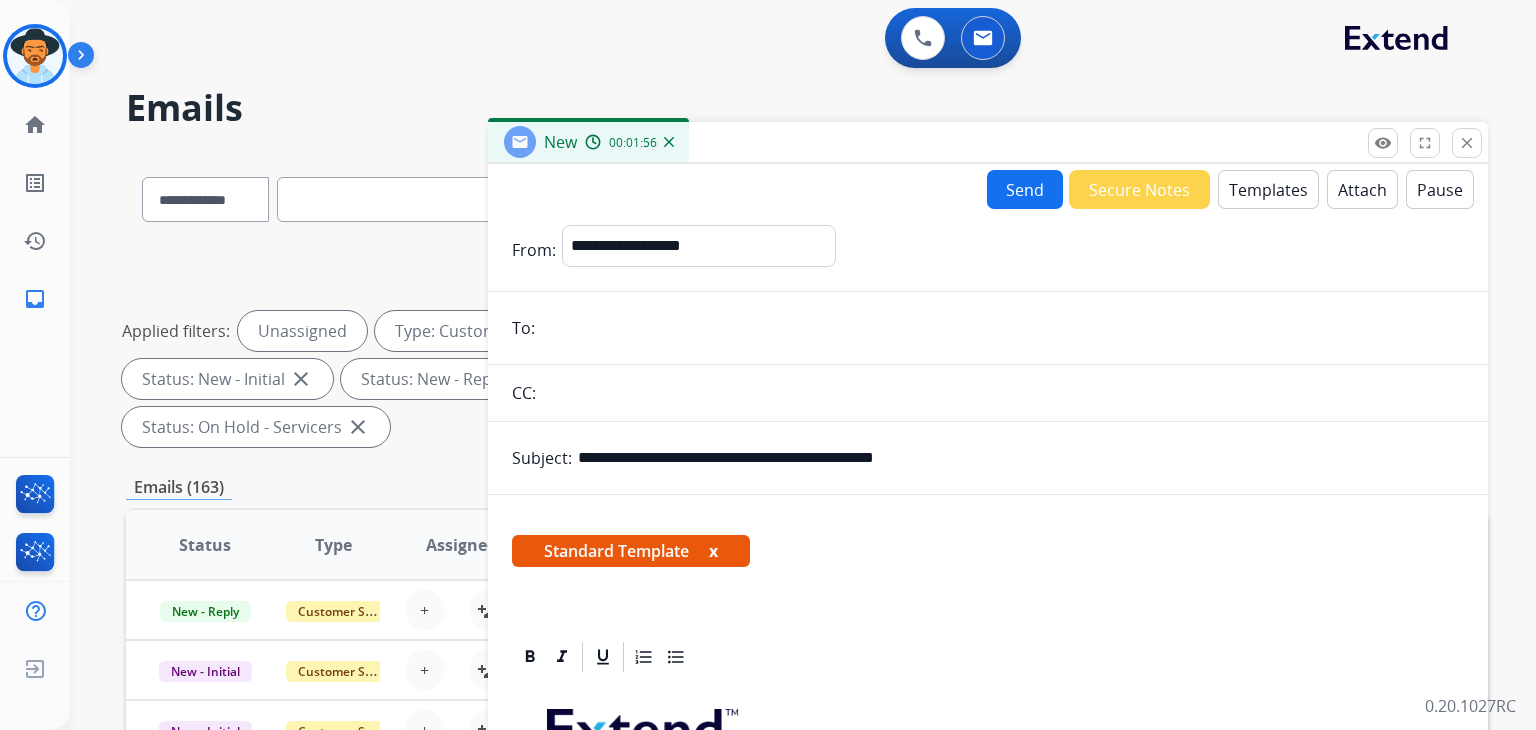 click at bounding box center [1002, 328] 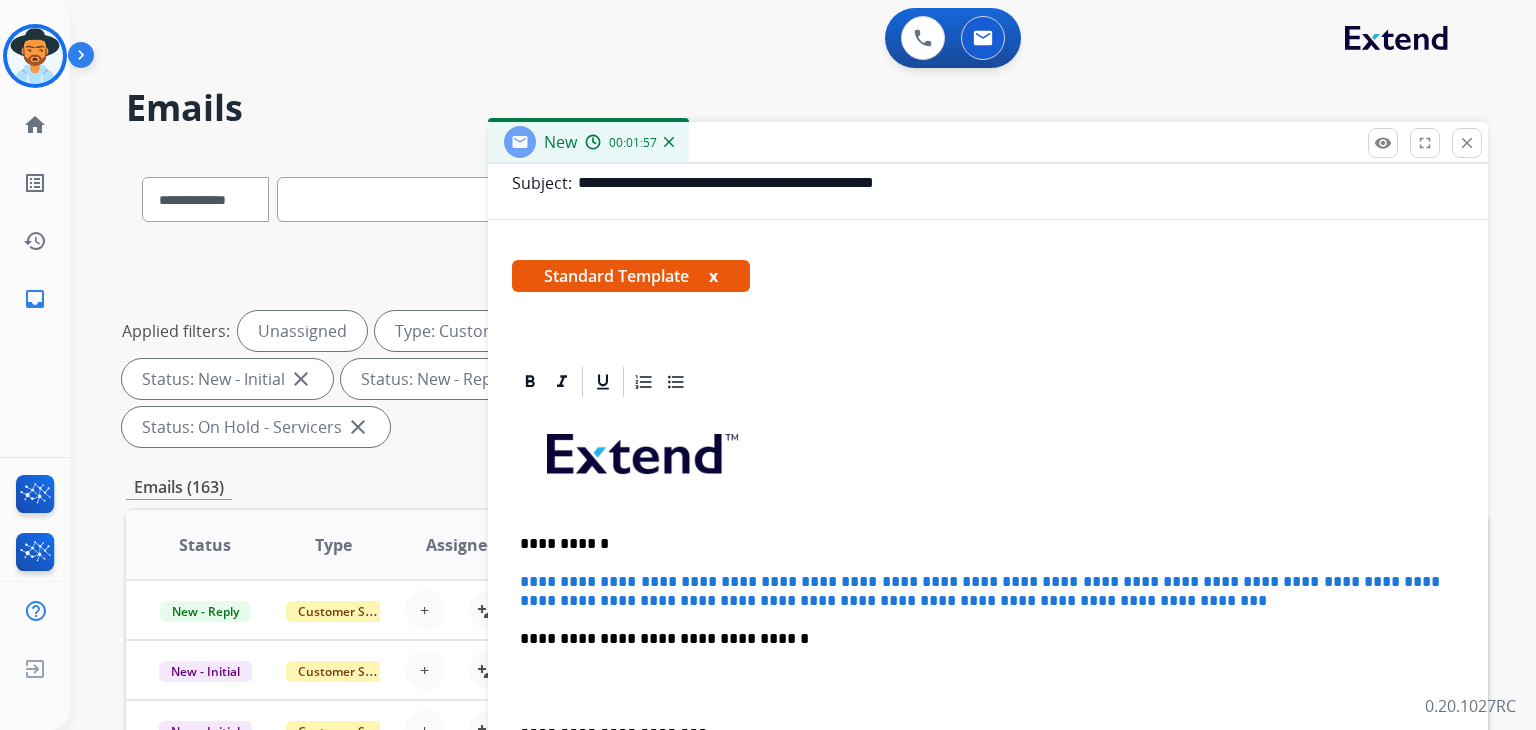 scroll, scrollTop: 286, scrollLeft: 0, axis: vertical 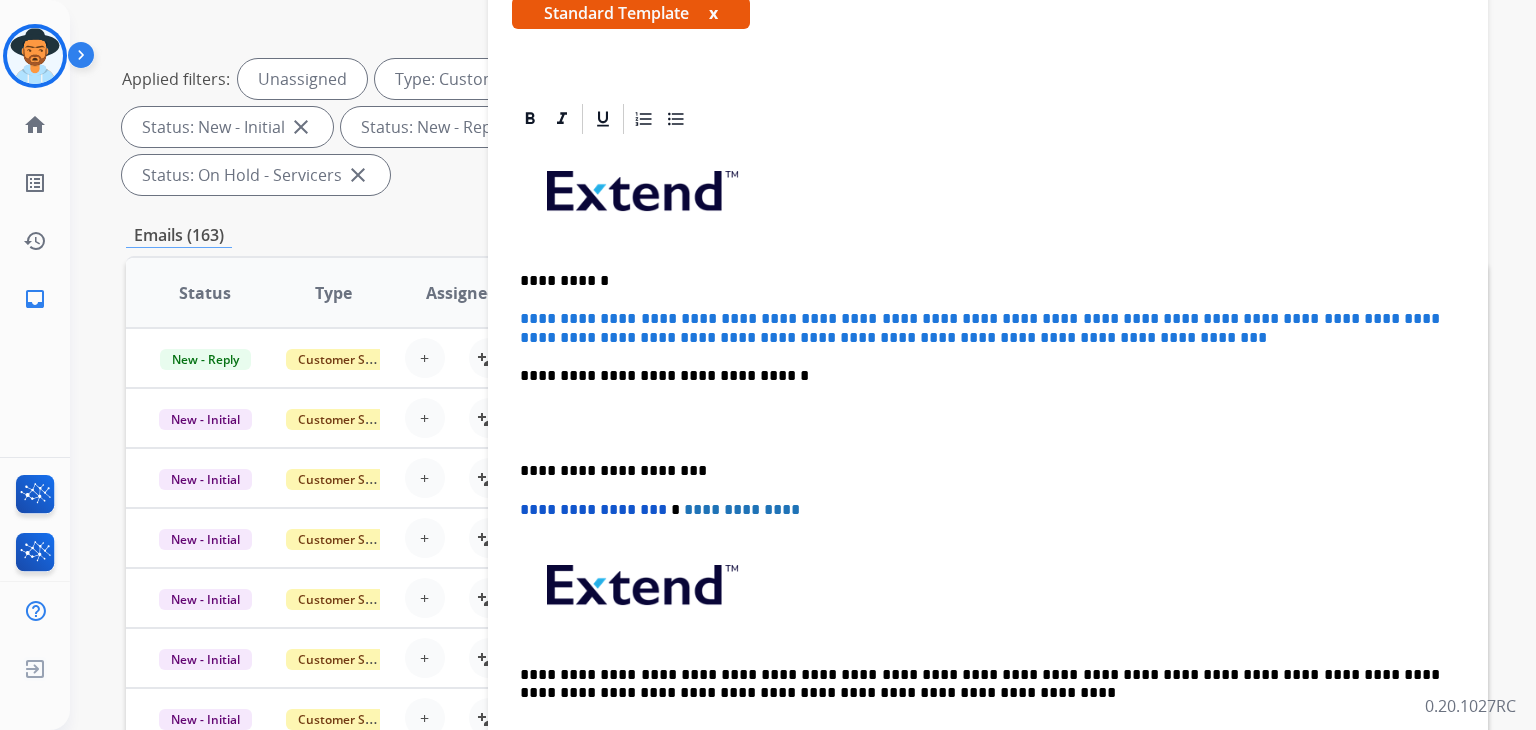 type on "**********" 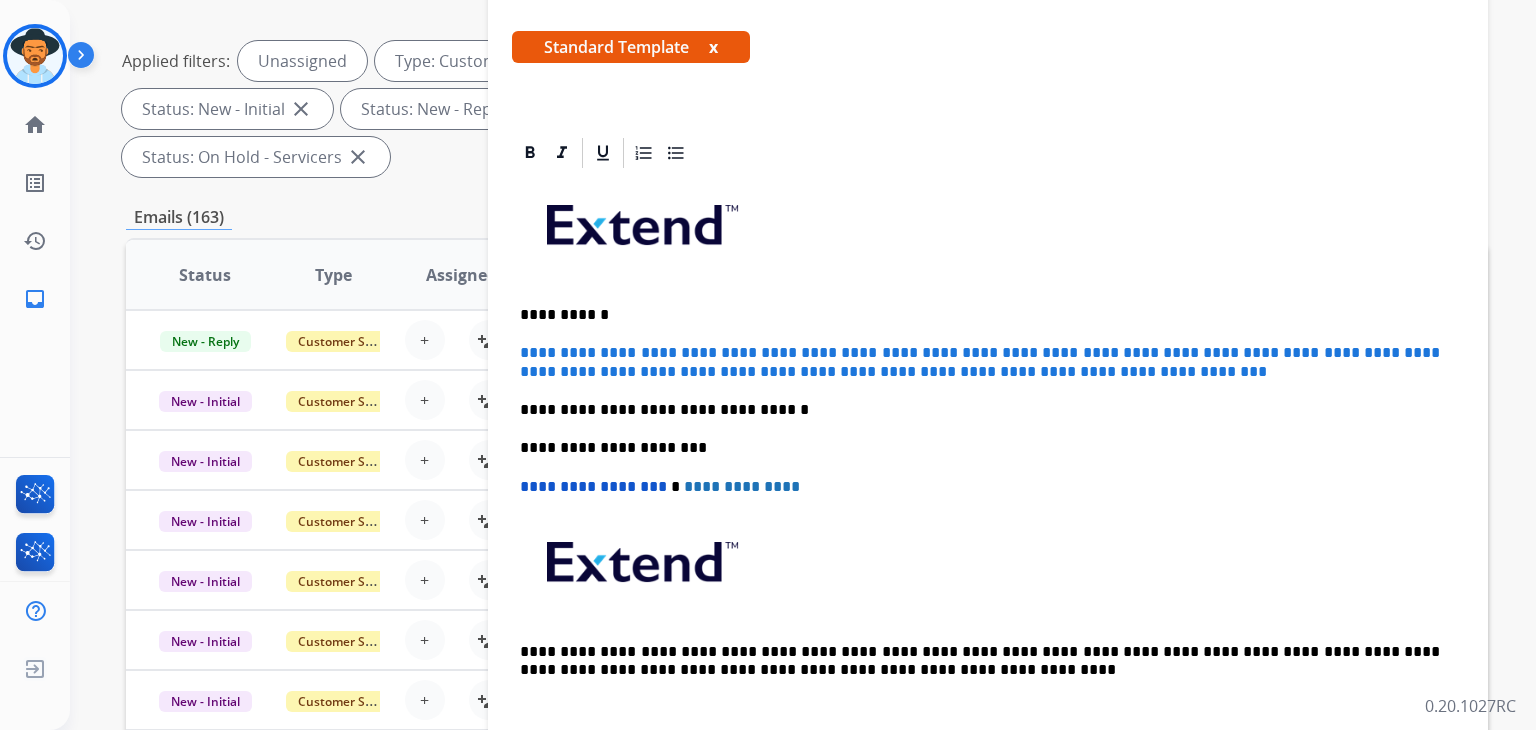 scroll, scrollTop: 229, scrollLeft: 0, axis: vertical 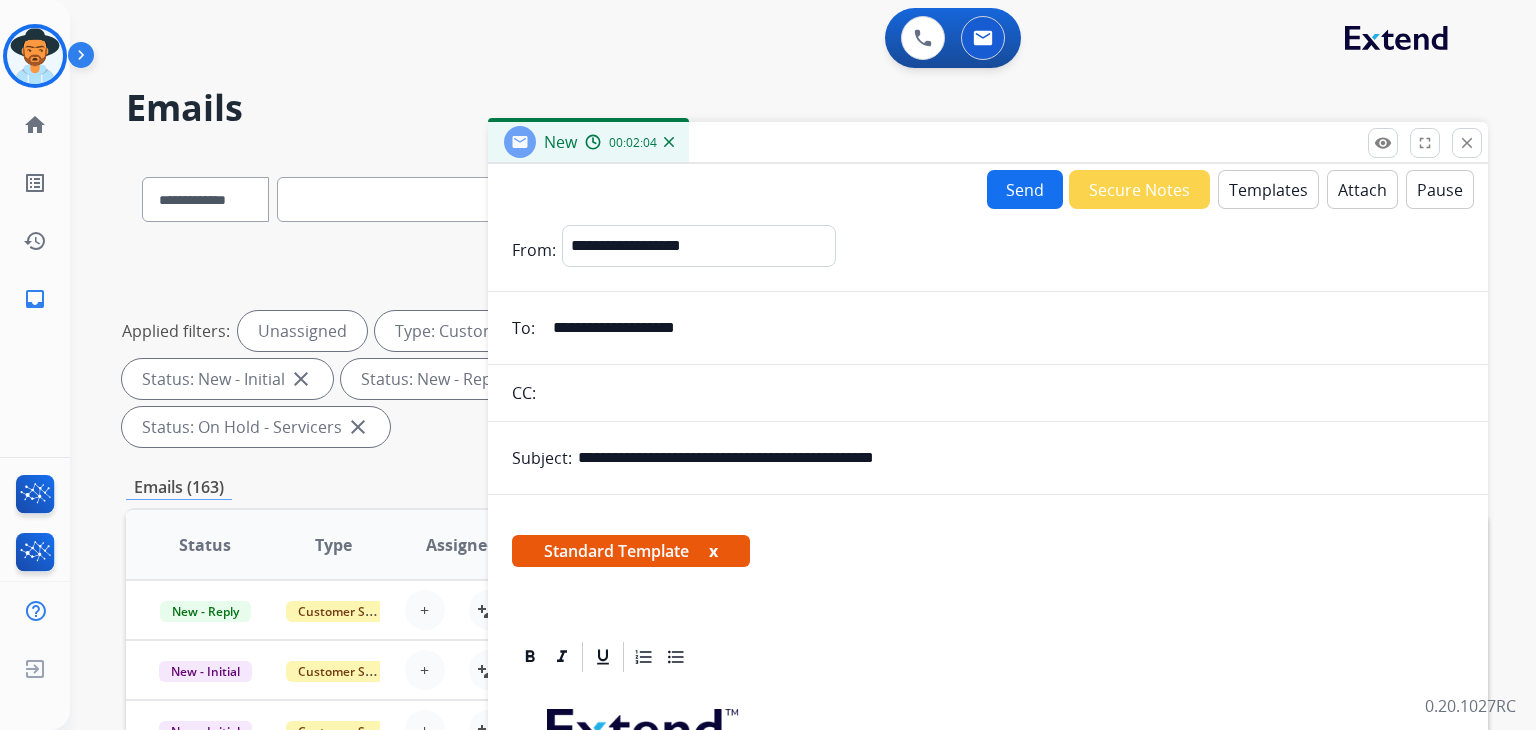 click on "Send" at bounding box center (1025, 189) 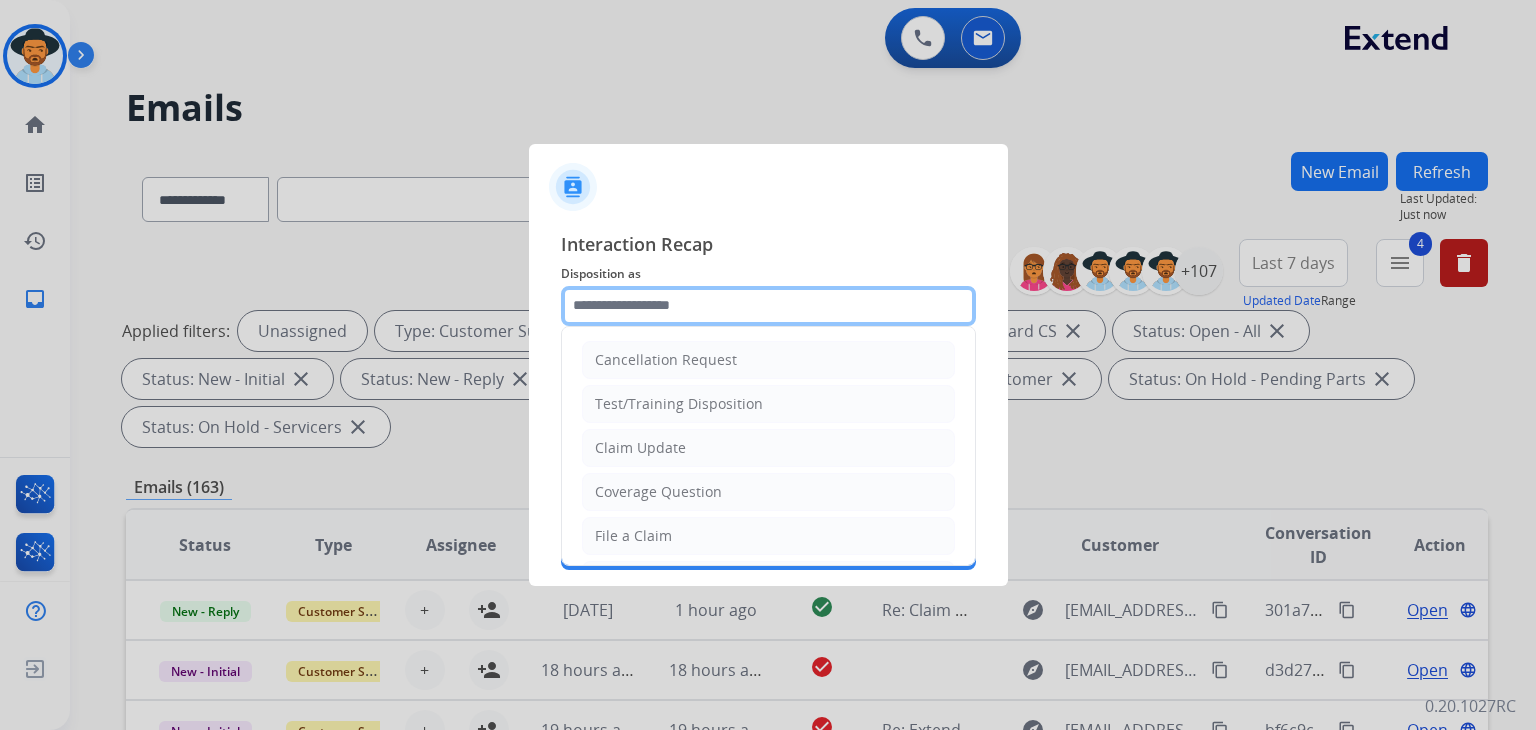 click 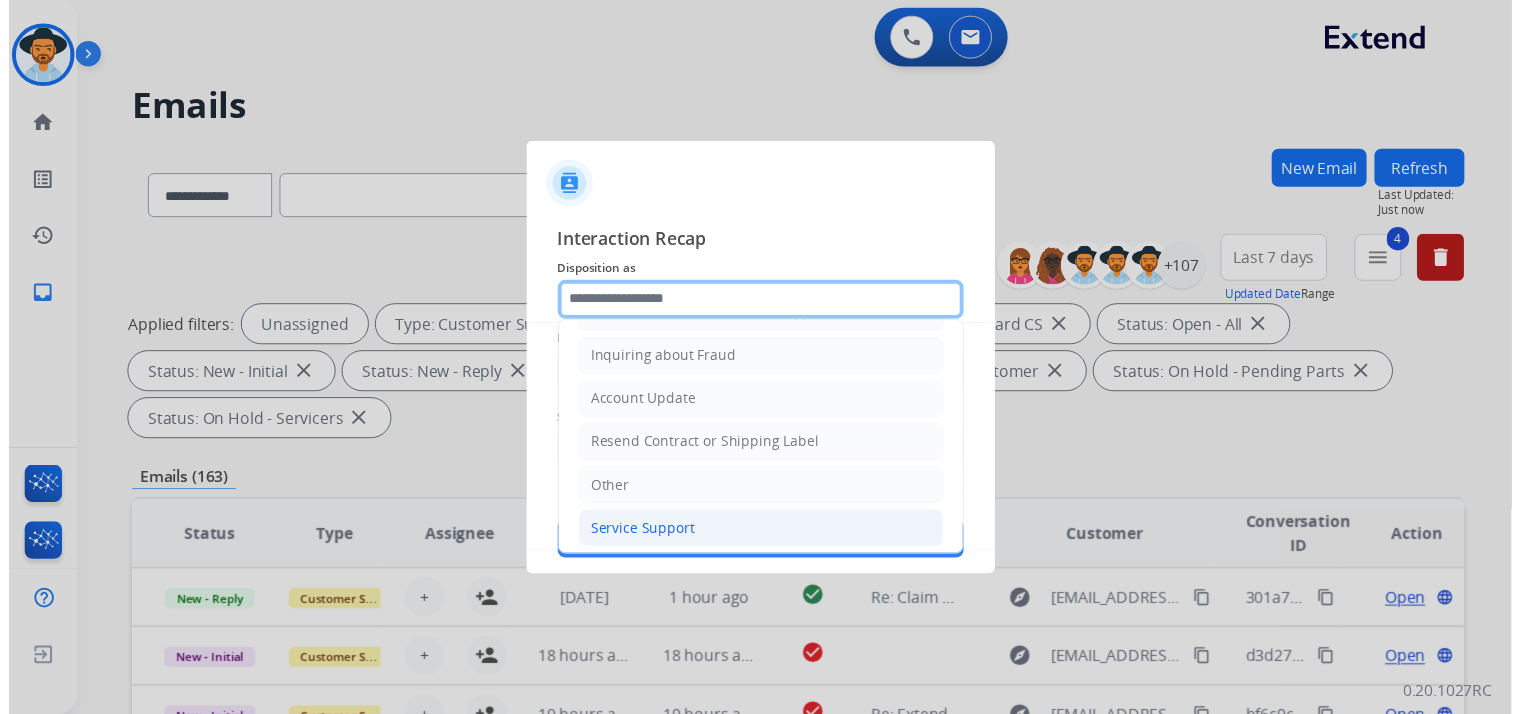 scroll, scrollTop: 306, scrollLeft: 0, axis: vertical 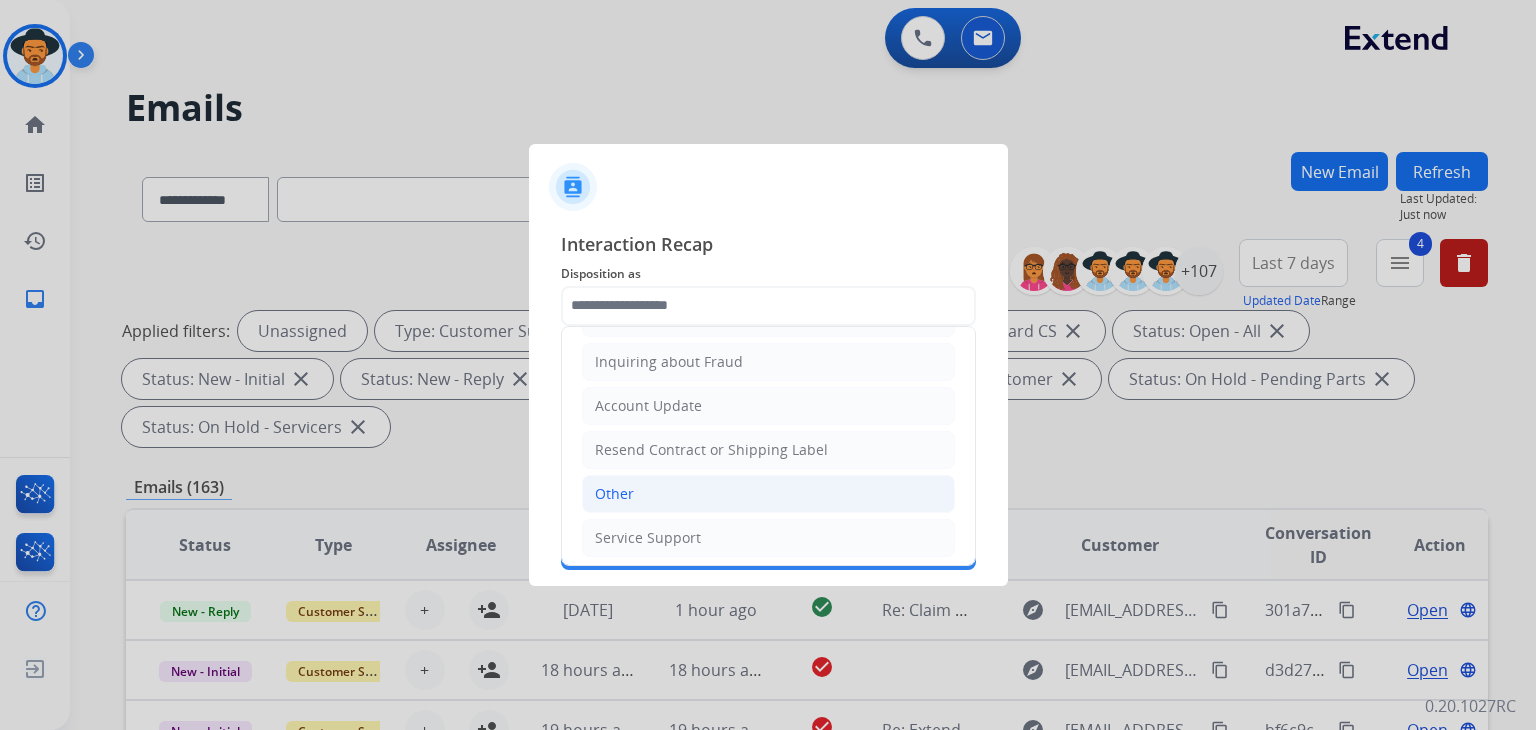 click on "Other" 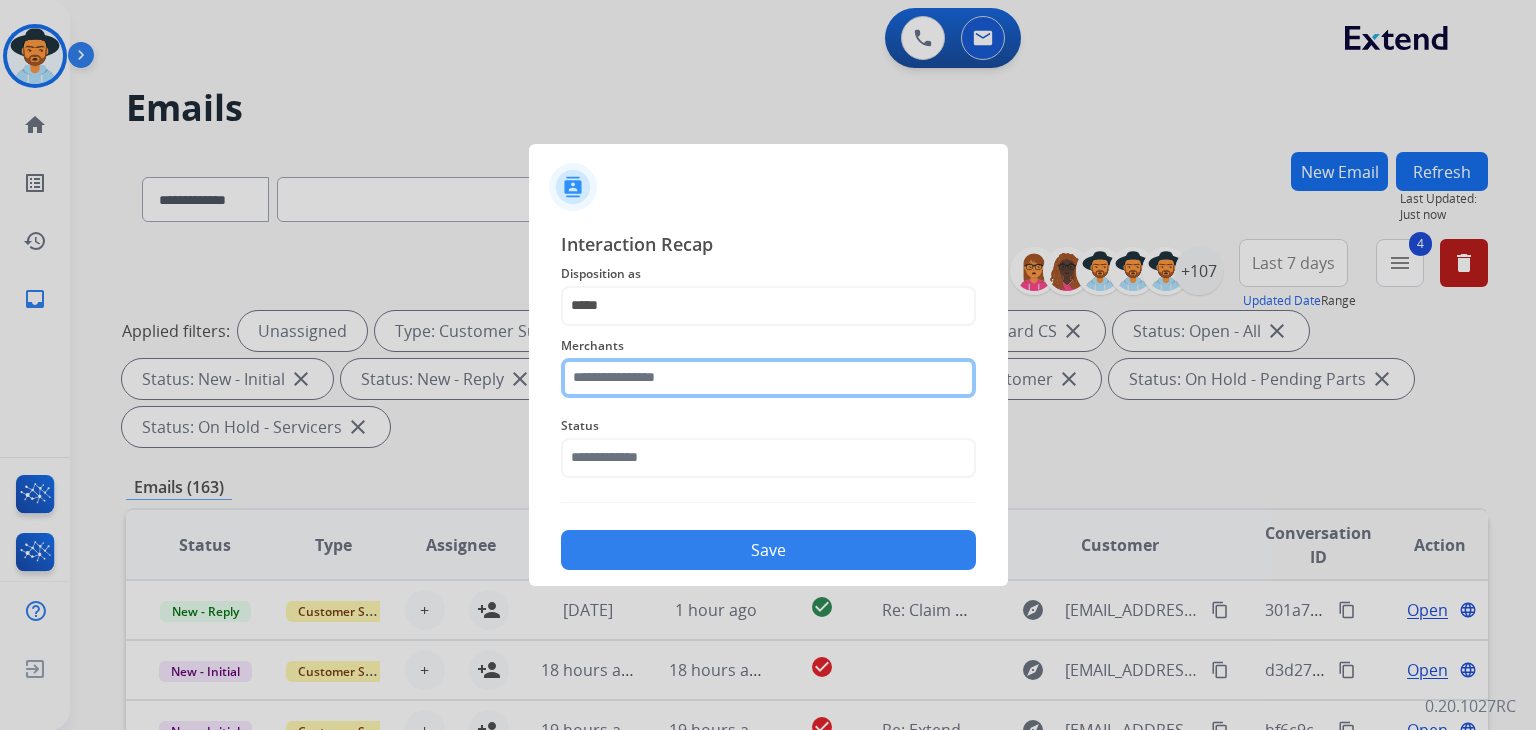 click 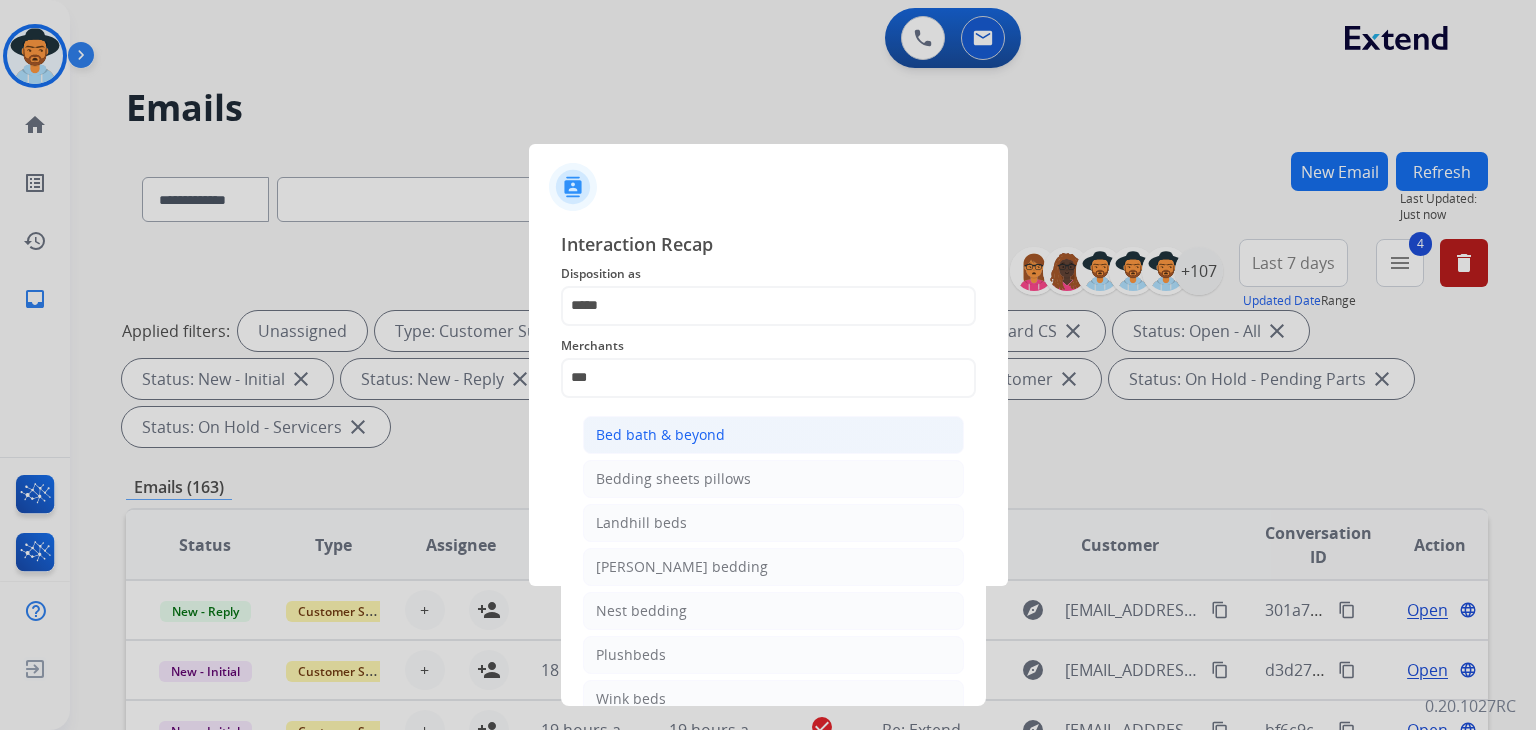 click on "Bed bath & beyond" 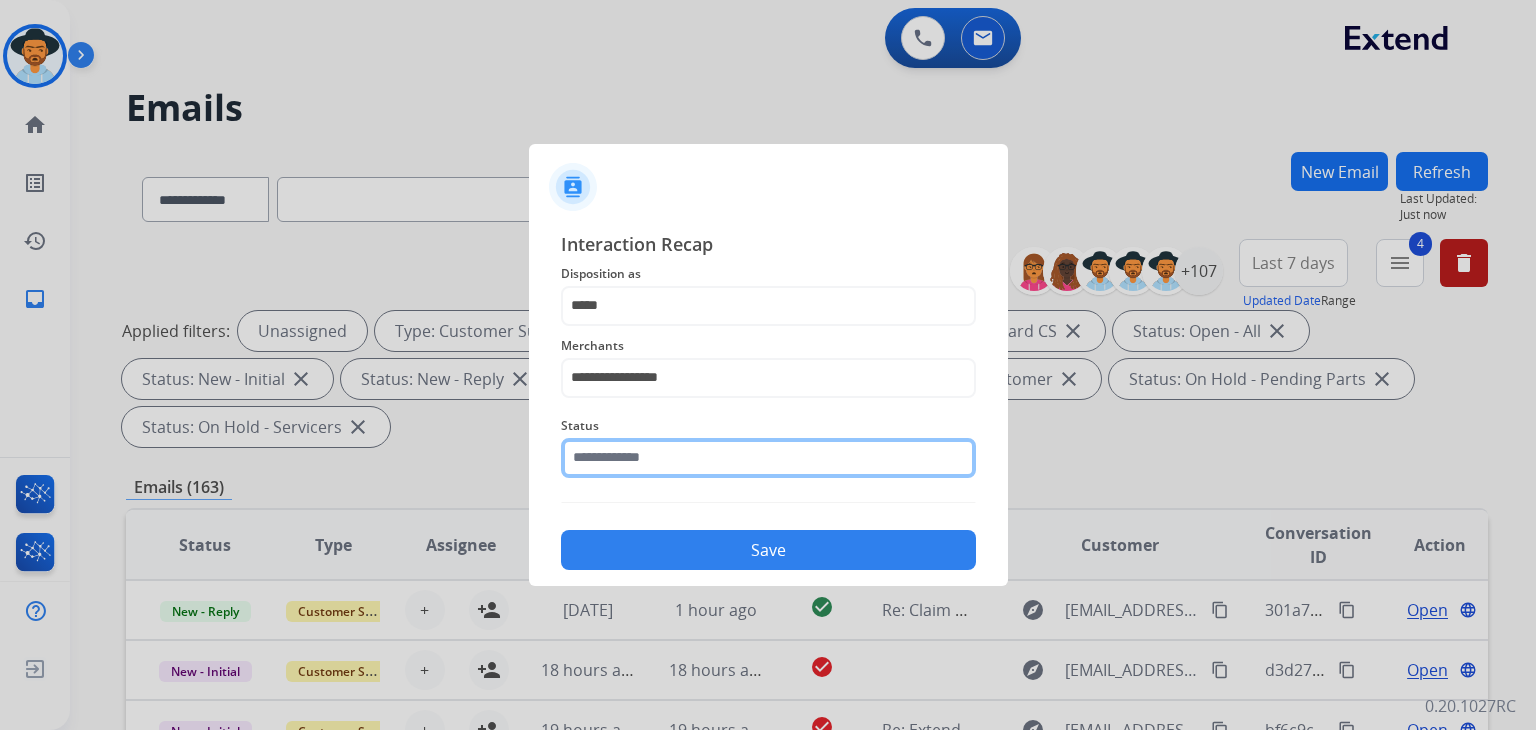 click 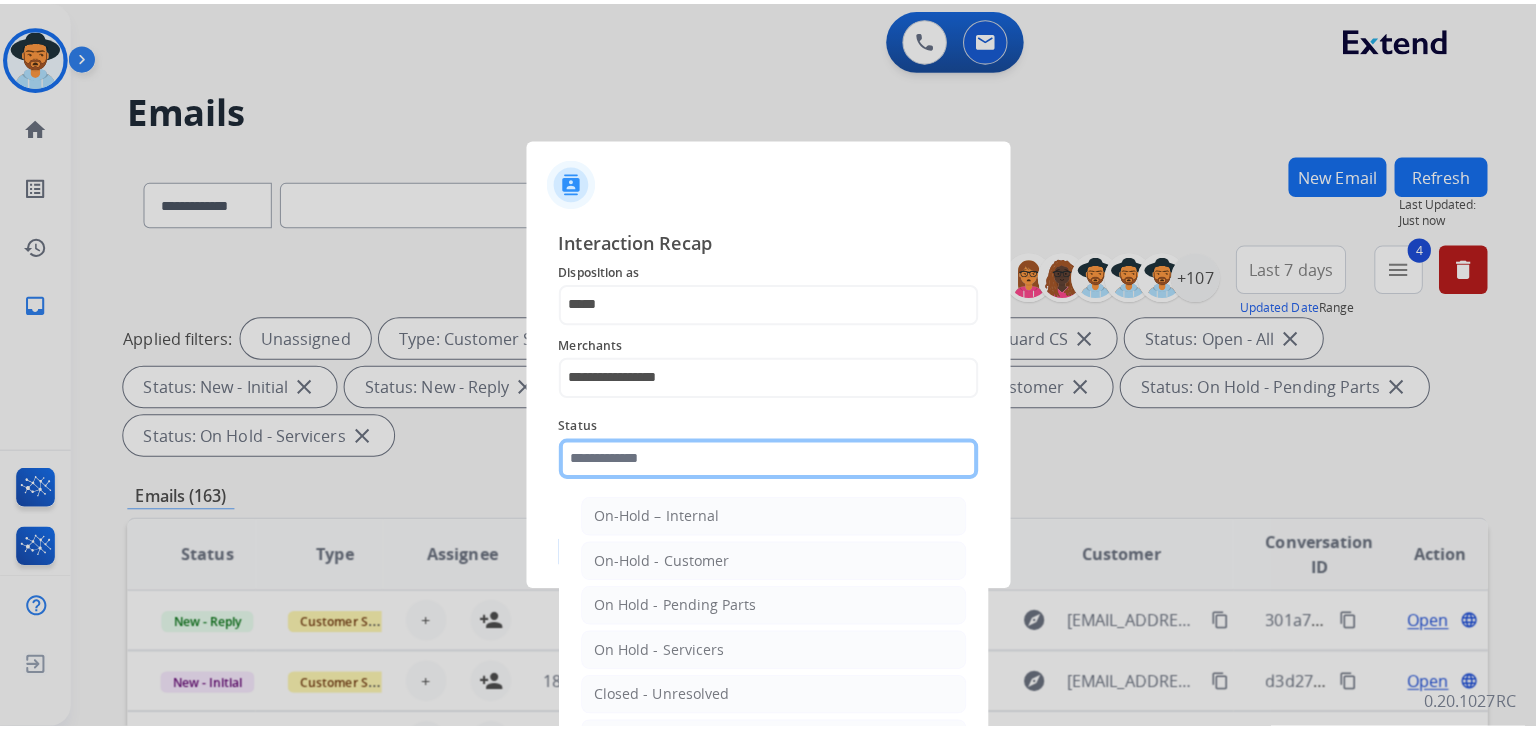 scroll, scrollTop: 100, scrollLeft: 0, axis: vertical 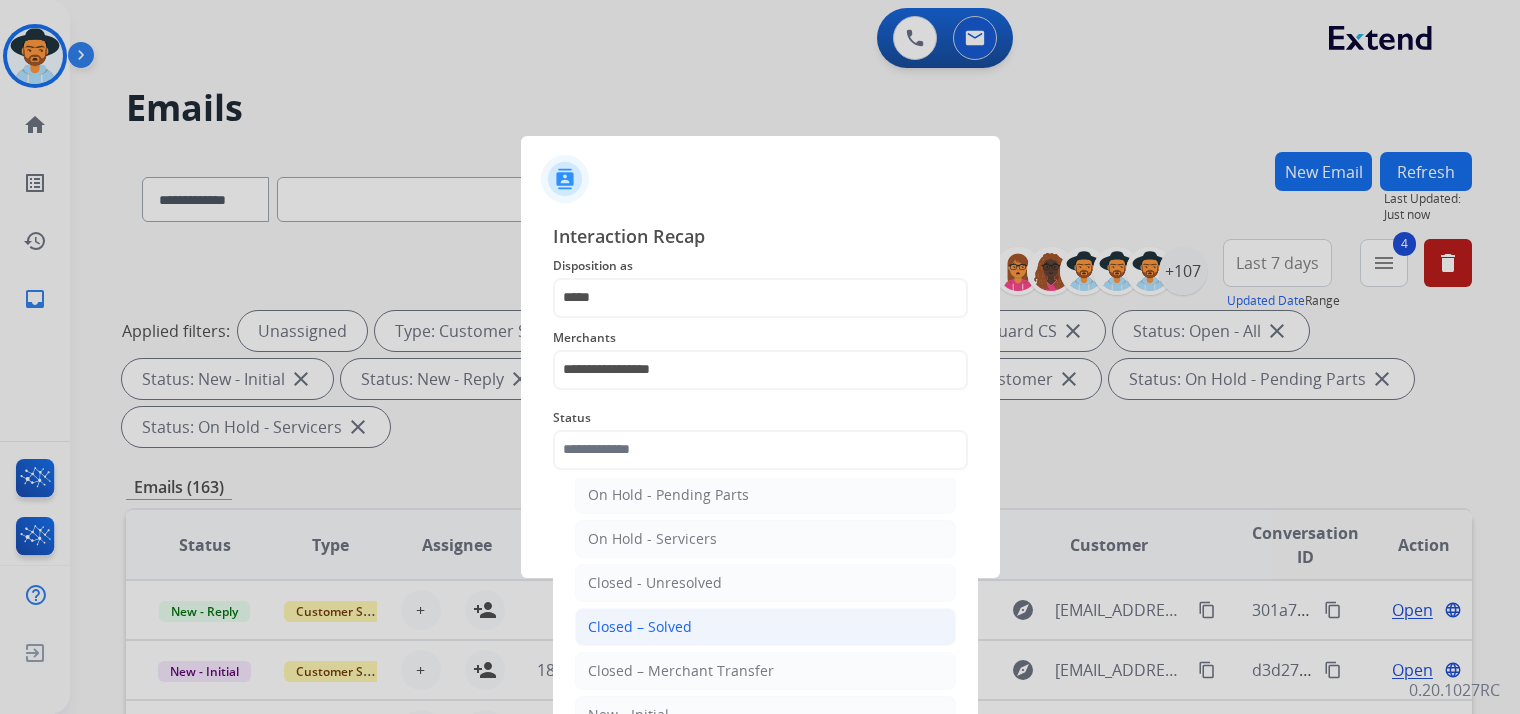 click on "Closed – Solved" 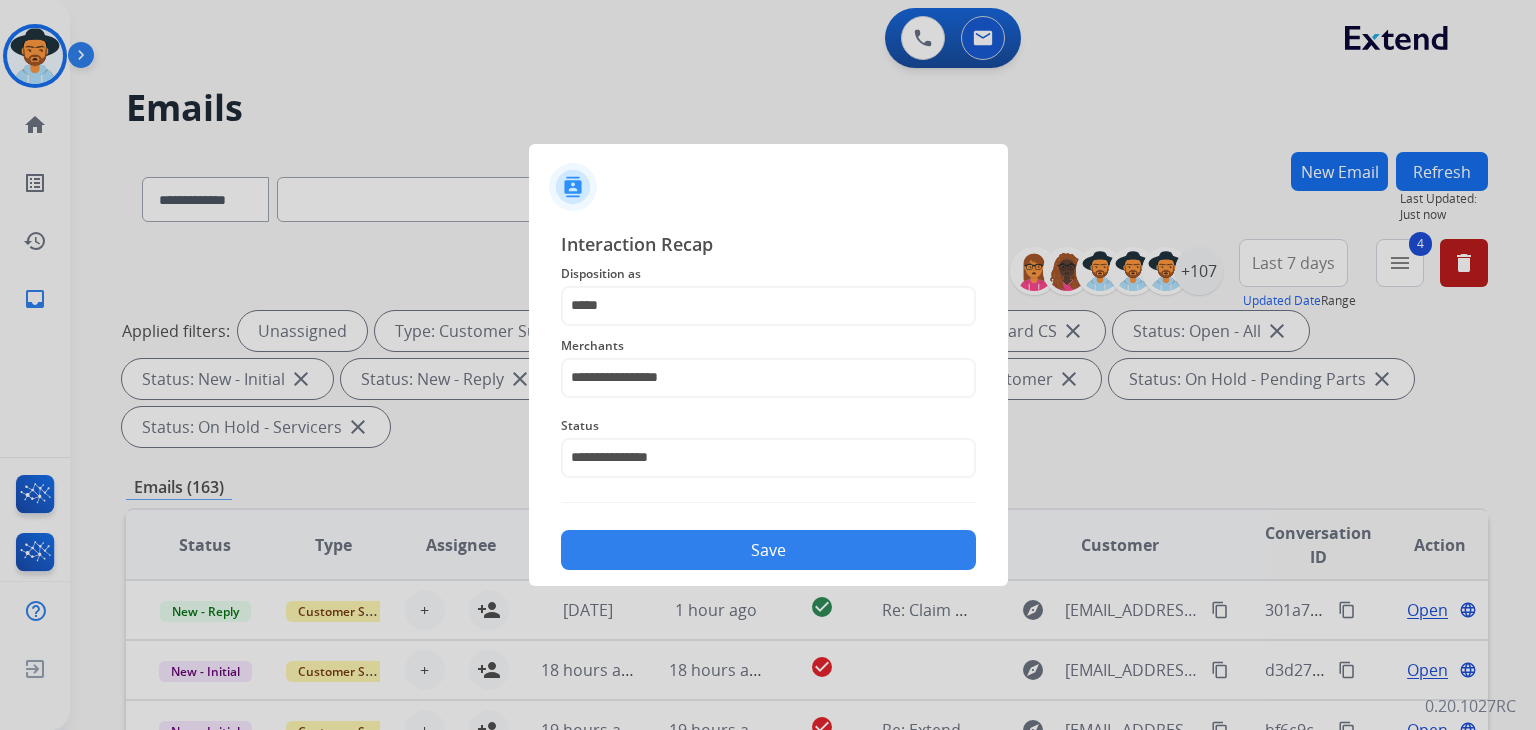 click on "Save" 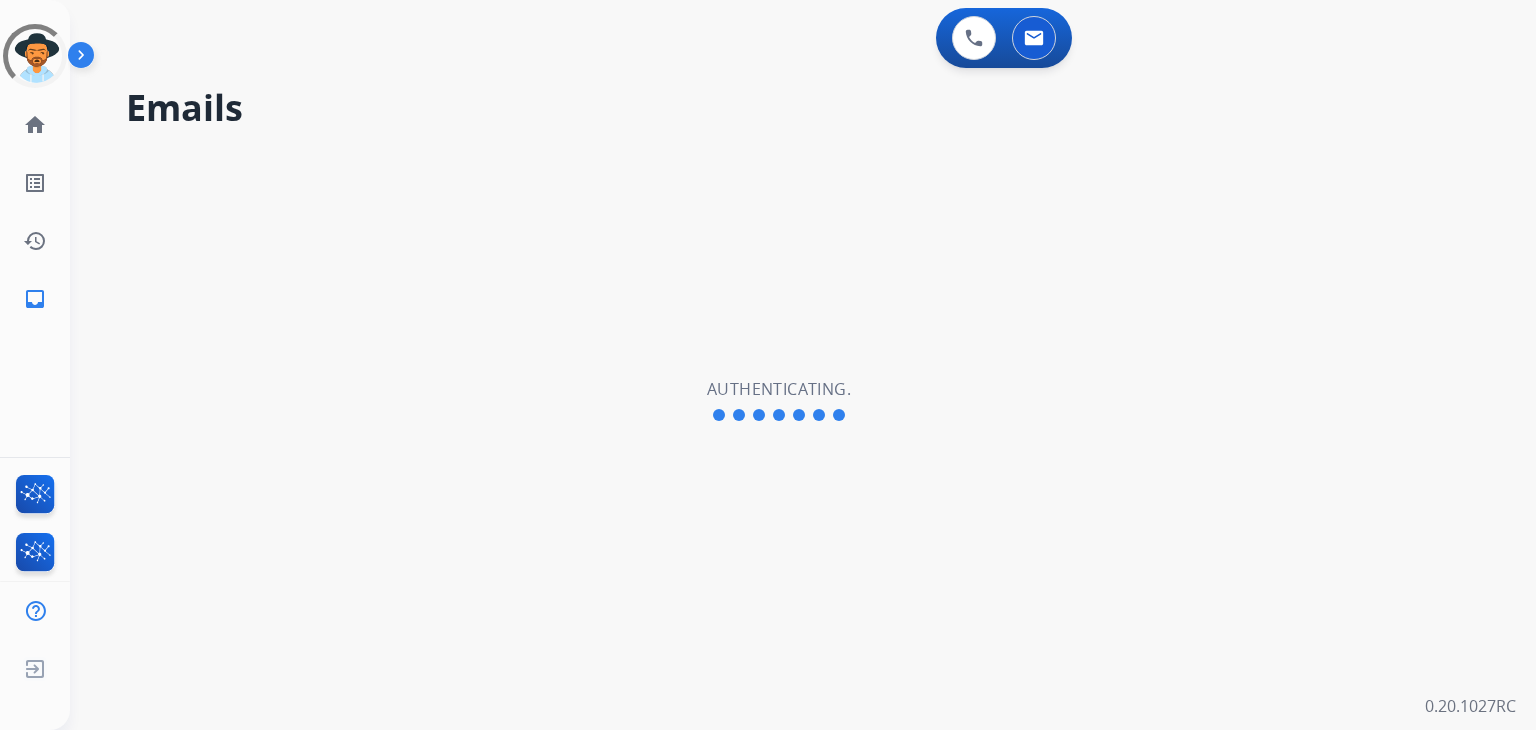 scroll, scrollTop: 0, scrollLeft: 0, axis: both 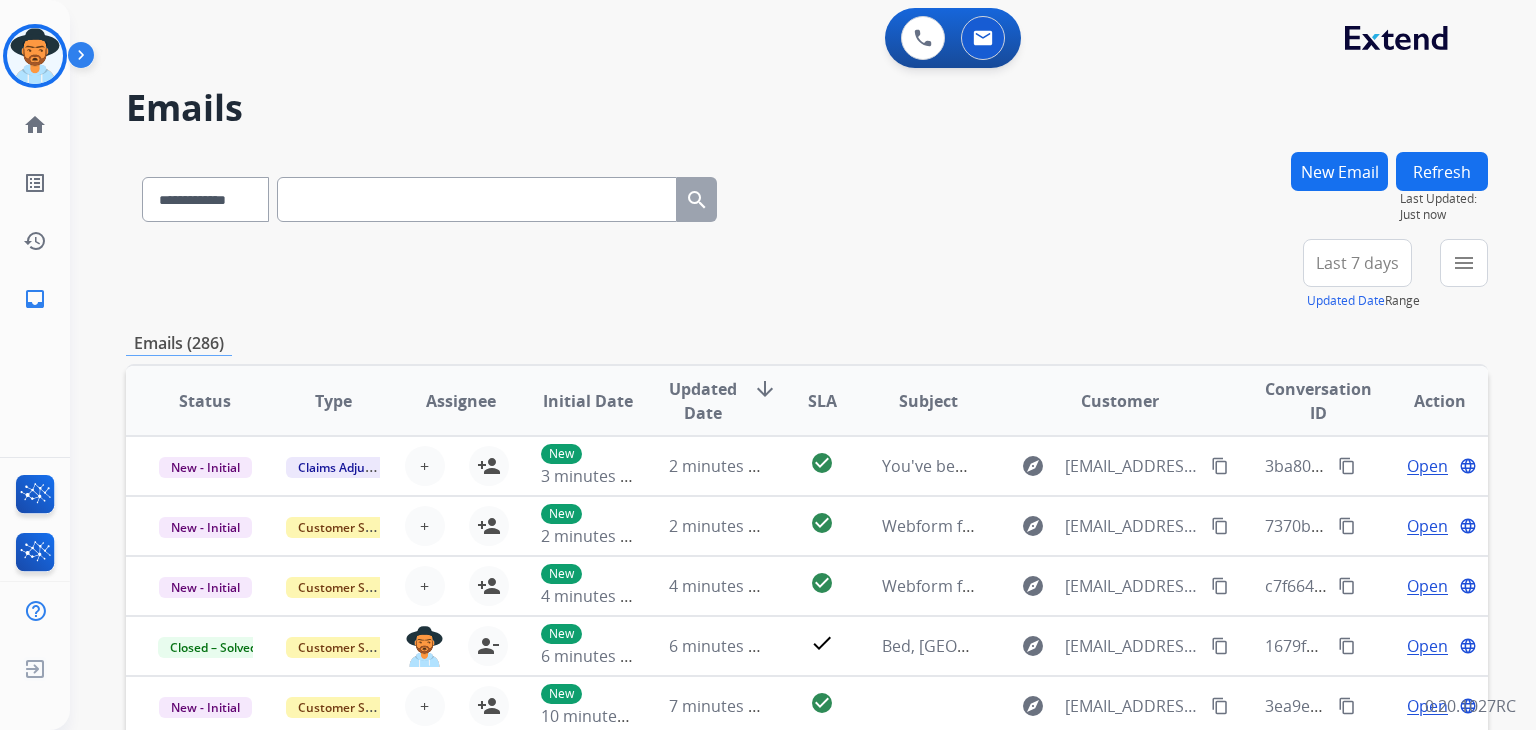 click on "Last 7 days" at bounding box center (1357, 263) 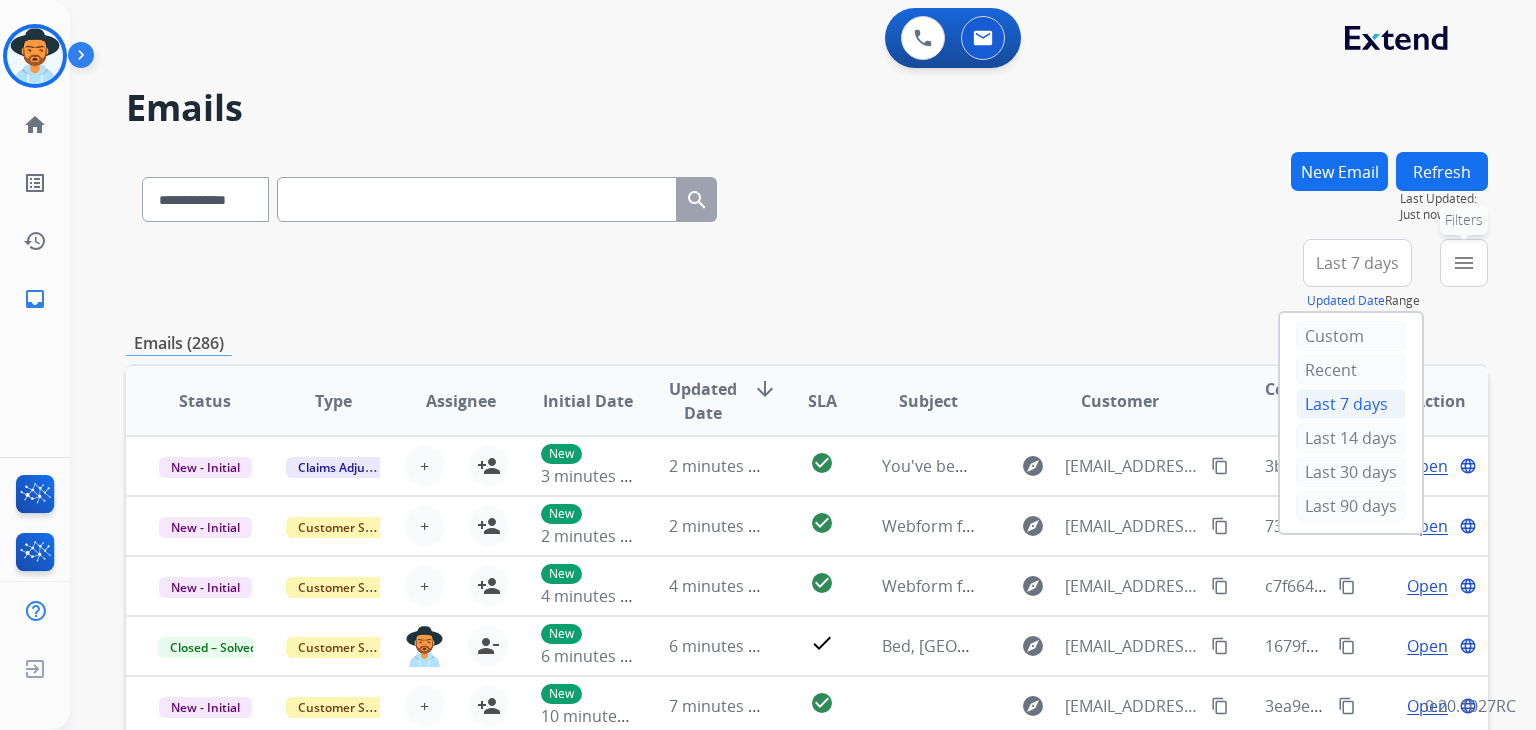 click on "menu" at bounding box center (1464, 263) 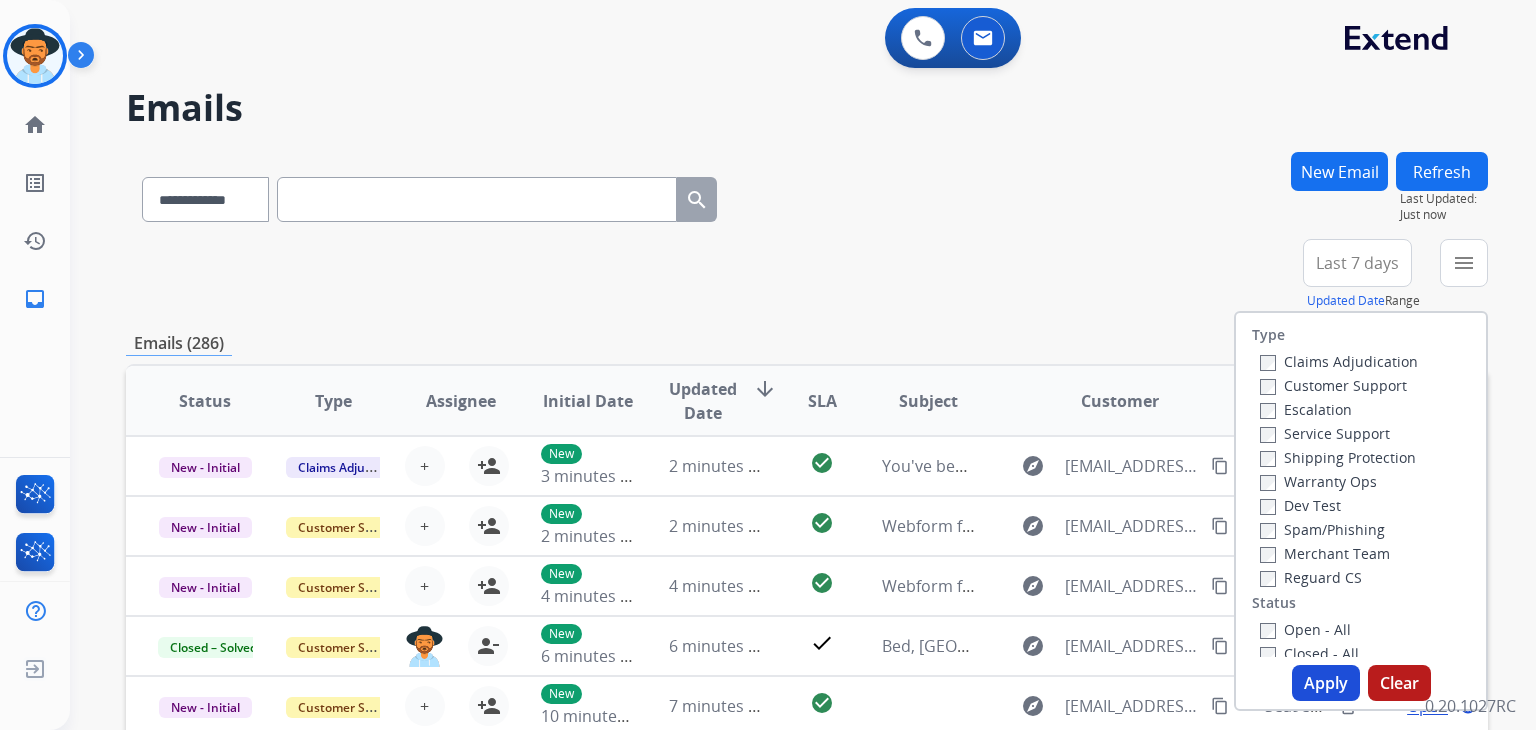 click on "**********" at bounding box center (807, 275) 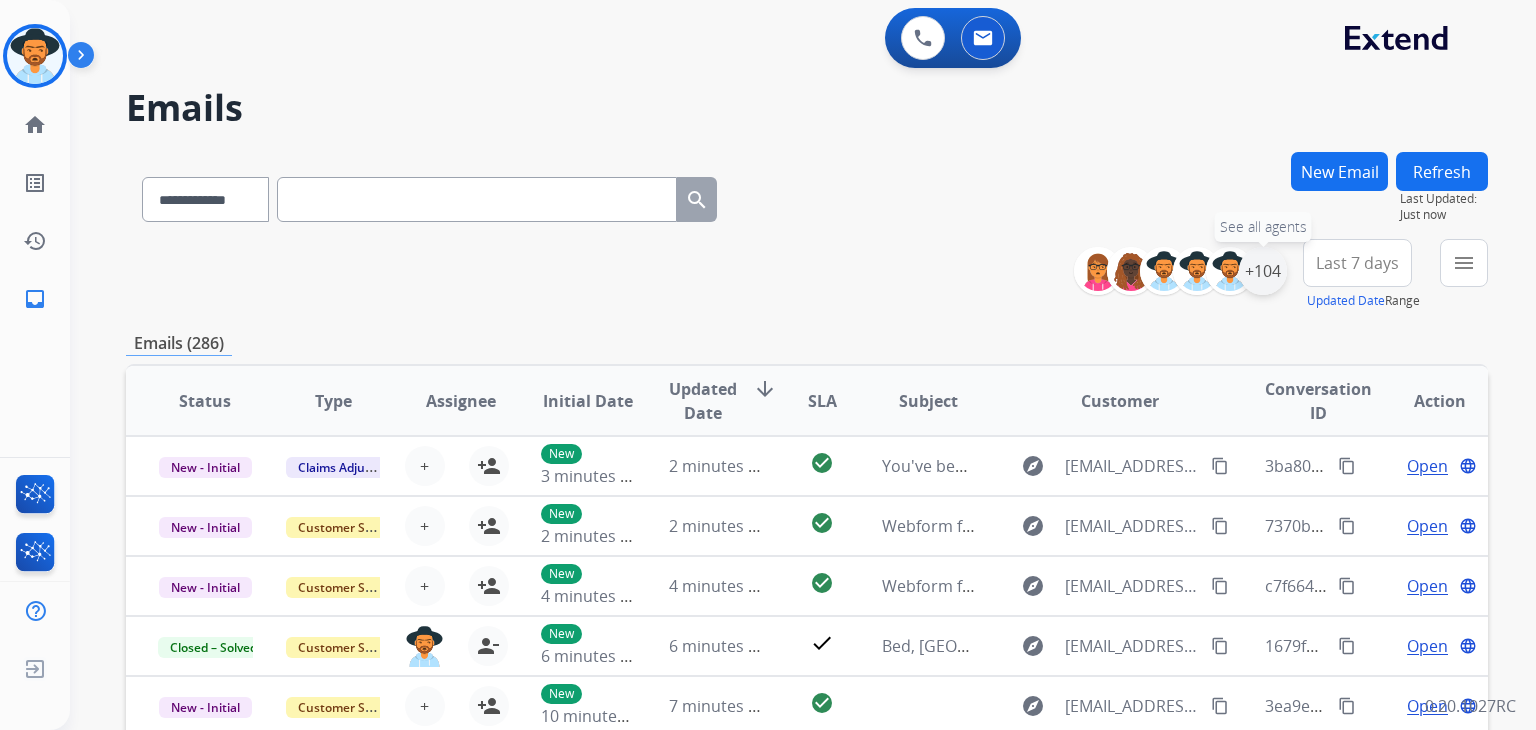 click on "+104" at bounding box center [1263, 271] 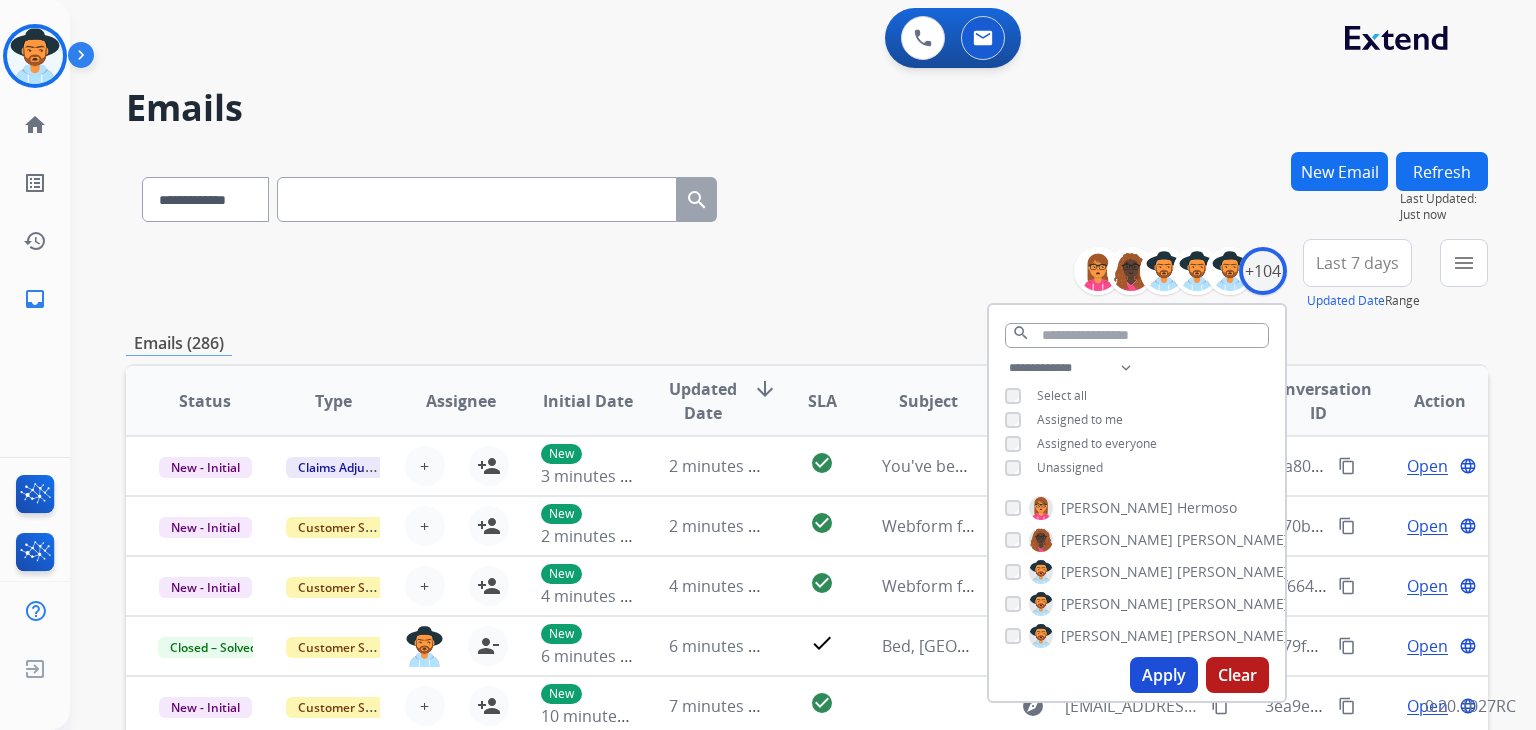 click on "Apply" at bounding box center [1164, 675] 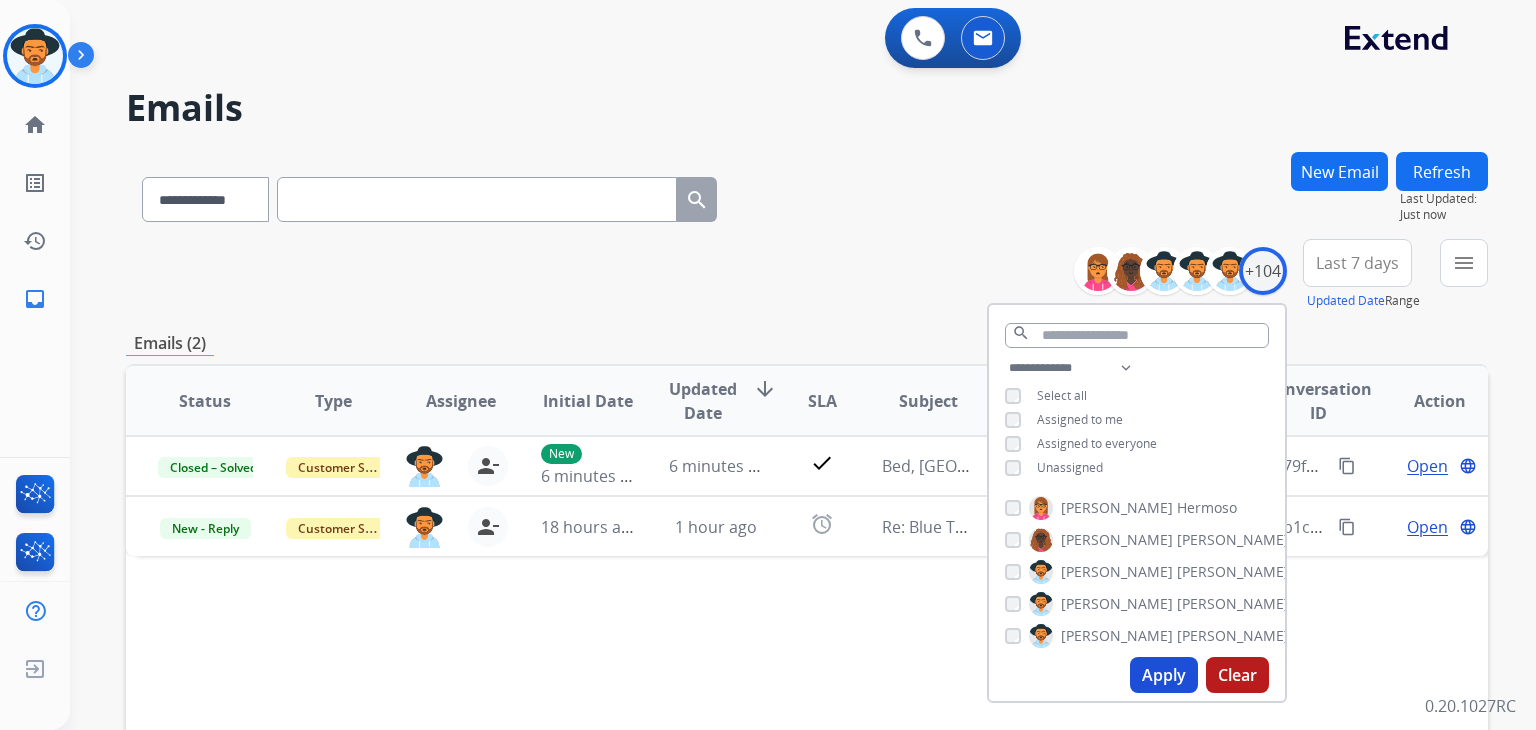 click on "Status Type Assignee Initial Date Updated Date arrow_downward SLA Subject Customer Conversation ID Action Closed – Solved Customer Support vcameron@kipany.com person_remove Unassign to Me New 6 minutes ago 6 minutes ago check  Bed, Bath, and Beyond Shipping Protection Claim.   explore cleflore21@gmail.com content_copy  1679fa68-b620-40e7-82a0-bedd10927f14  content_copy Open language New - Reply Customer Support vcameron@kipany.com person_remove Unassign to Me 18 hours ago 1 hour ago alarm  Re: Blue Tees Golf Claim - Speaker  explore dmurphy615@yahoo.com content_copy  70b1cad6-5938-40e6-92a1-4d247cd1452d  content_copy Open language" at bounding box center [807, 699] 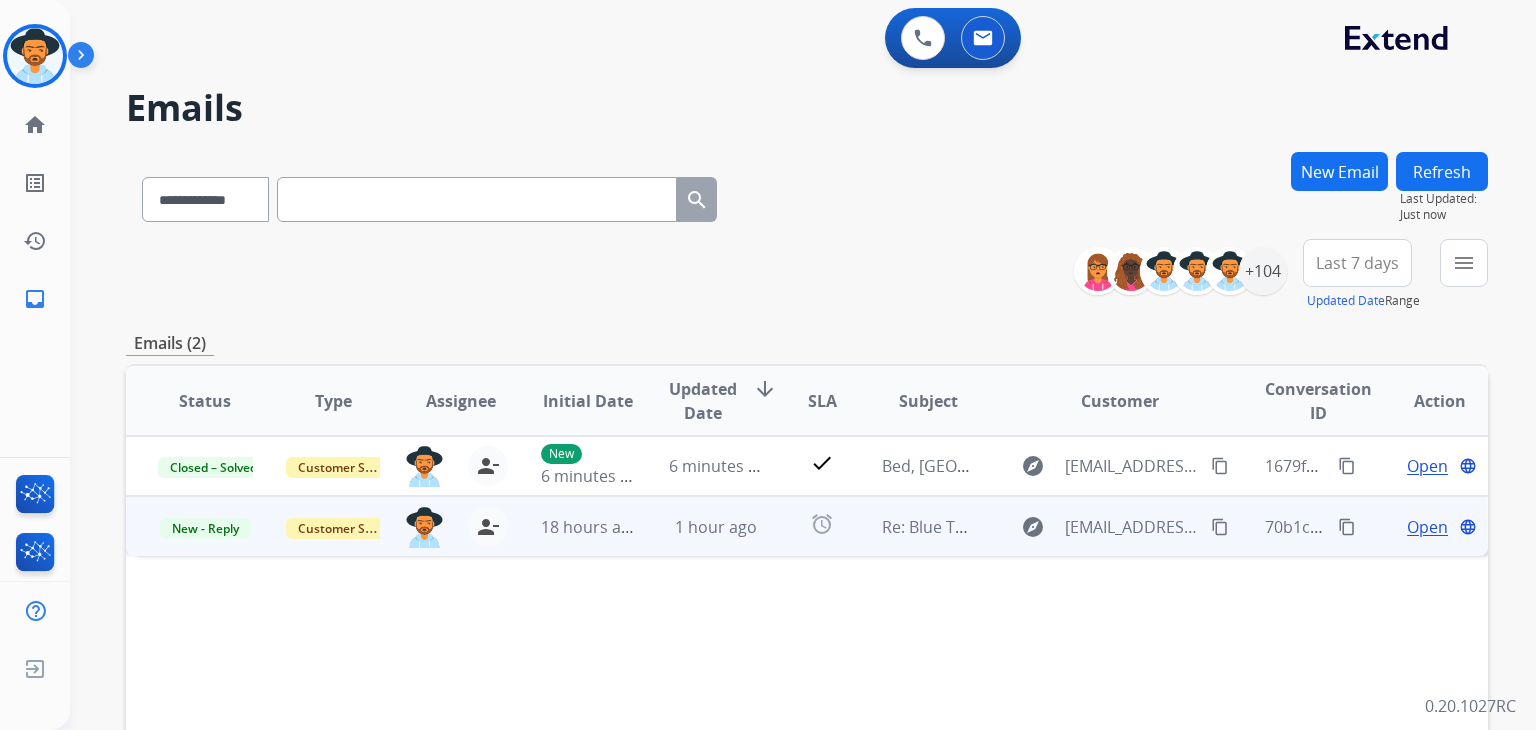 click on "Open" at bounding box center (1427, 527) 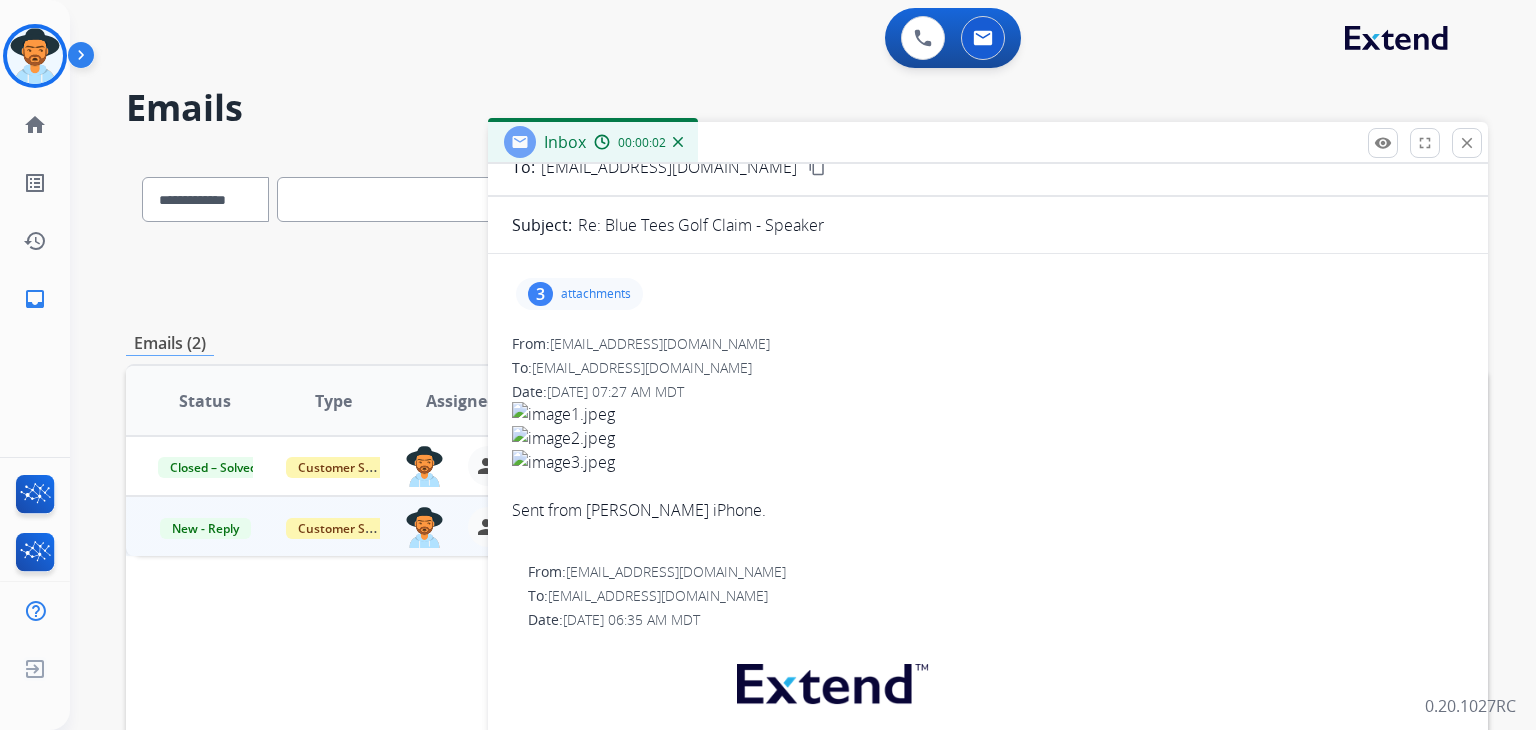 scroll, scrollTop: 0, scrollLeft: 0, axis: both 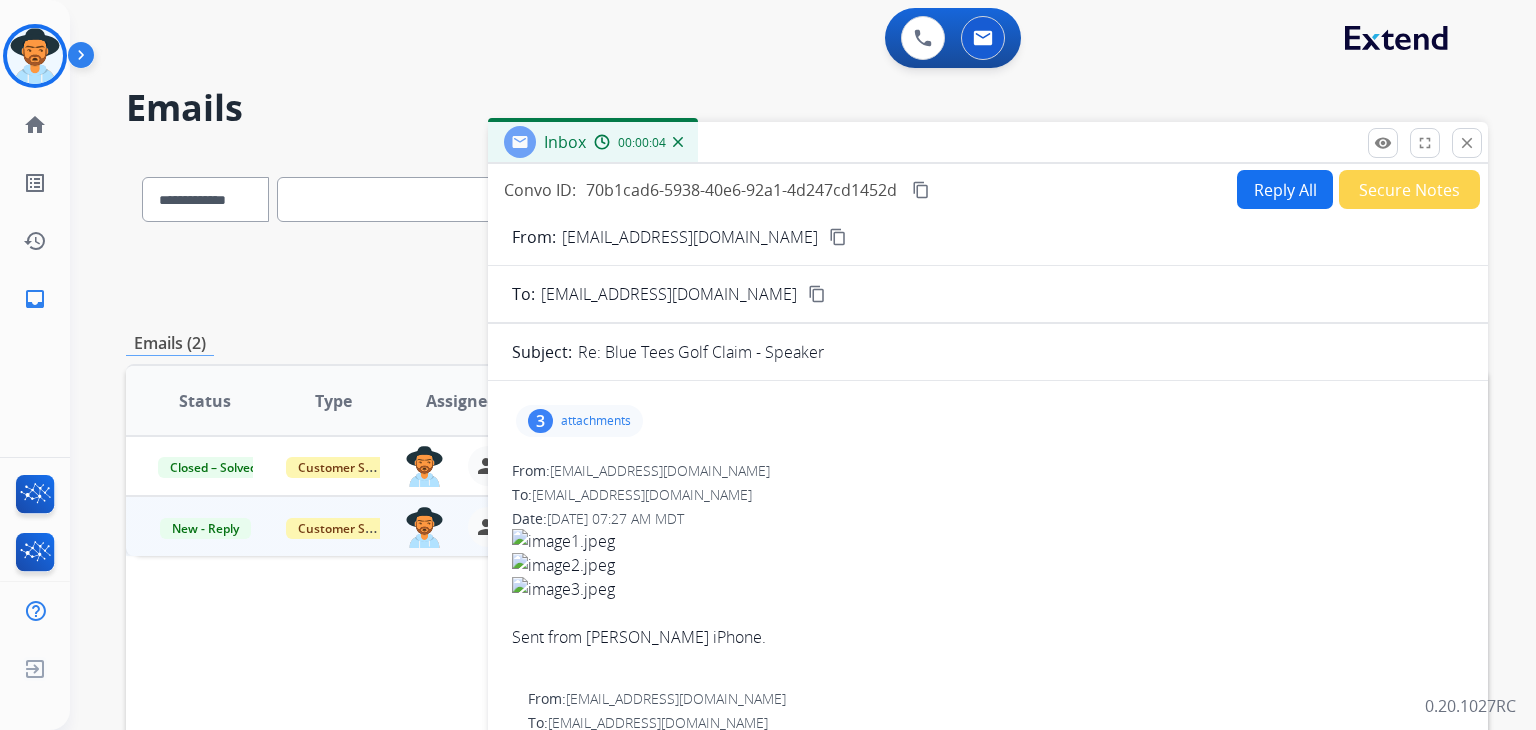 click on "attachments" at bounding box center [596, 421] 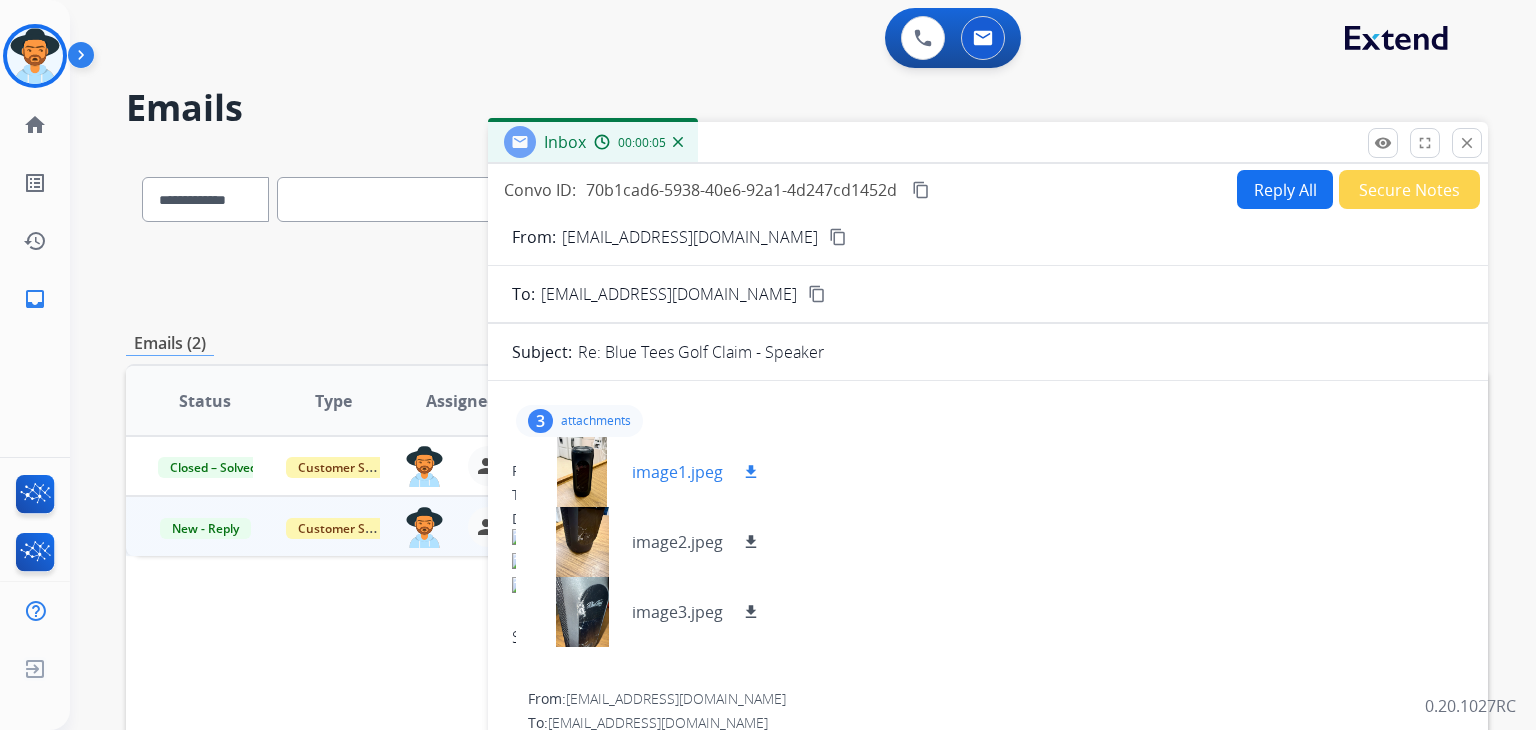 click on "image1.jpeg" at bounding box center [677, 472] 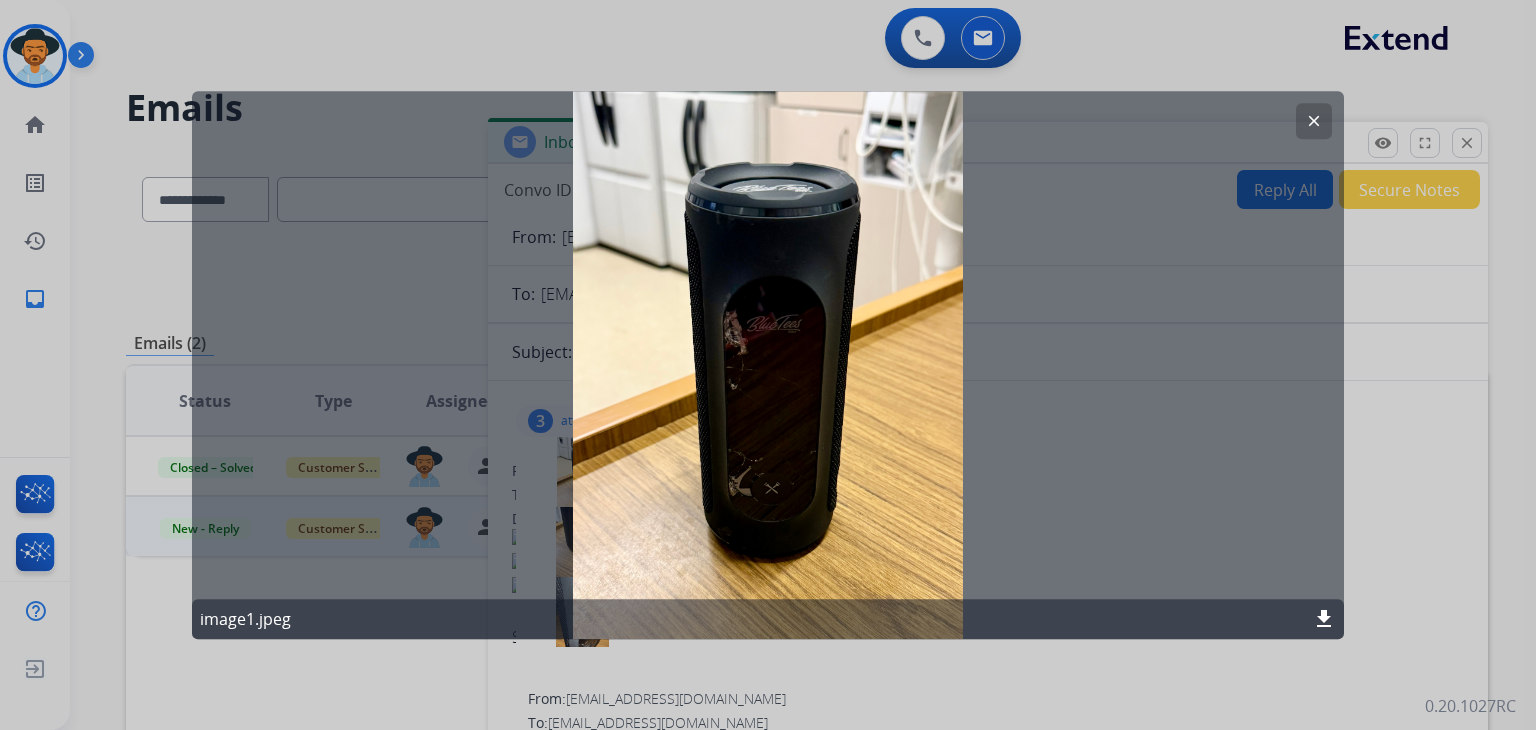 click on "clear" 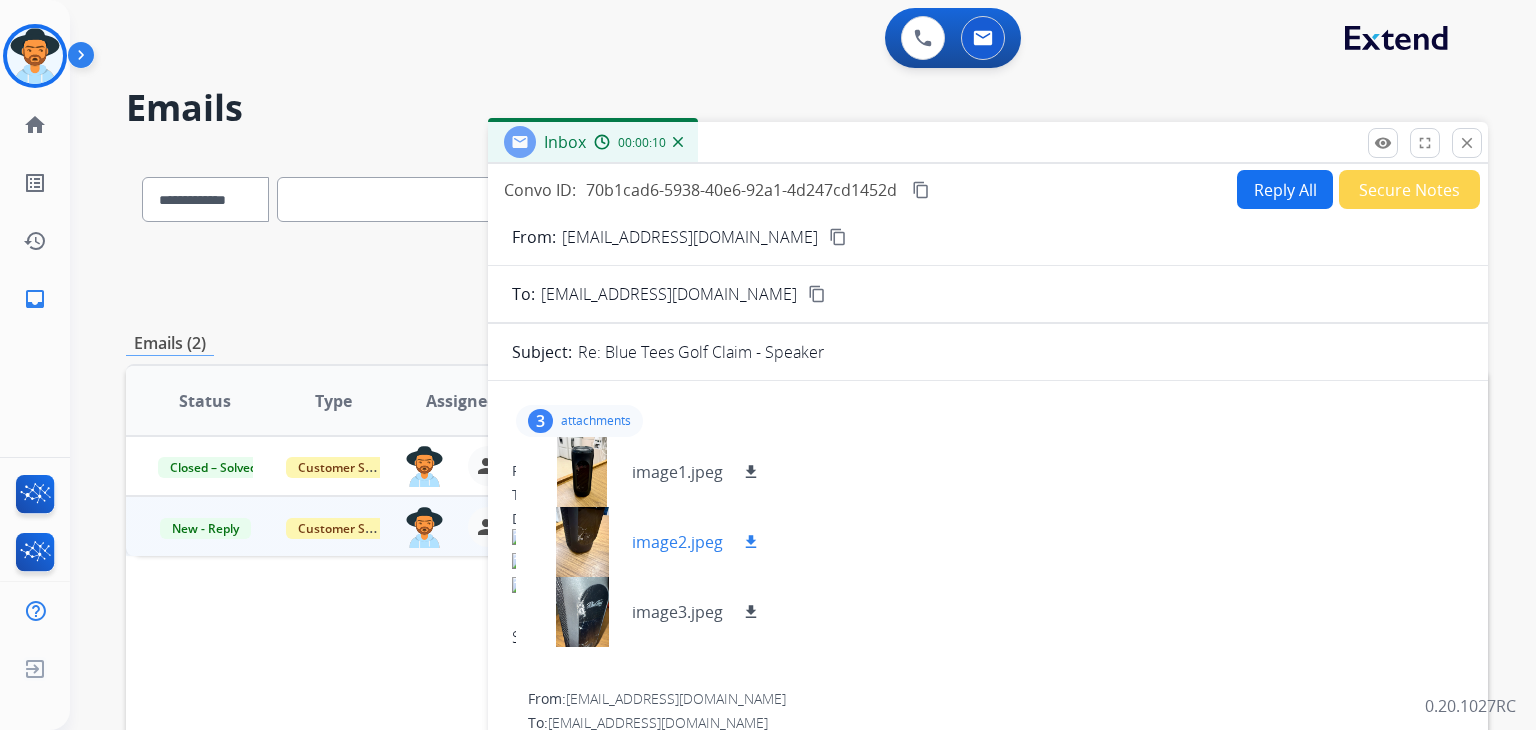 click on "image2.jpeg" at bounding box center [677, 542] 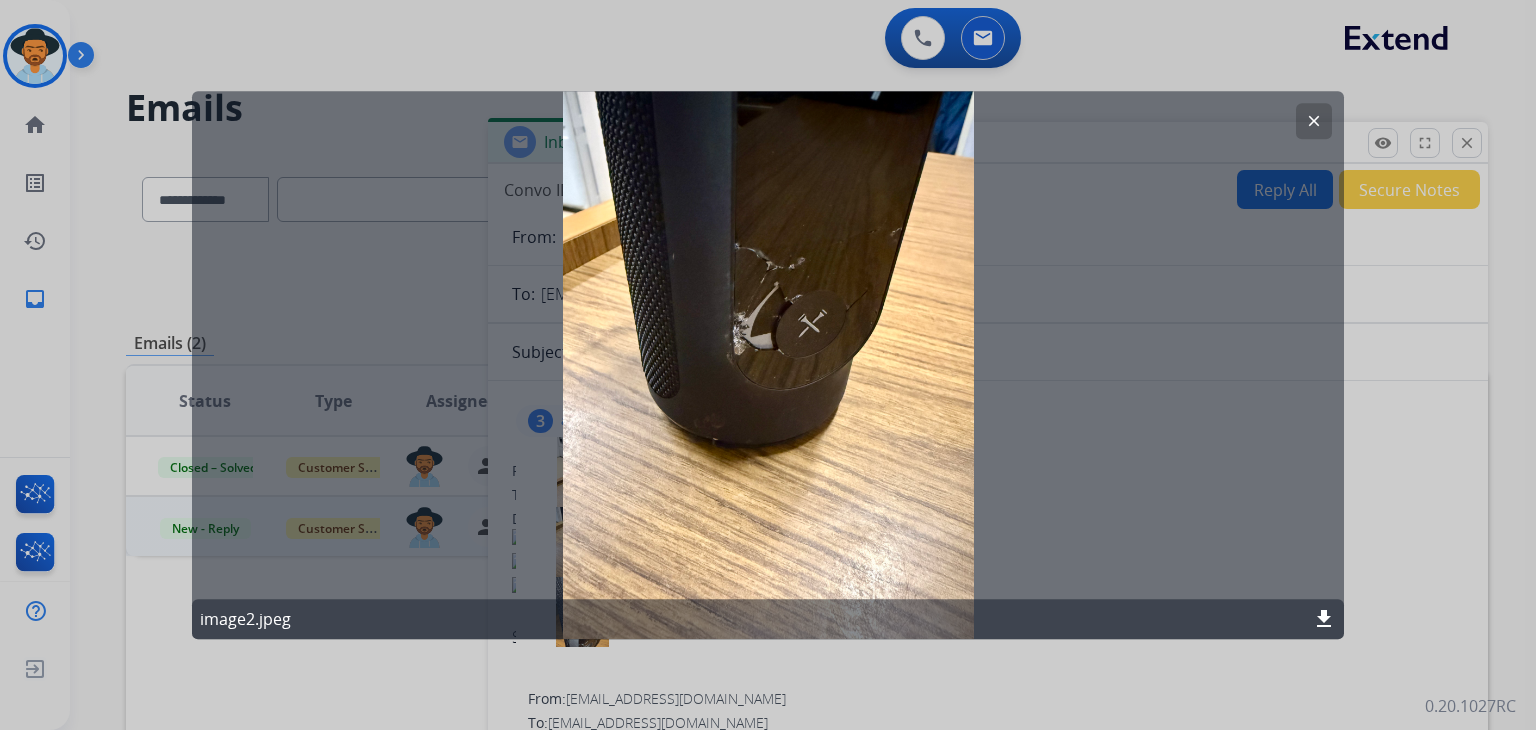 drag, startPoint x: 1318, startPoint y: 117, endPoint x: 1222, endPoint y: 160, distance: 105.1903 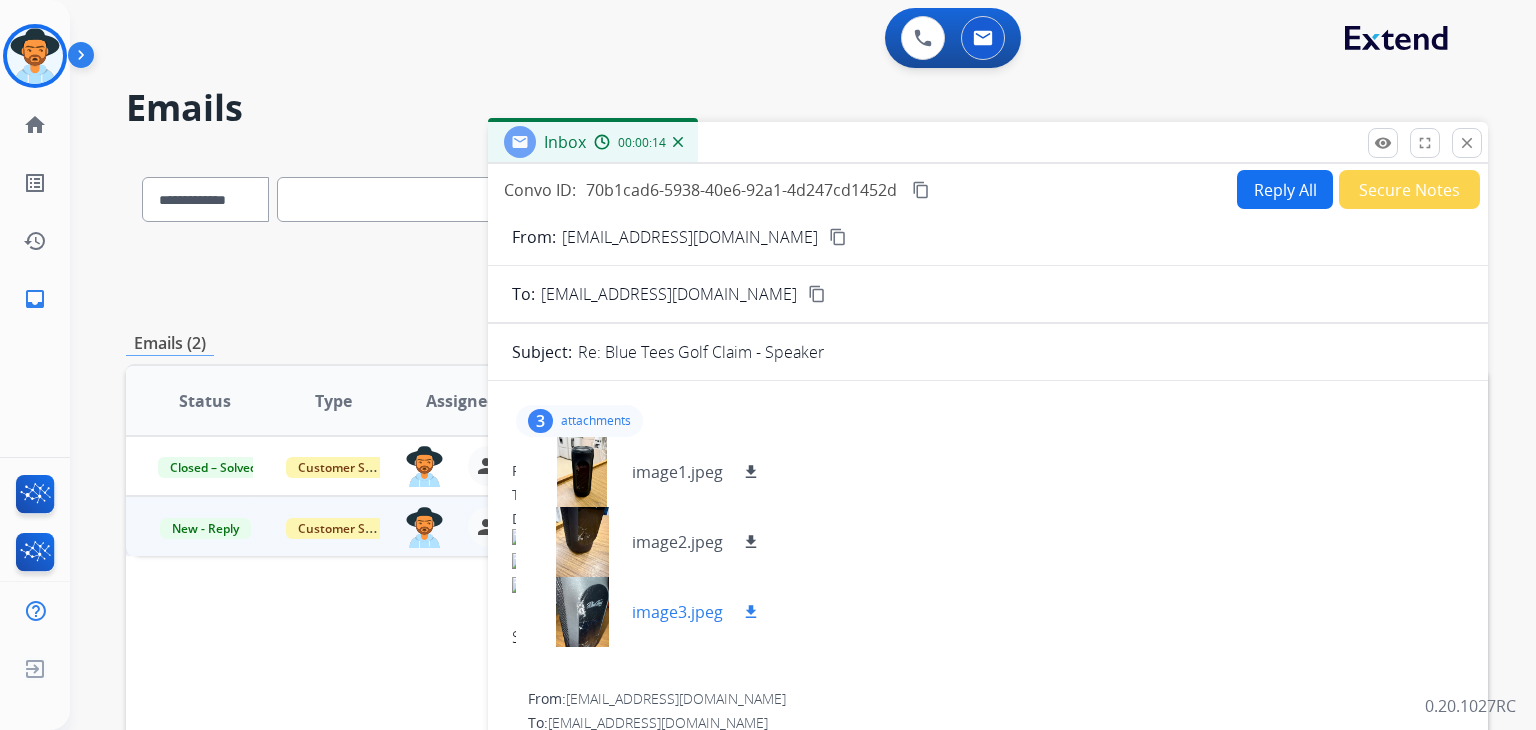 click on "image3.jpeg" at bounding box center [677, 612] 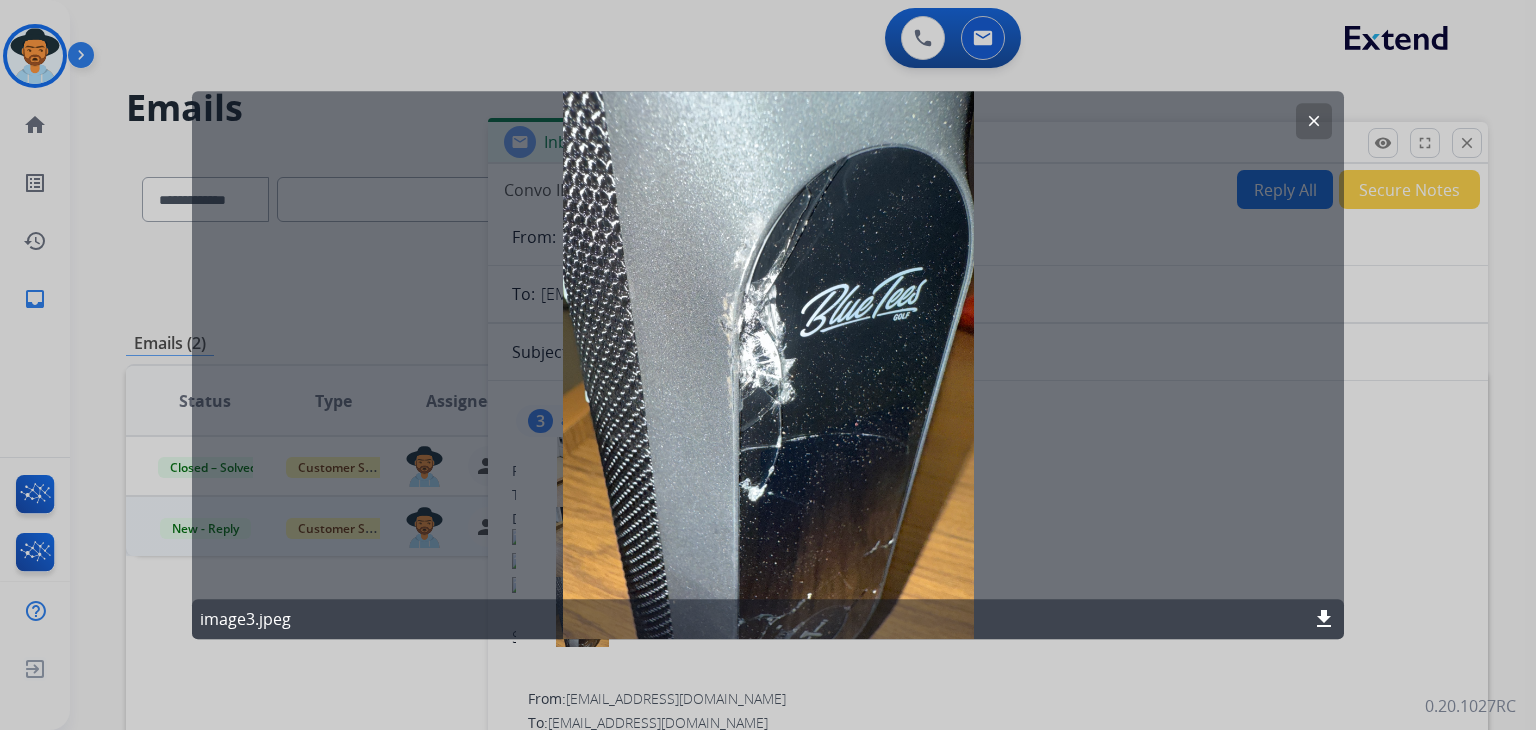 click on "clear" 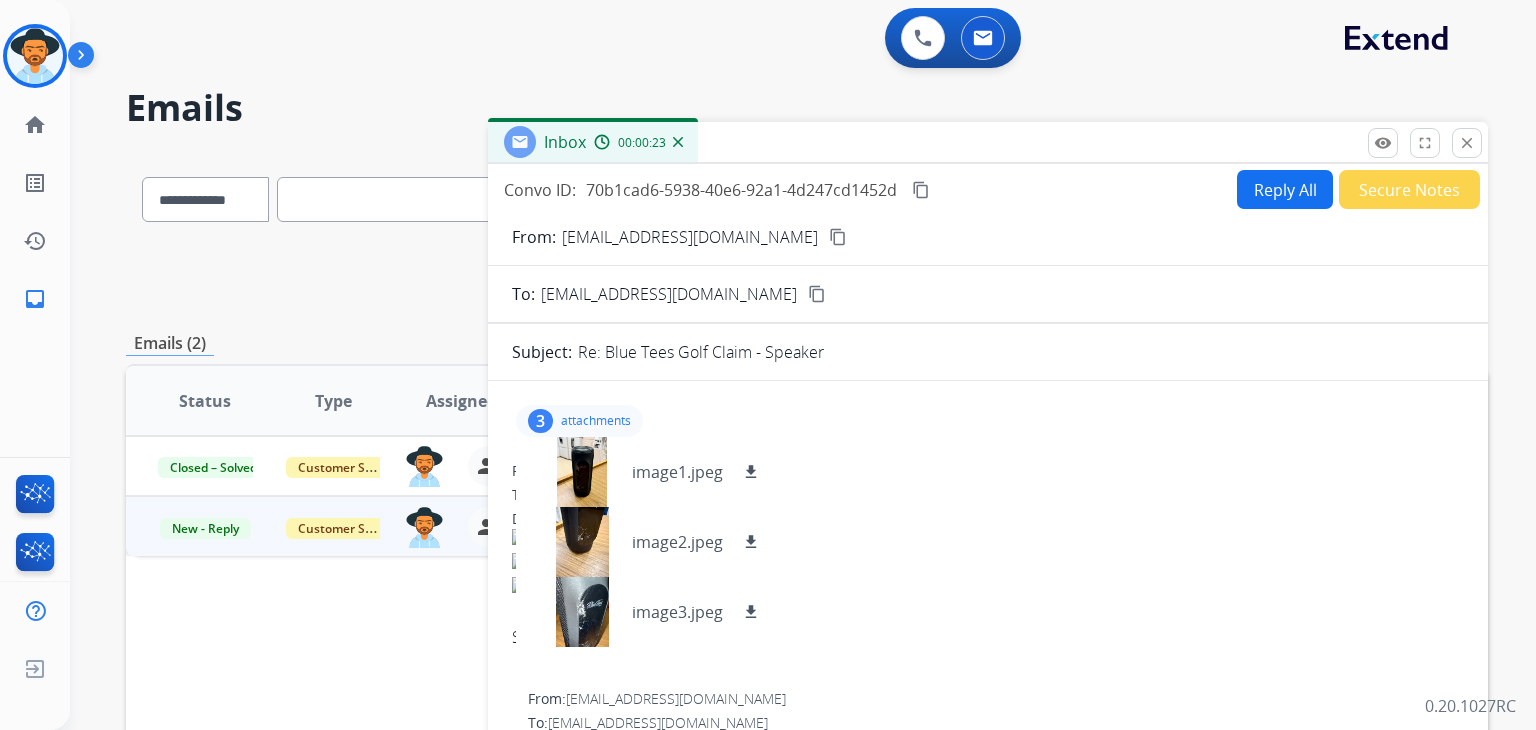 click on "Reply All" at bounding box center [1285, 189] 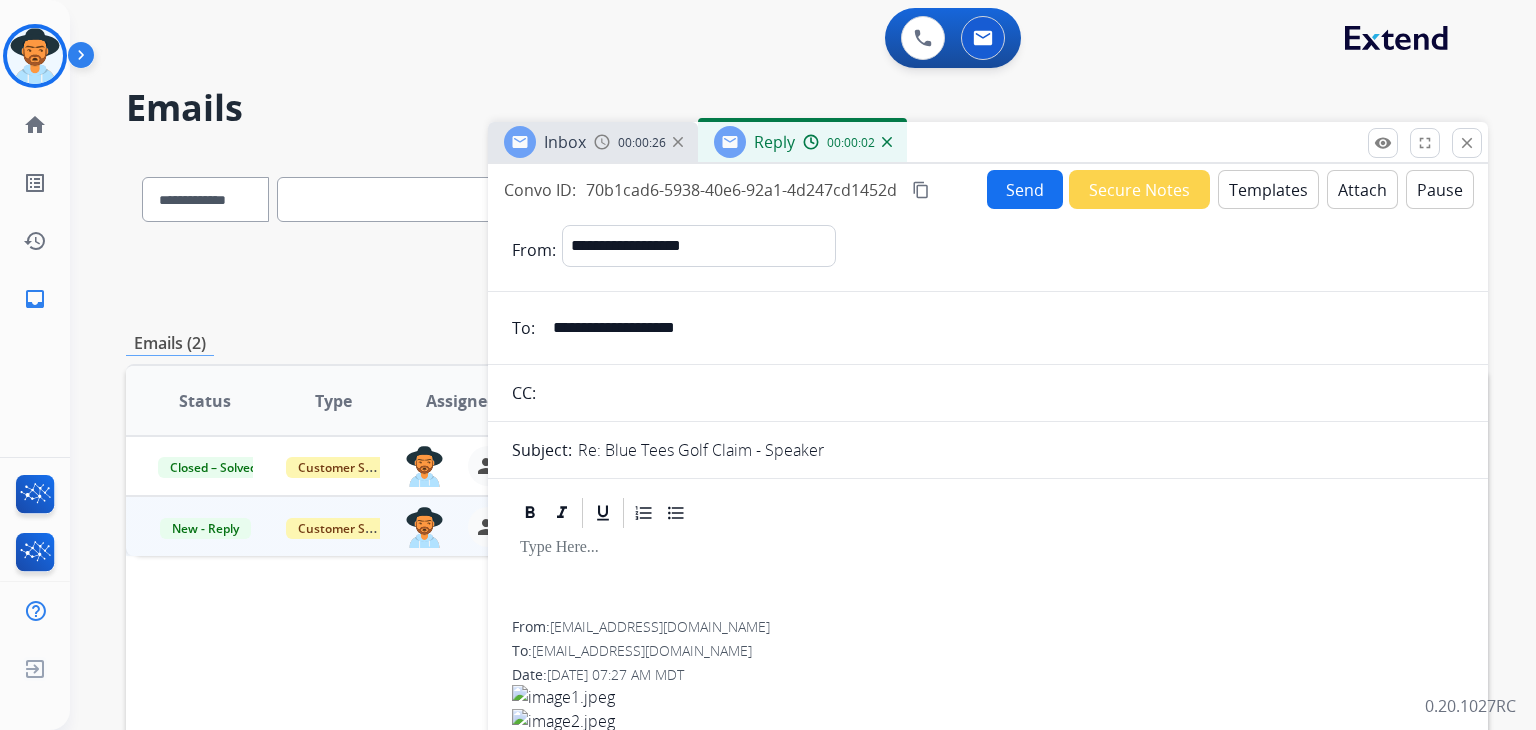 click on "Templates" at bounding box center (1268, 189) 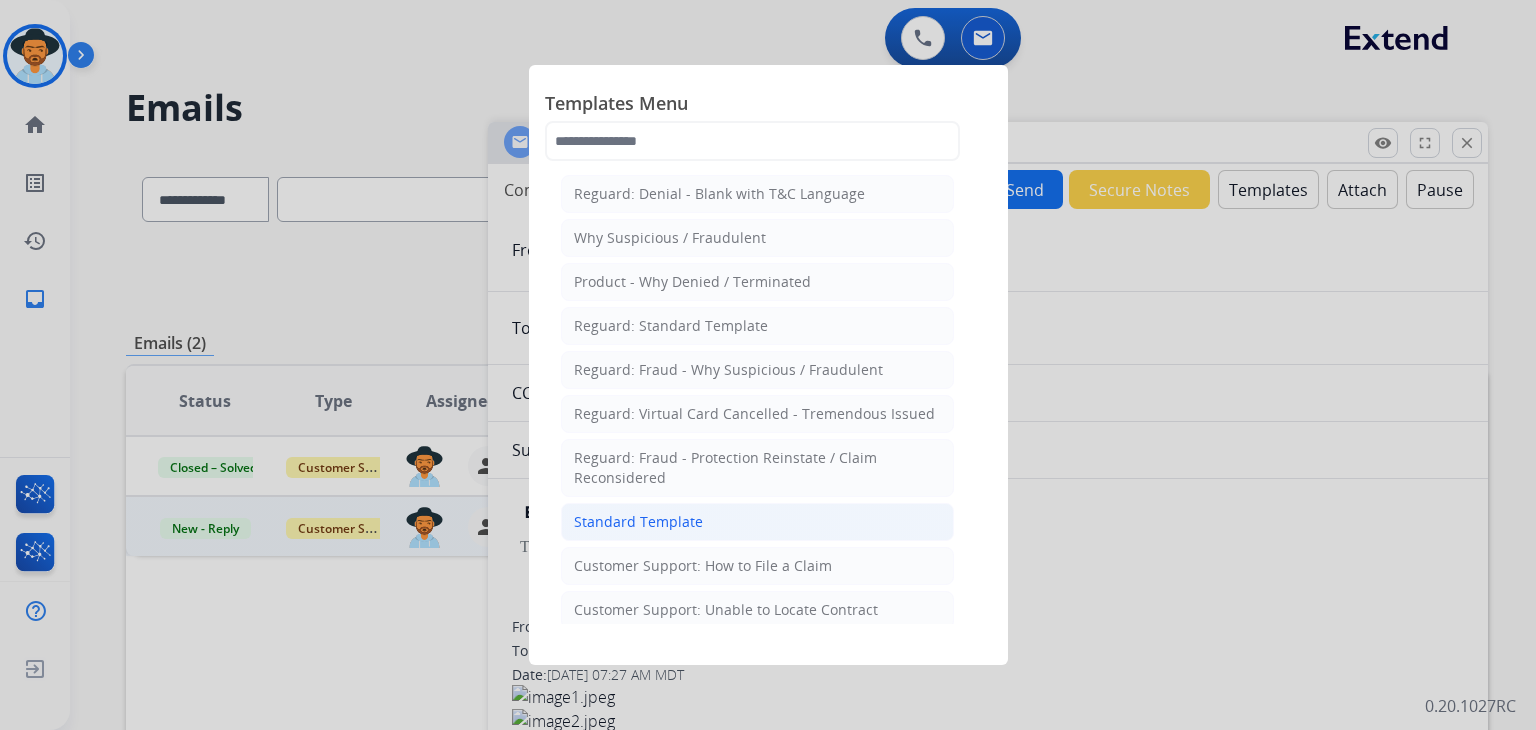 click on "Standard Template" 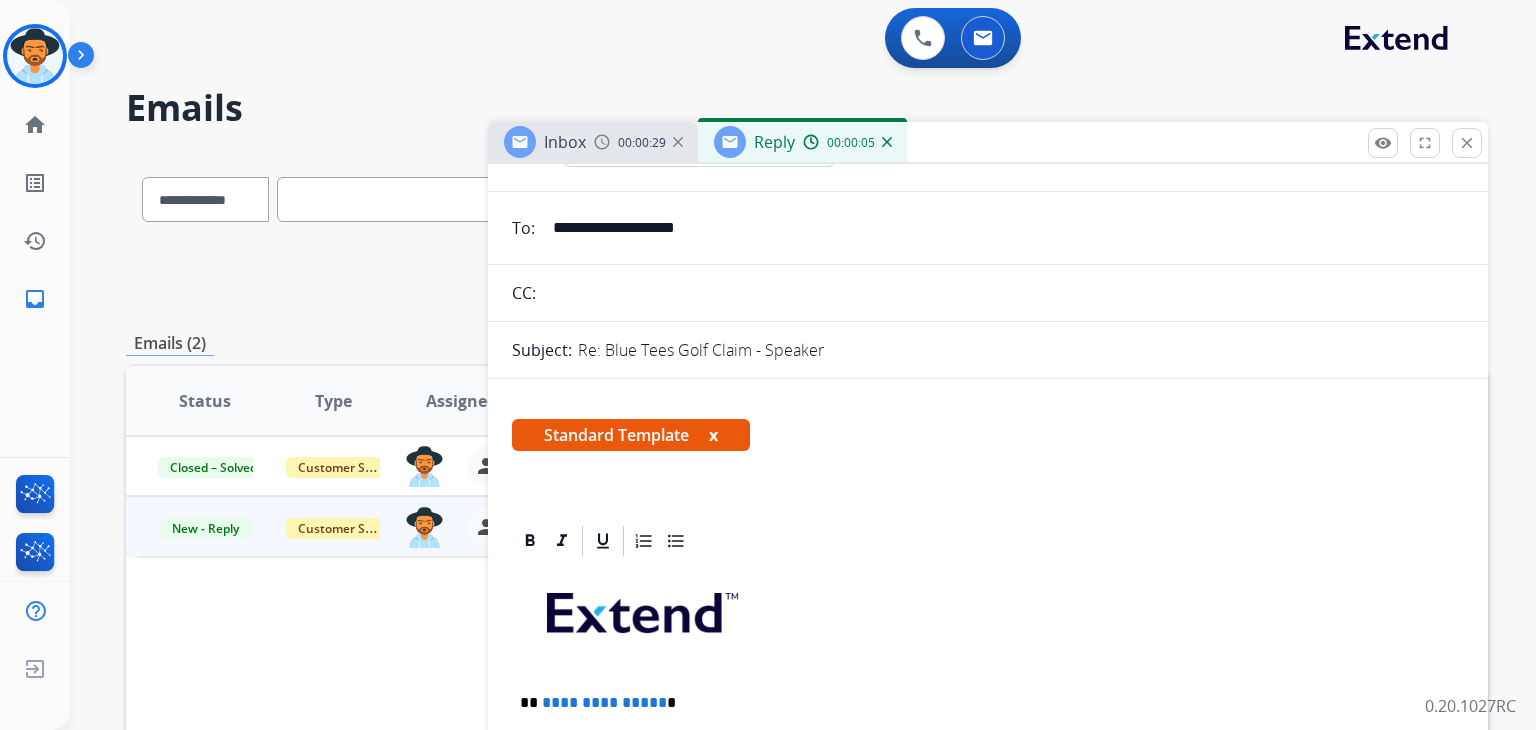 scroll, scrollTop: 400, scrollLeft: 0, axis: vertical 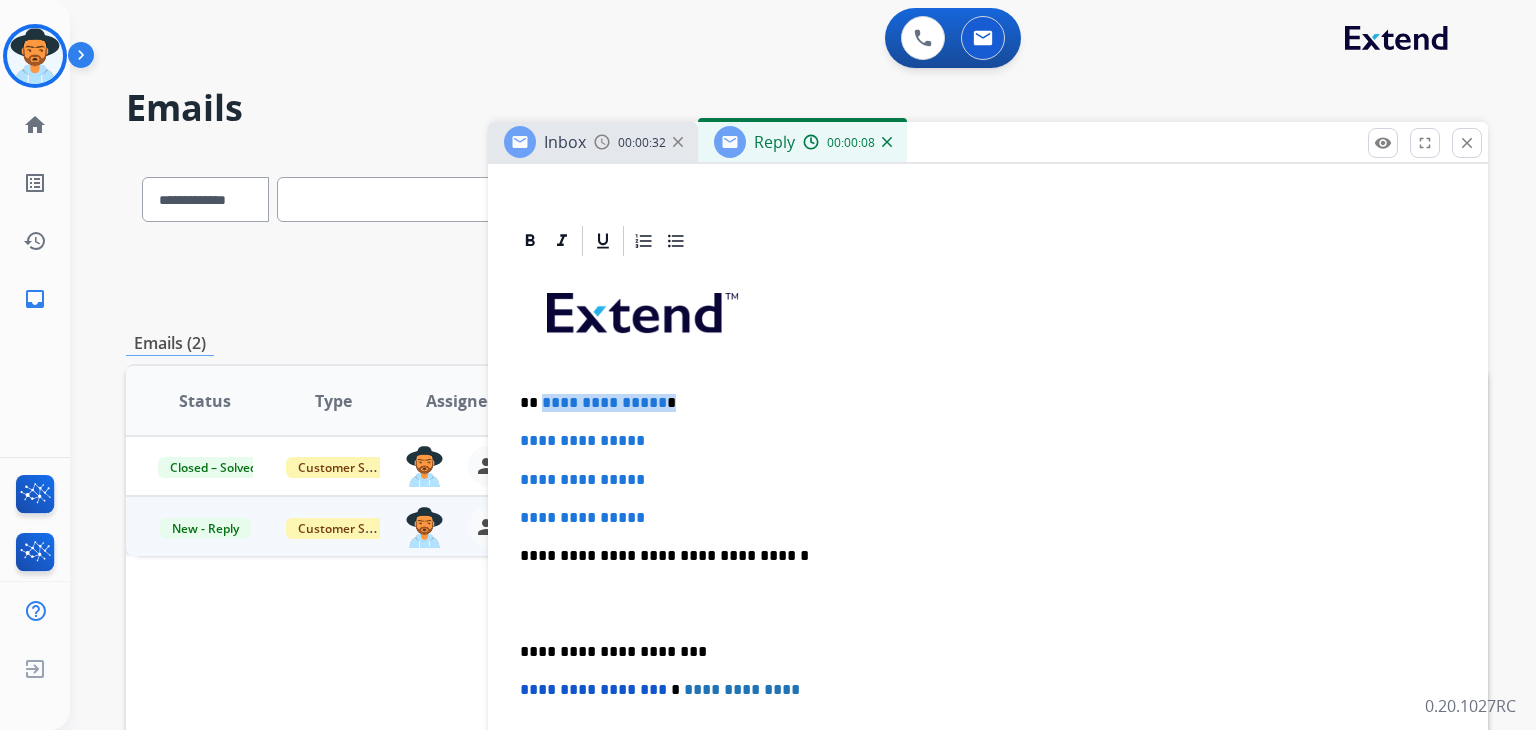 drag, startPoint x: 696, startPoint y: 401, endPoint x: 539, endPoint y: 389, distance: 157.45793 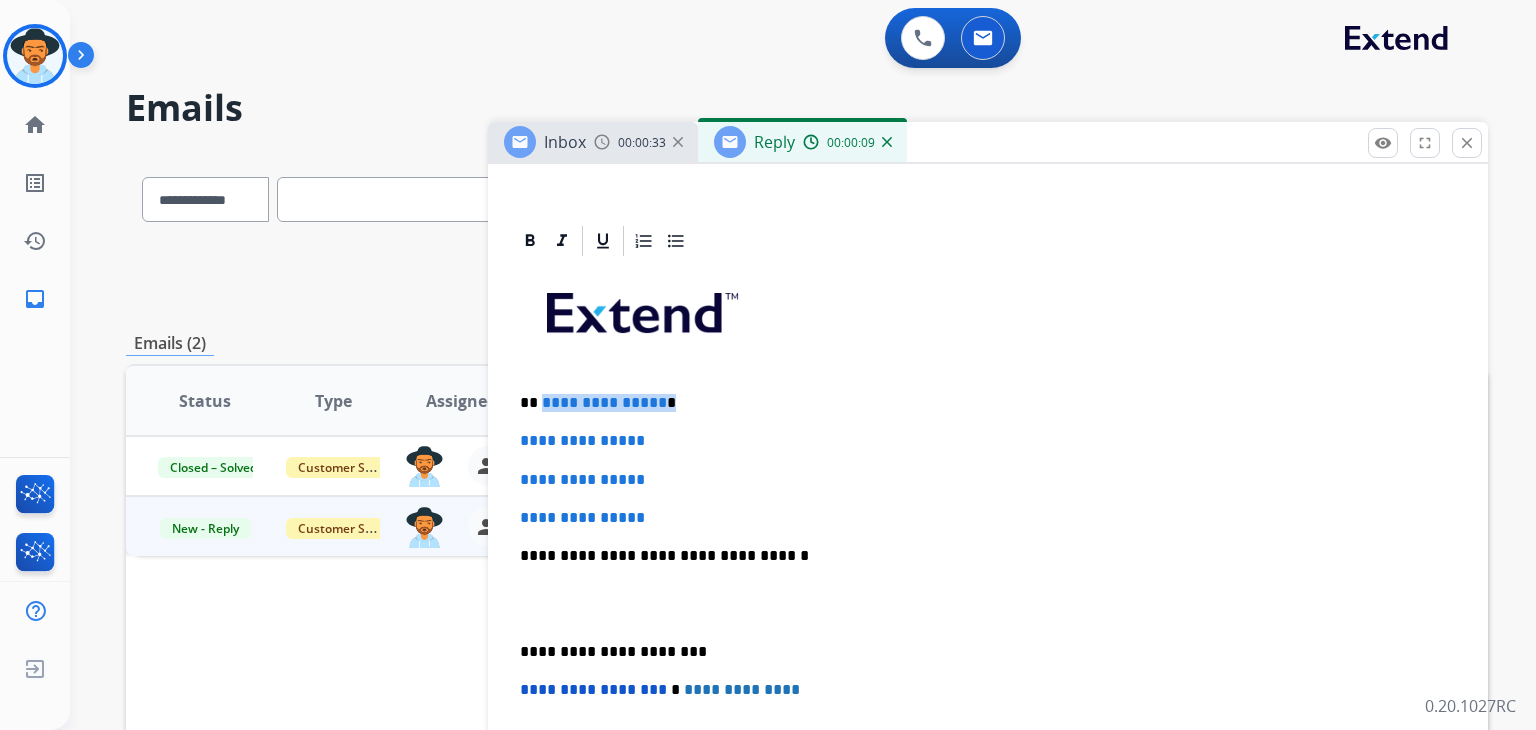 type 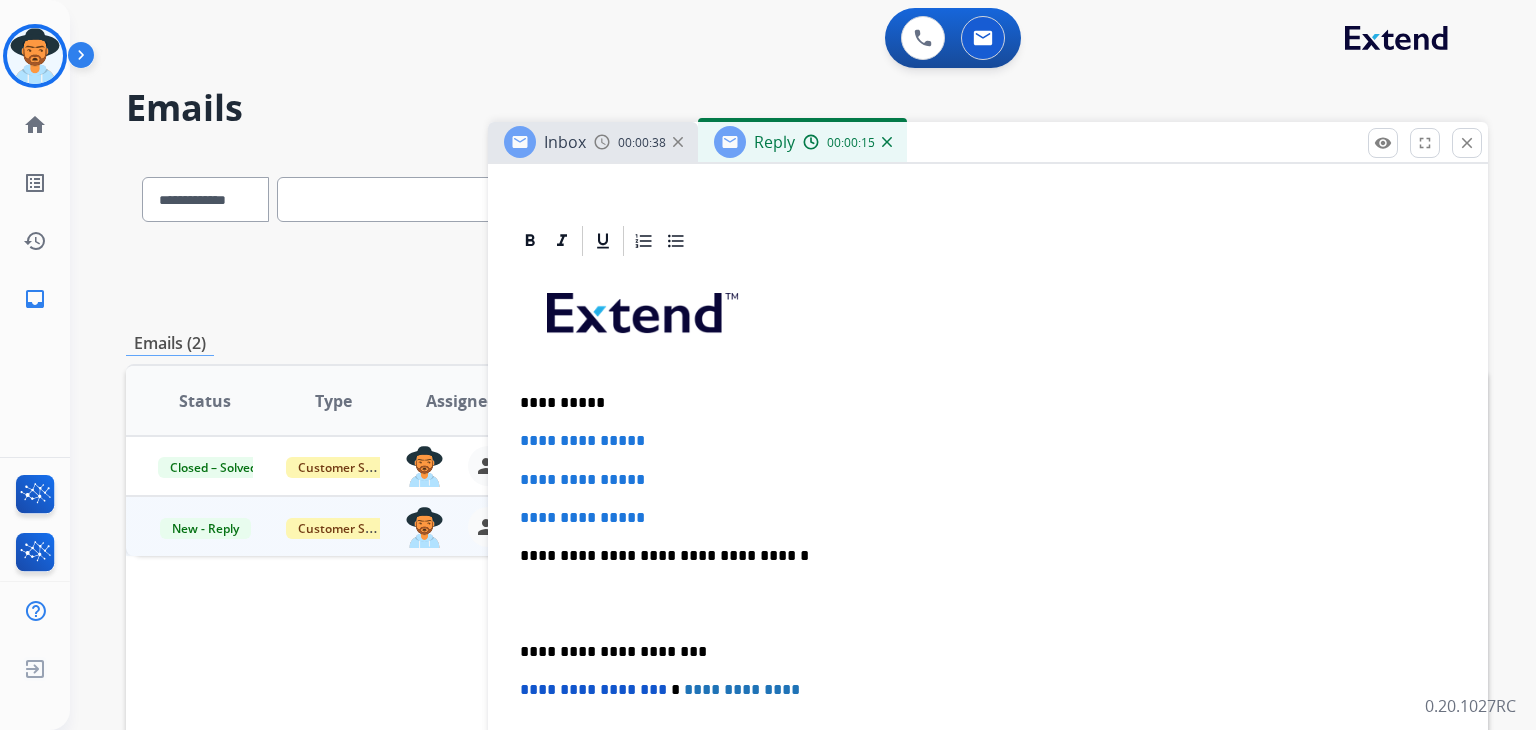 click on "close" at bounding box center (1467, 143) 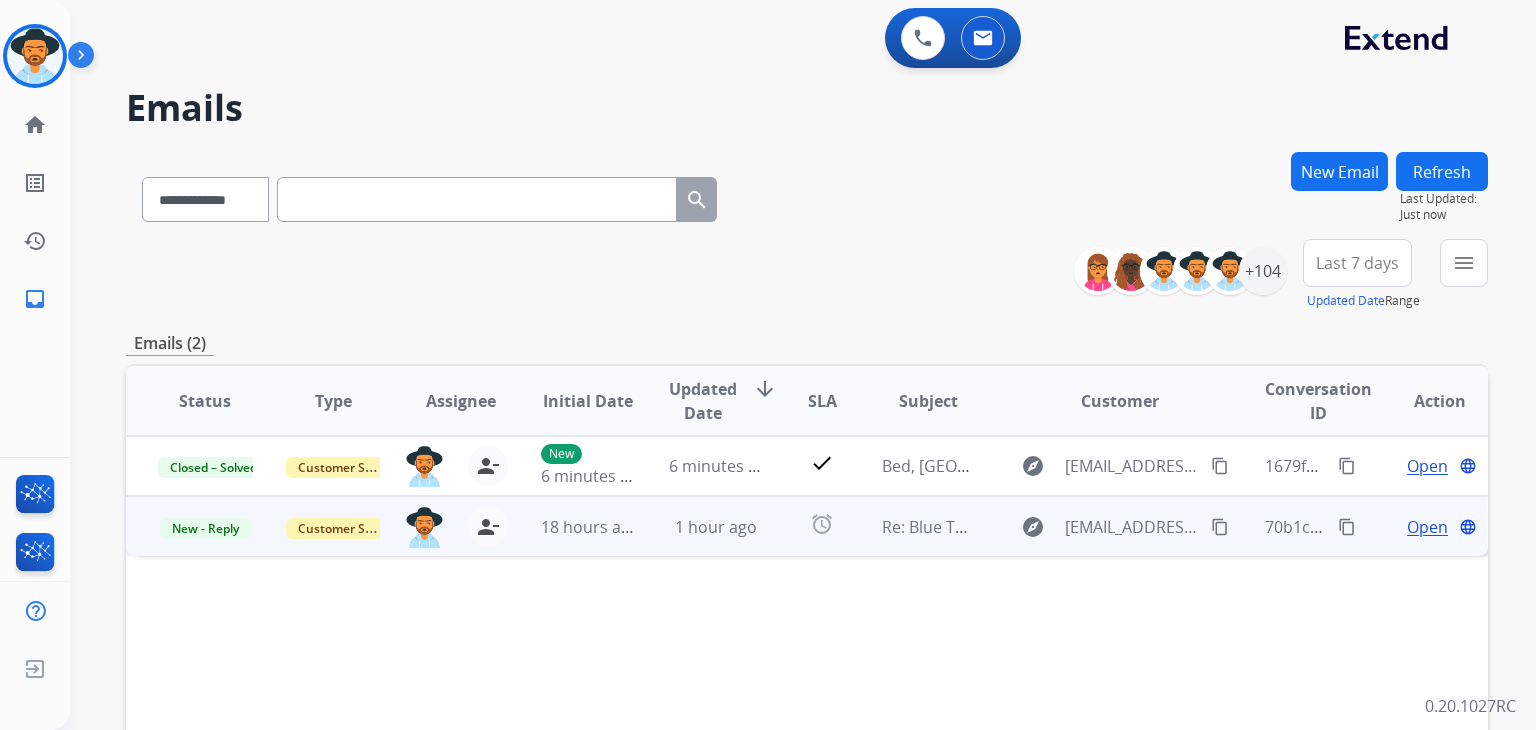 click on "Open" at bounding box center (1427, 527) 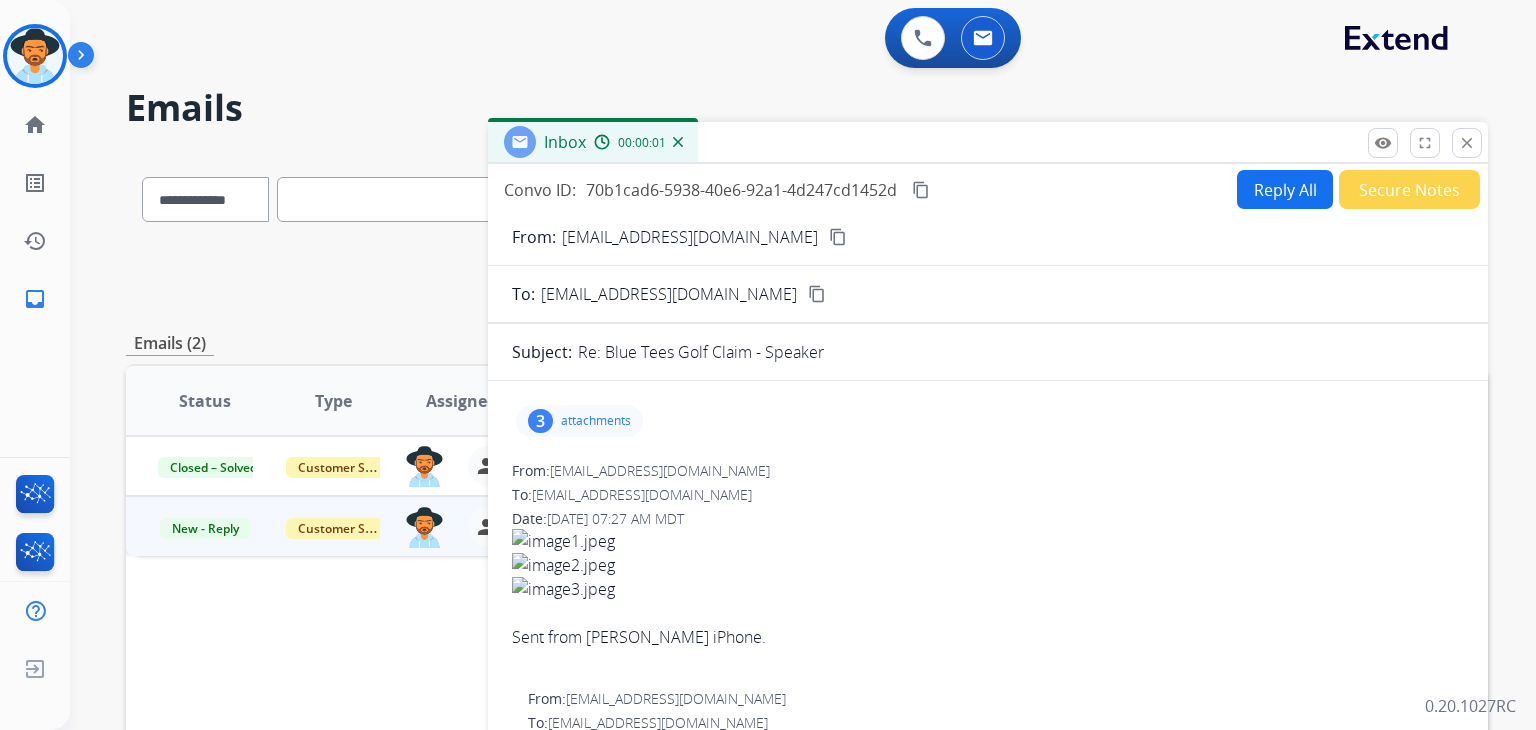 click on "attachments" at bounding box center [596, 421] 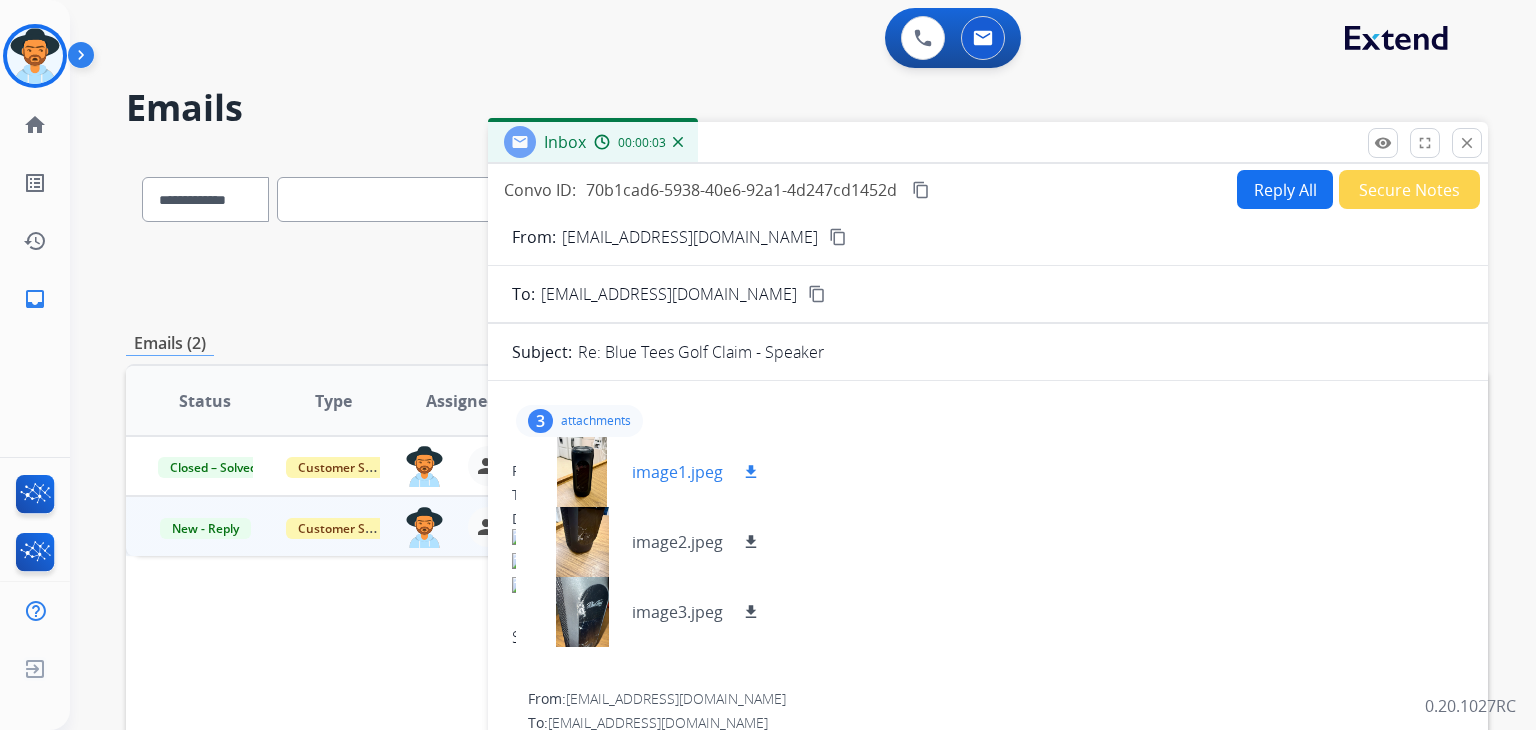 click on "download" at bounding box center [751, 472] 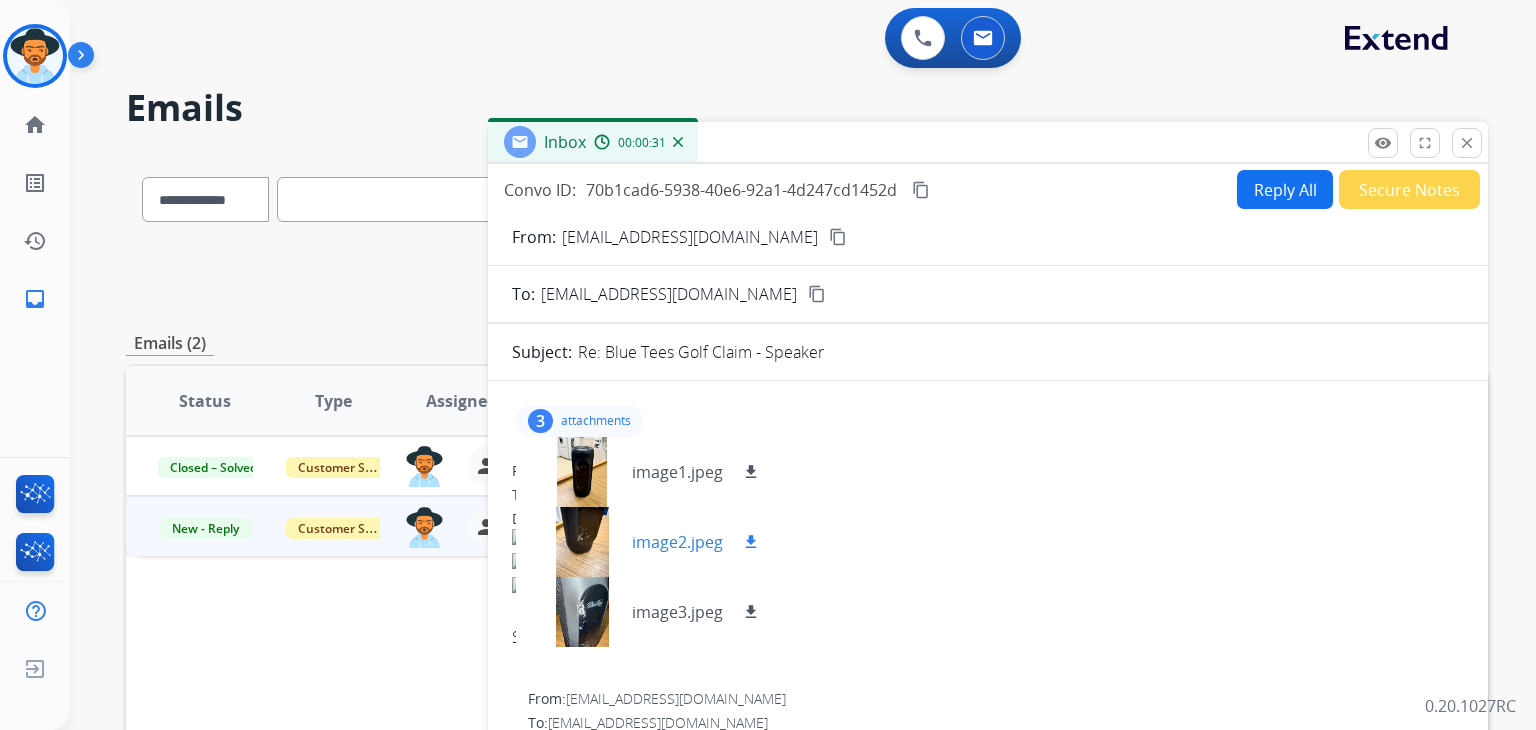 click on "download" at bounding box center (751, 542) 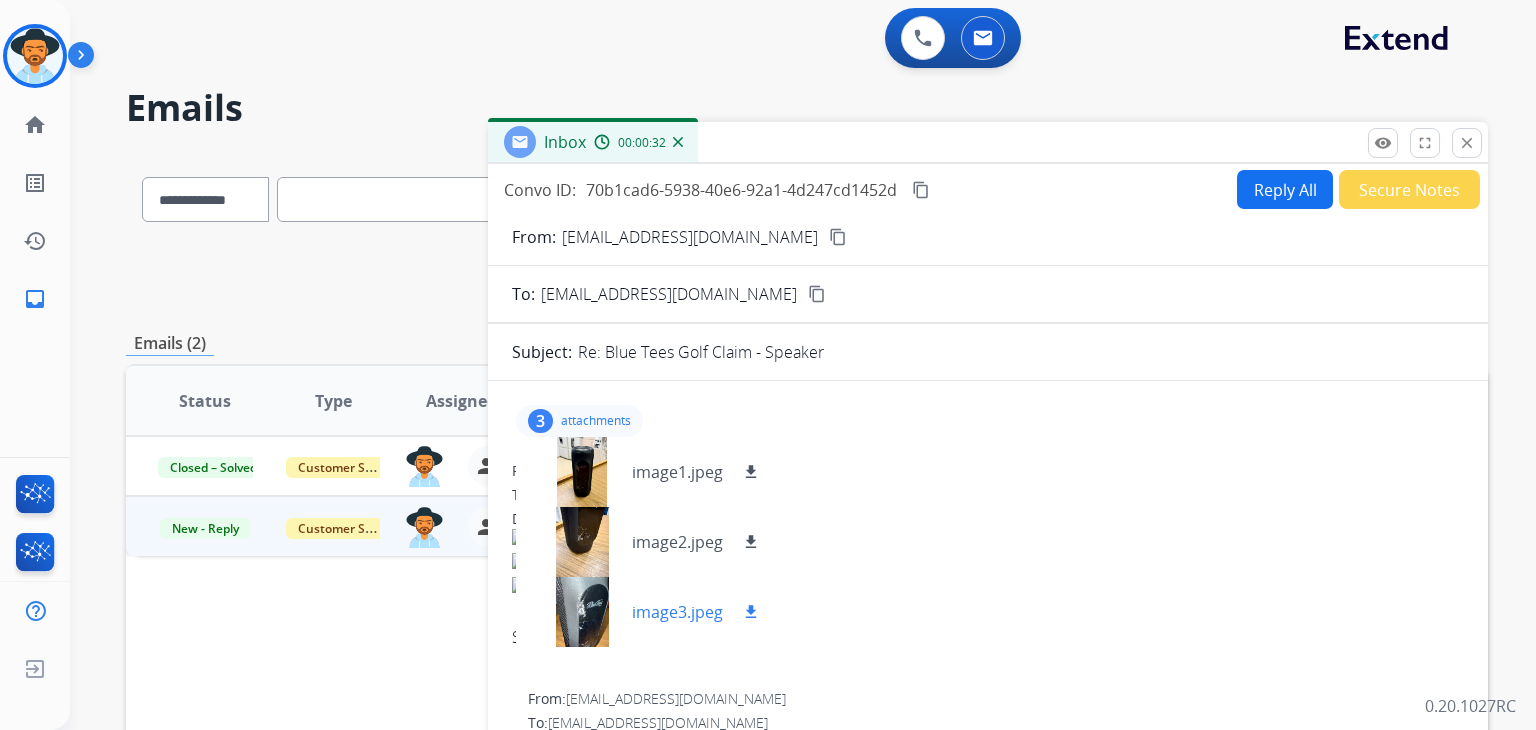 click on "download" at bounding box center [751, 612] 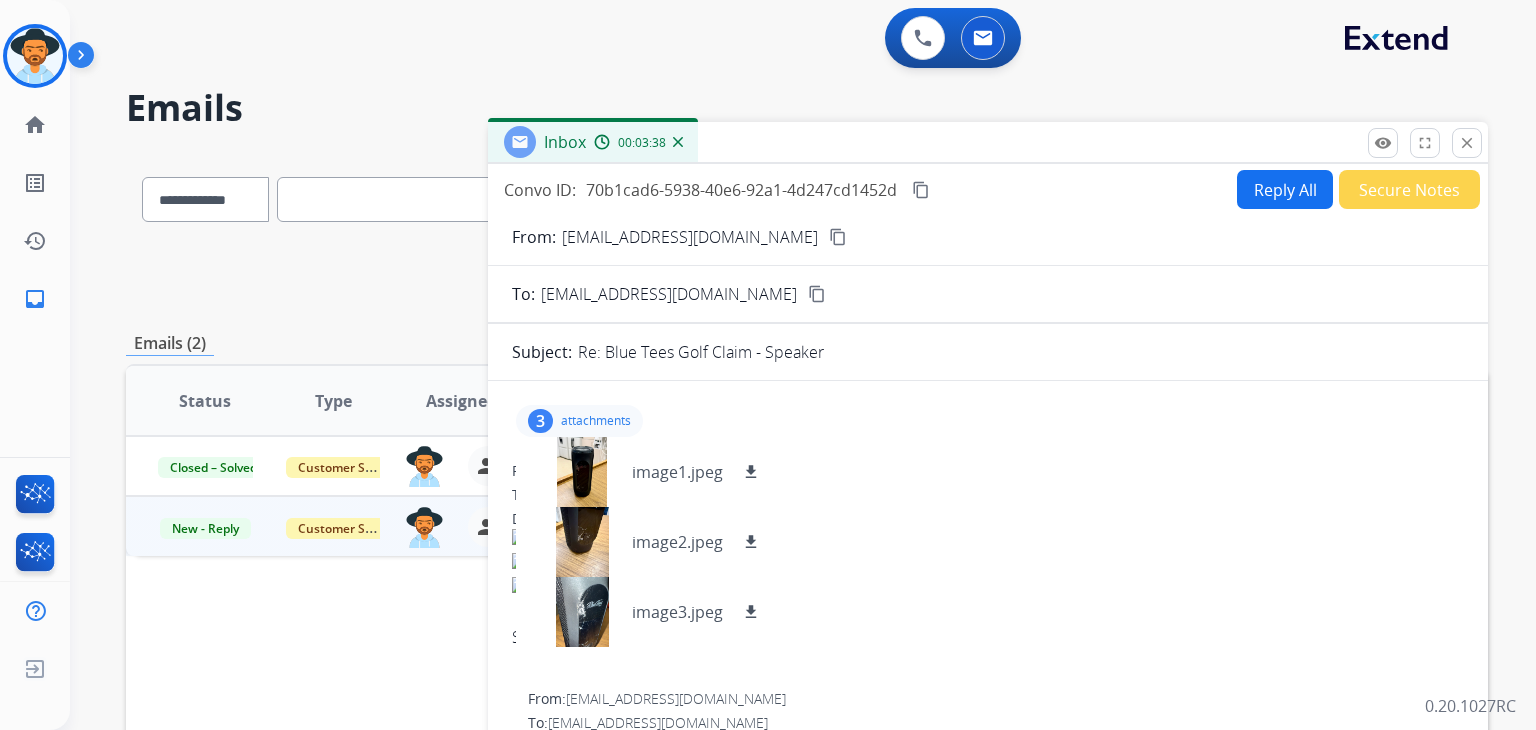 click on "Reply All" at bounding box center [1285, 189] 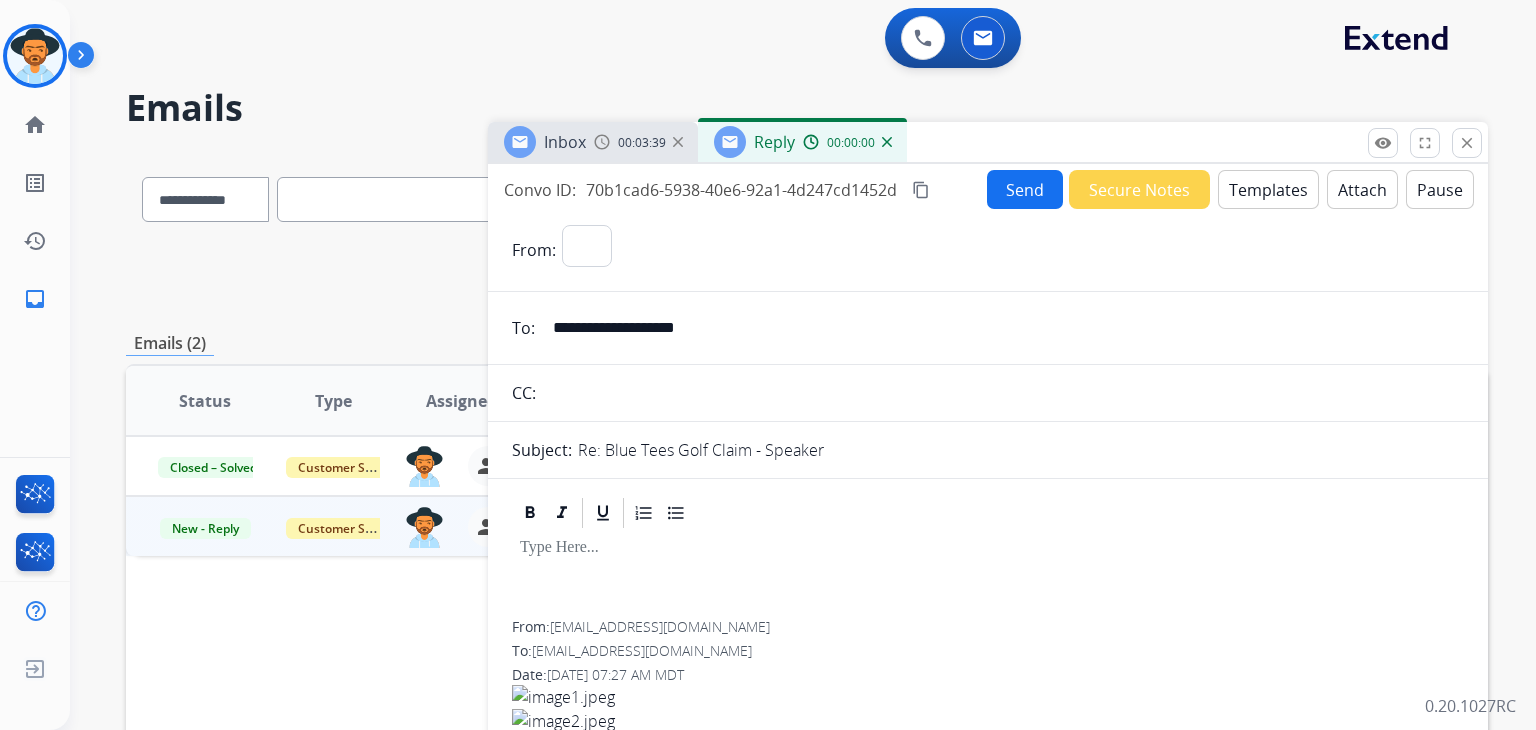 select on "**********" 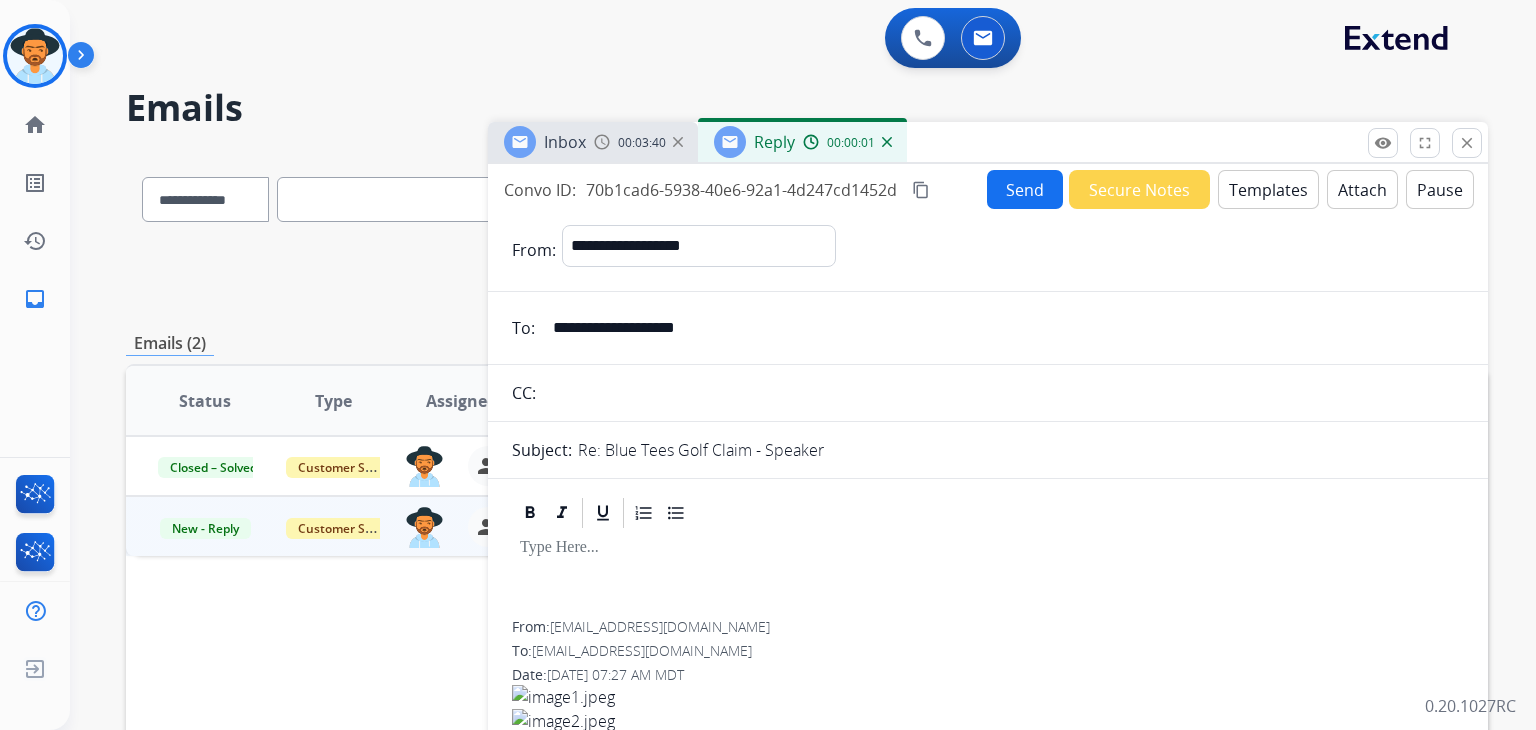 click on "Templates" at bounding box center [1268, 189] 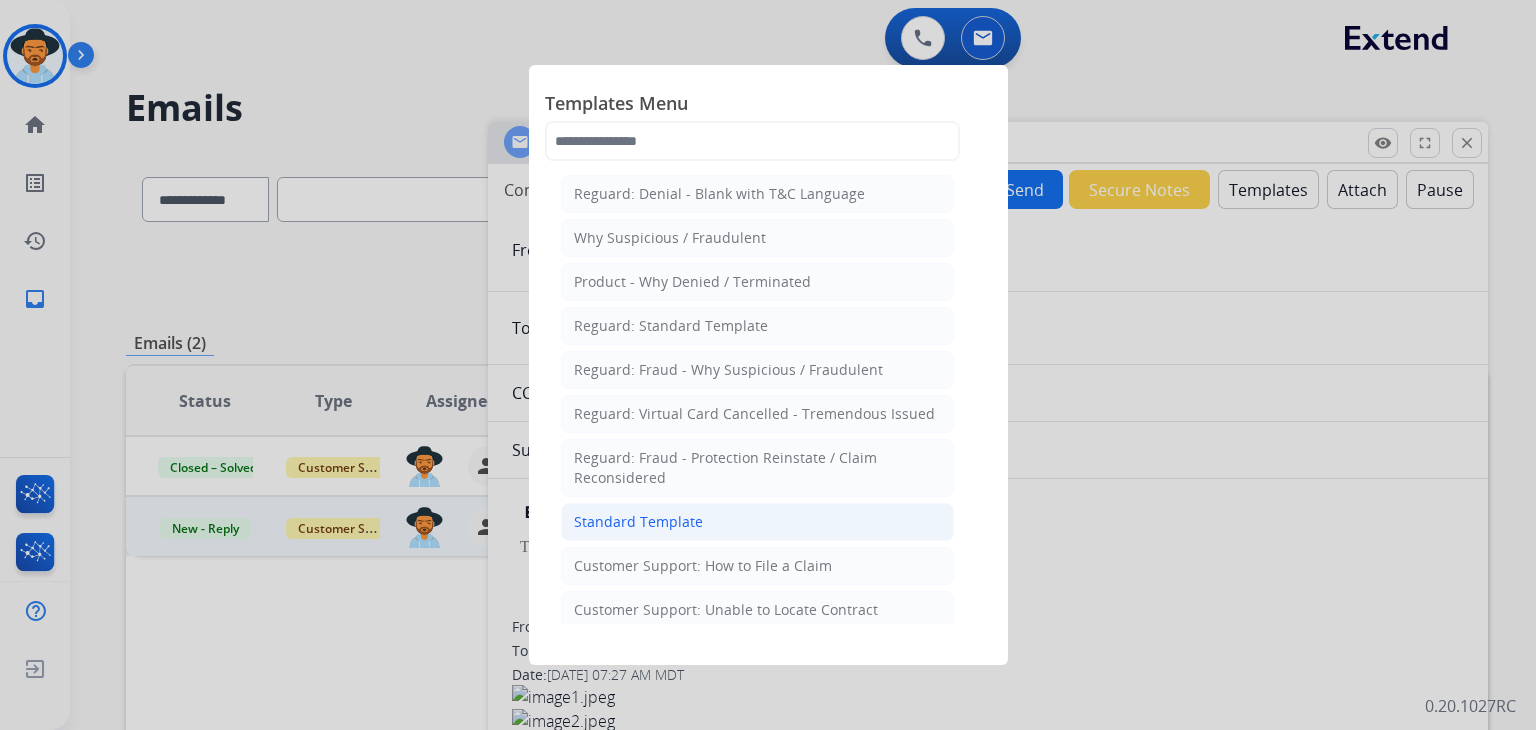 click on "Standard Template" 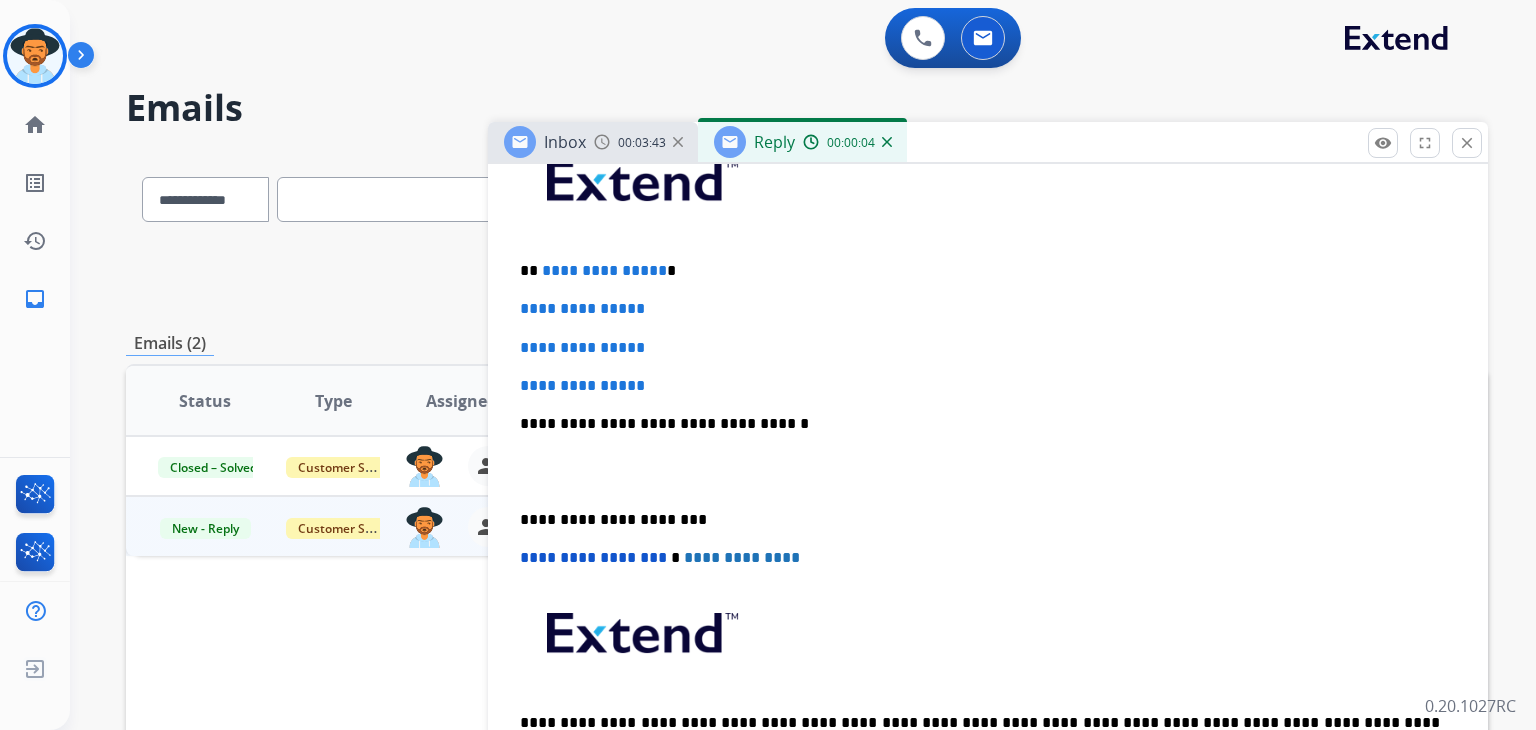 scroll, scrollTop: 400, scrollLeft: 0, axis: vertical 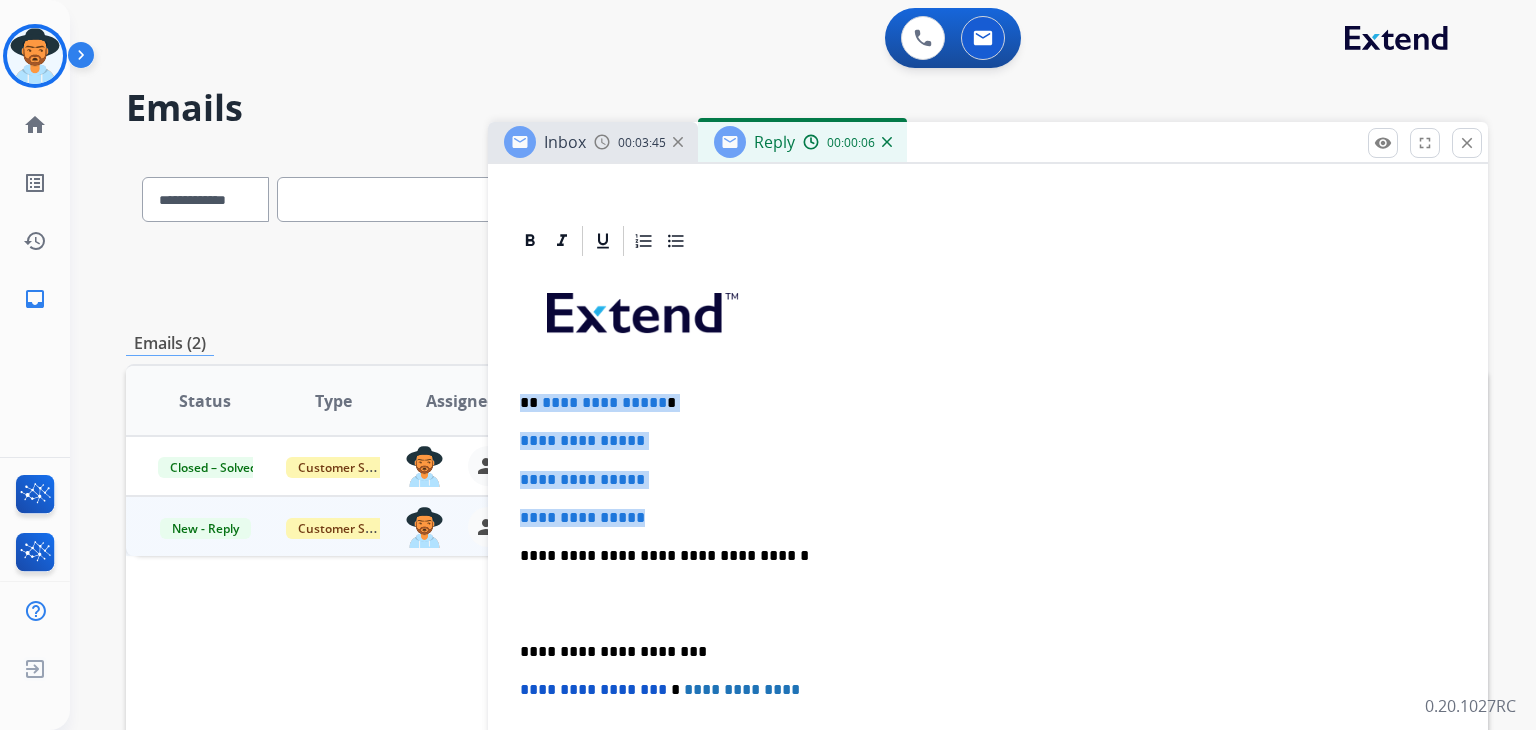 drag, startPoint x: 663, startPoint y: 513, endPoint x: 522, endPoint y: 393, distance: 185.15129 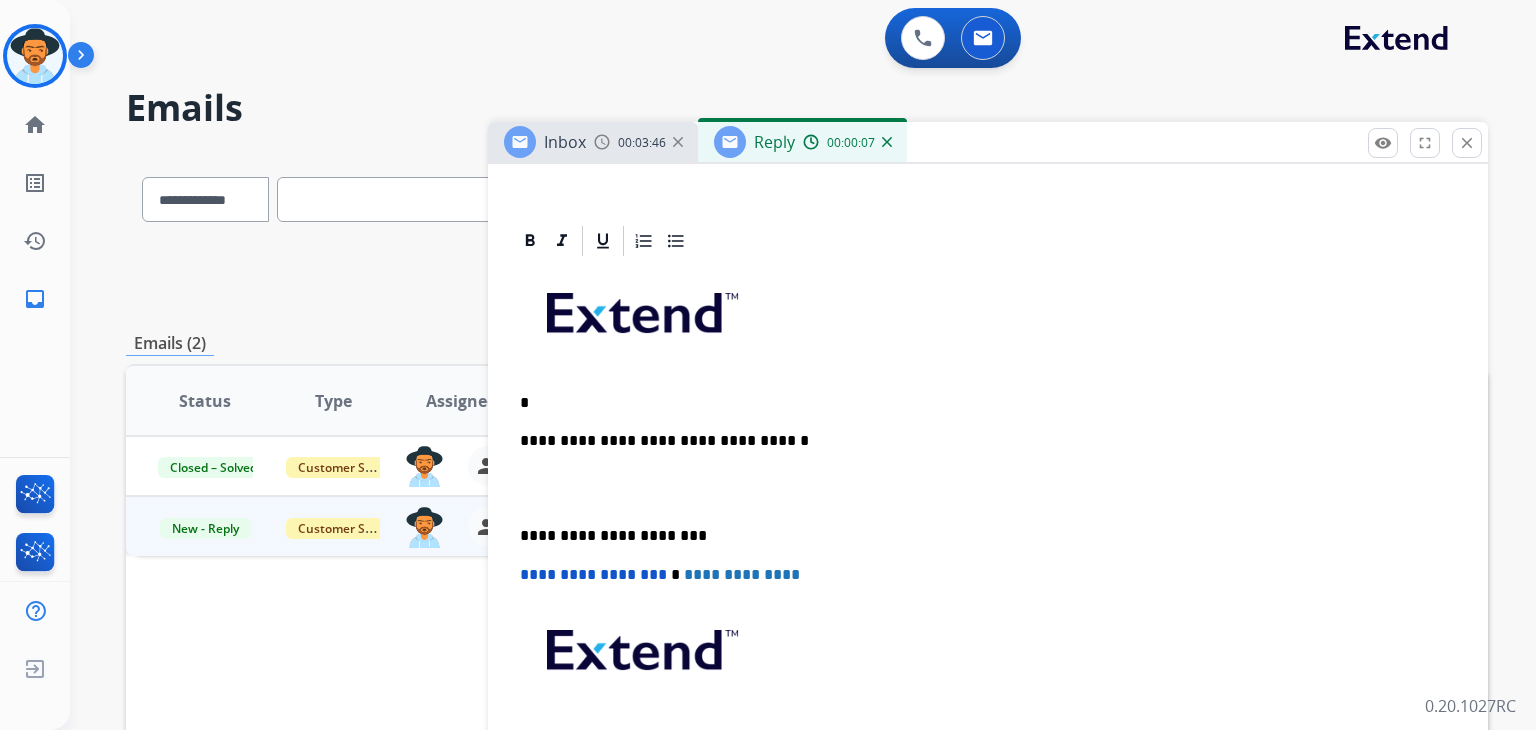 type 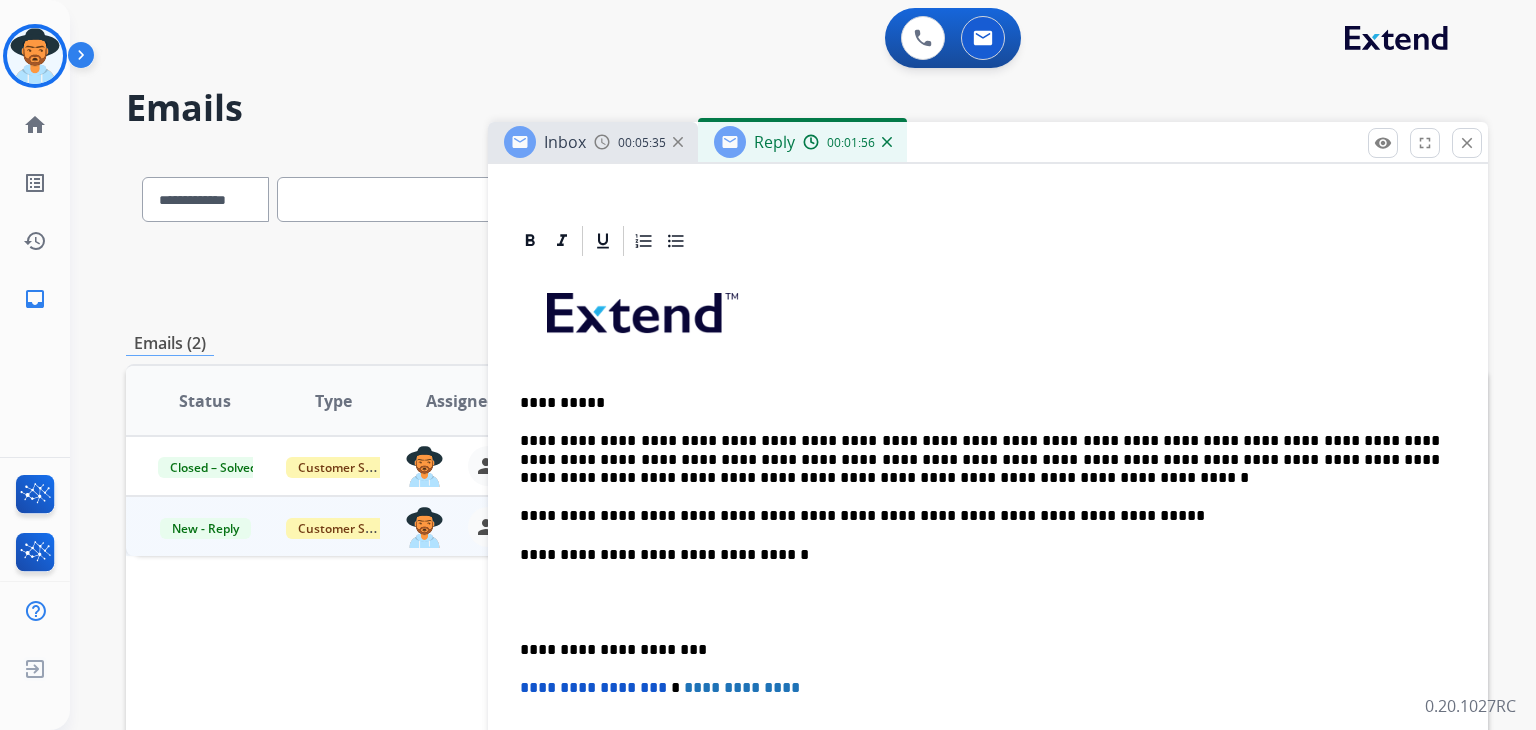 click at bounding box center [988, 602] 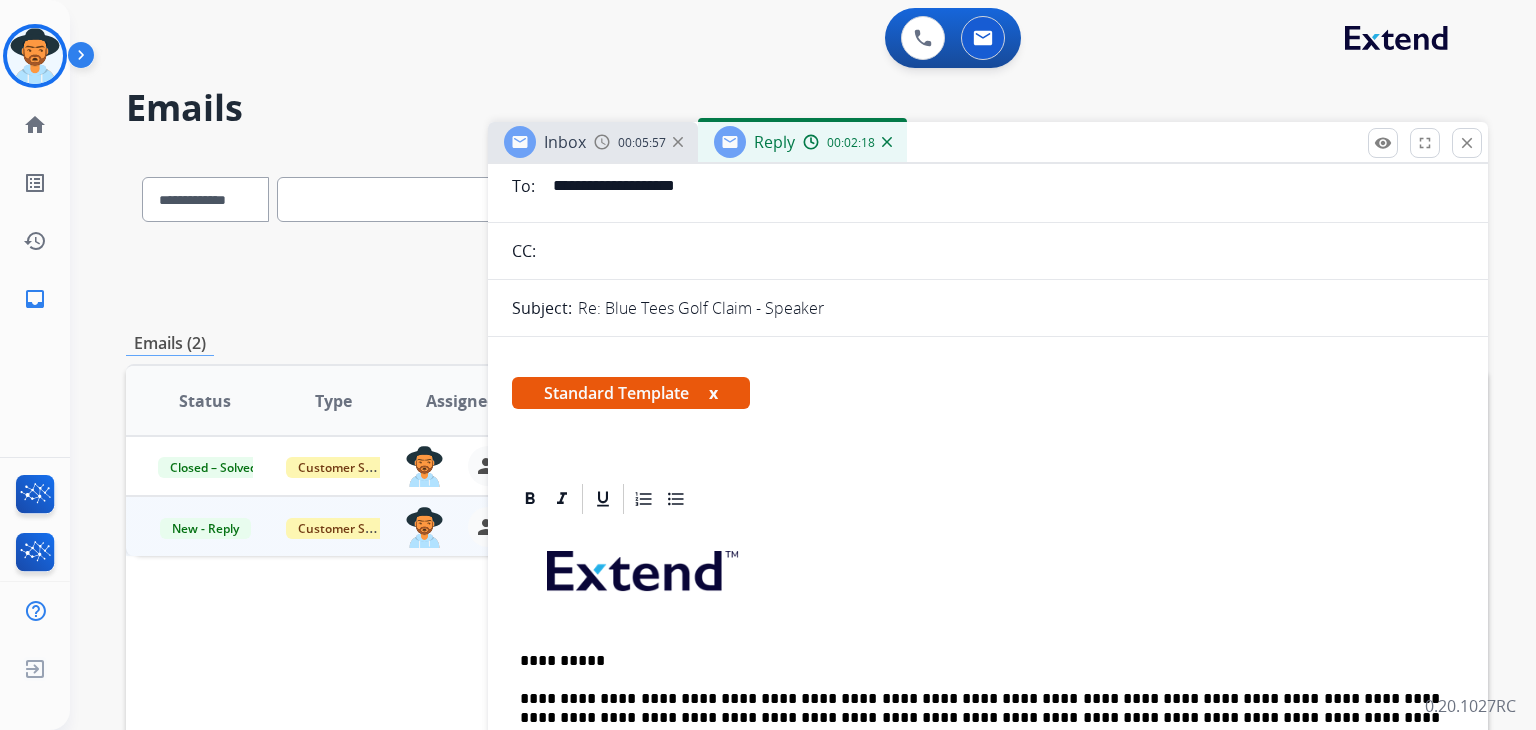 scroll, scrollTop: 0, scrollLeft: 0, axis: both 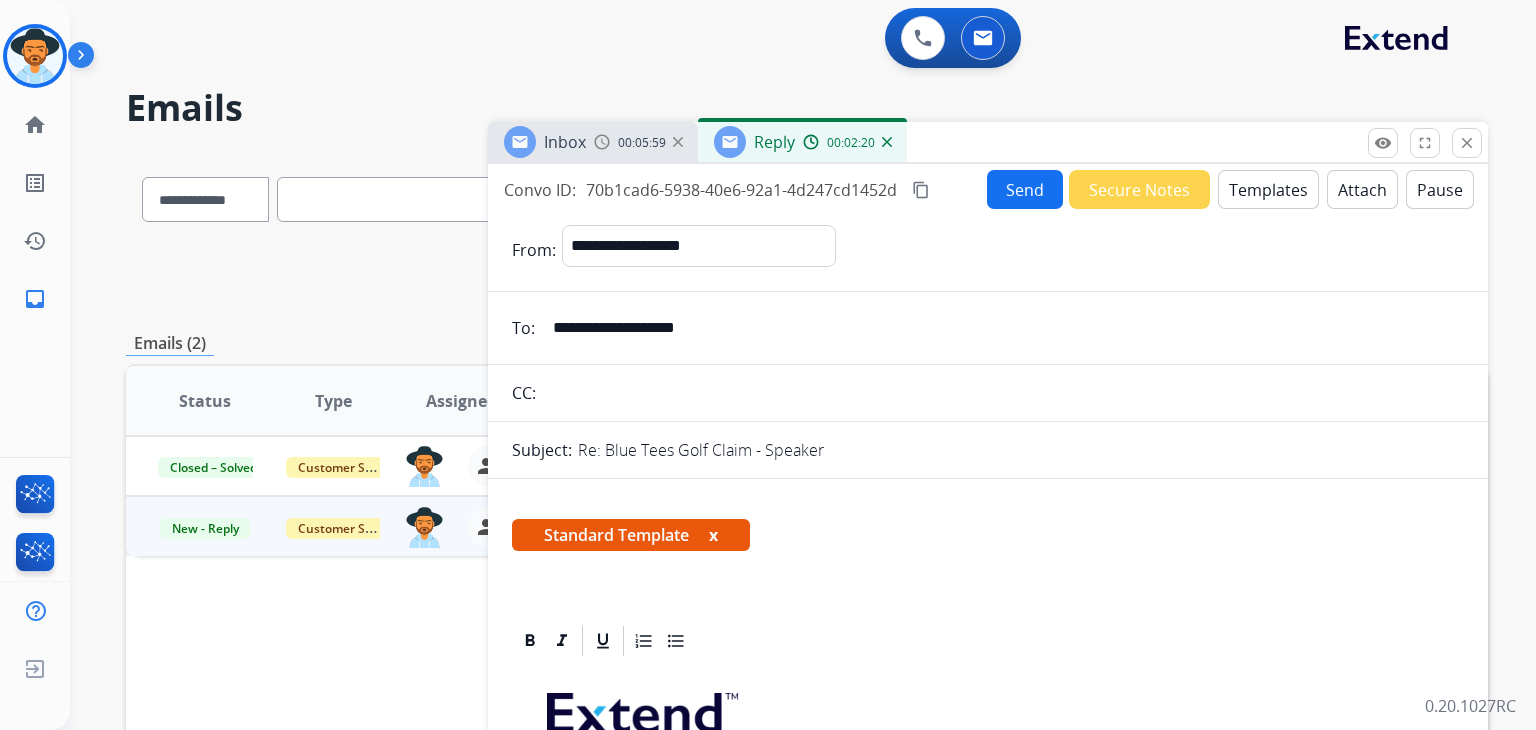 click on "Send" at bounding box center (1025, 189) 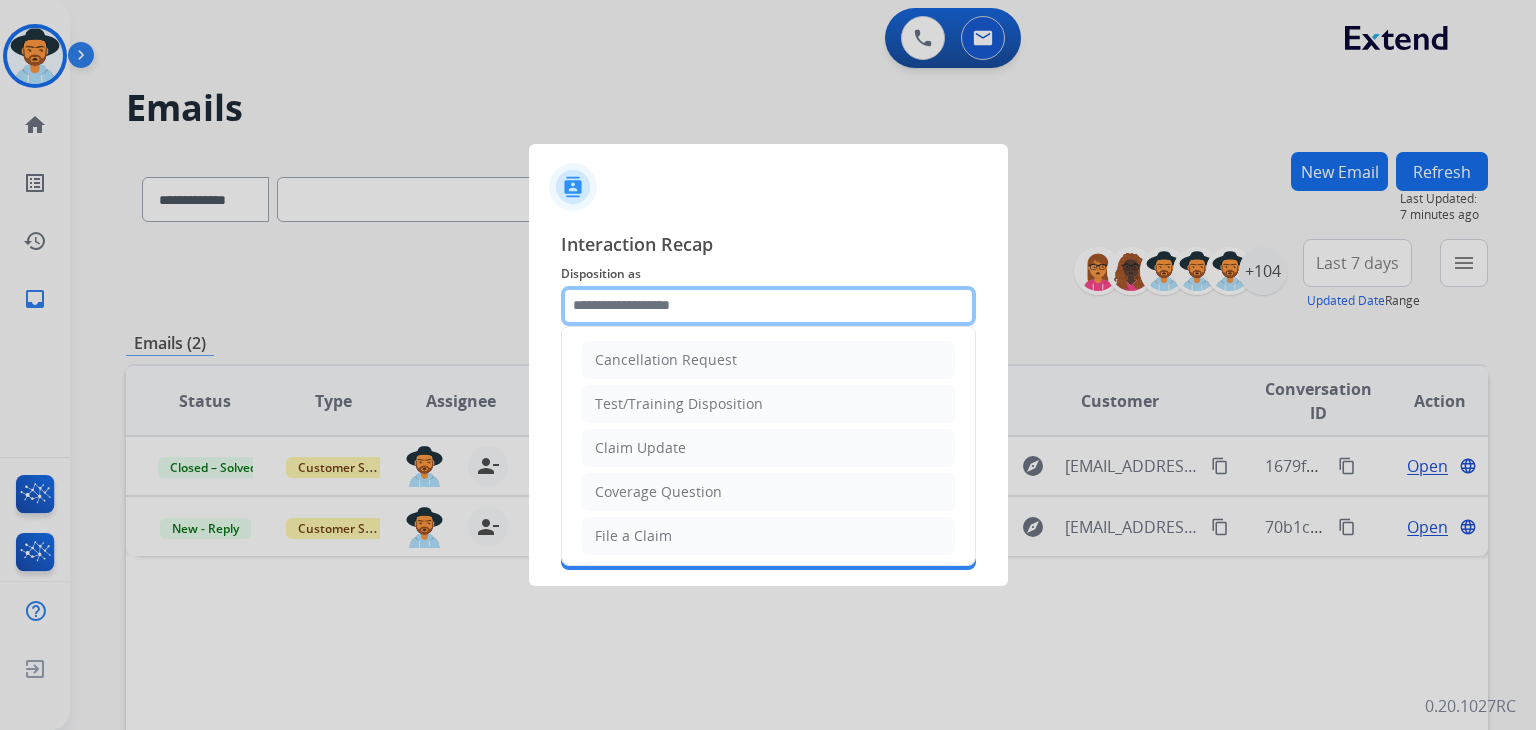 click 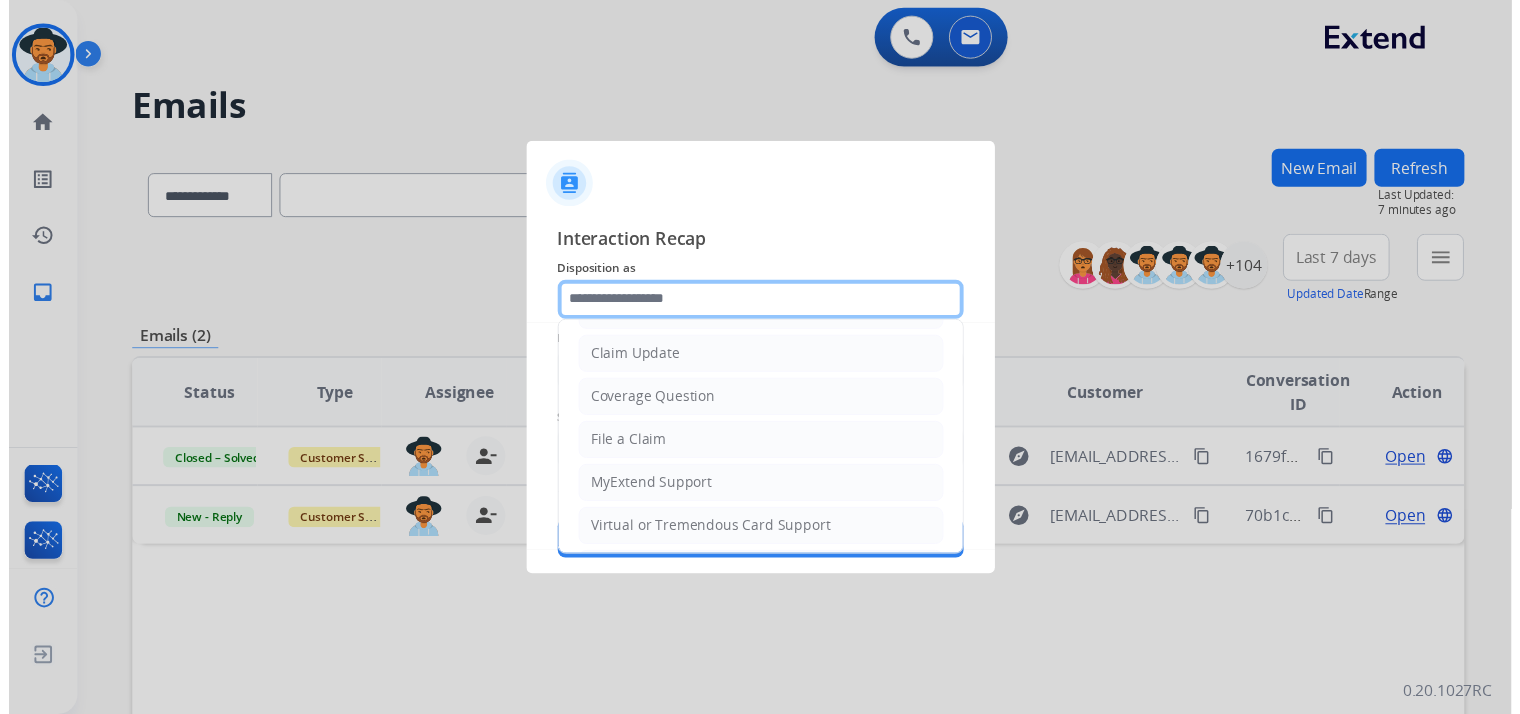 scroll, scrollTop: 0, scrollLeft: 0, axis: both 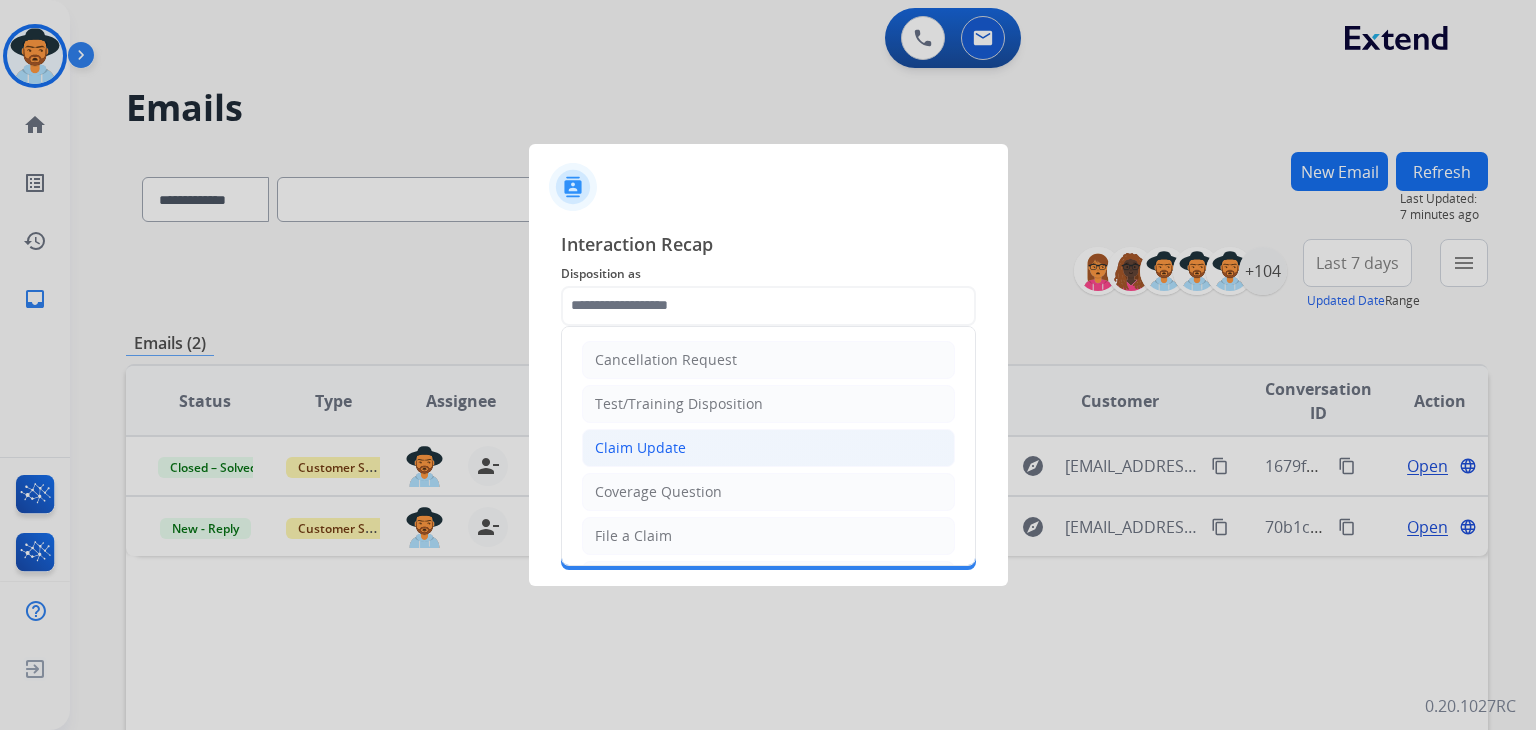 click on "Claim Update" 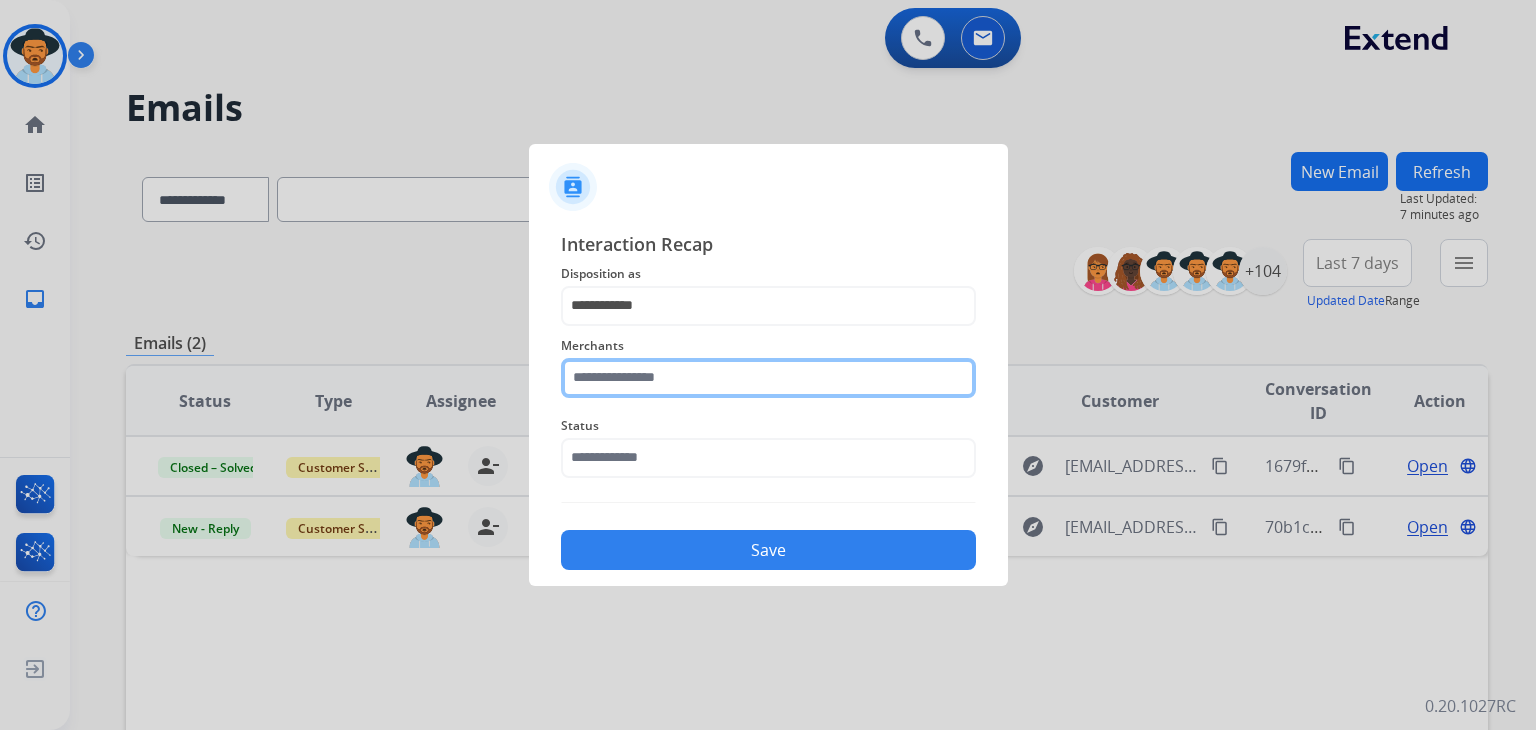 click 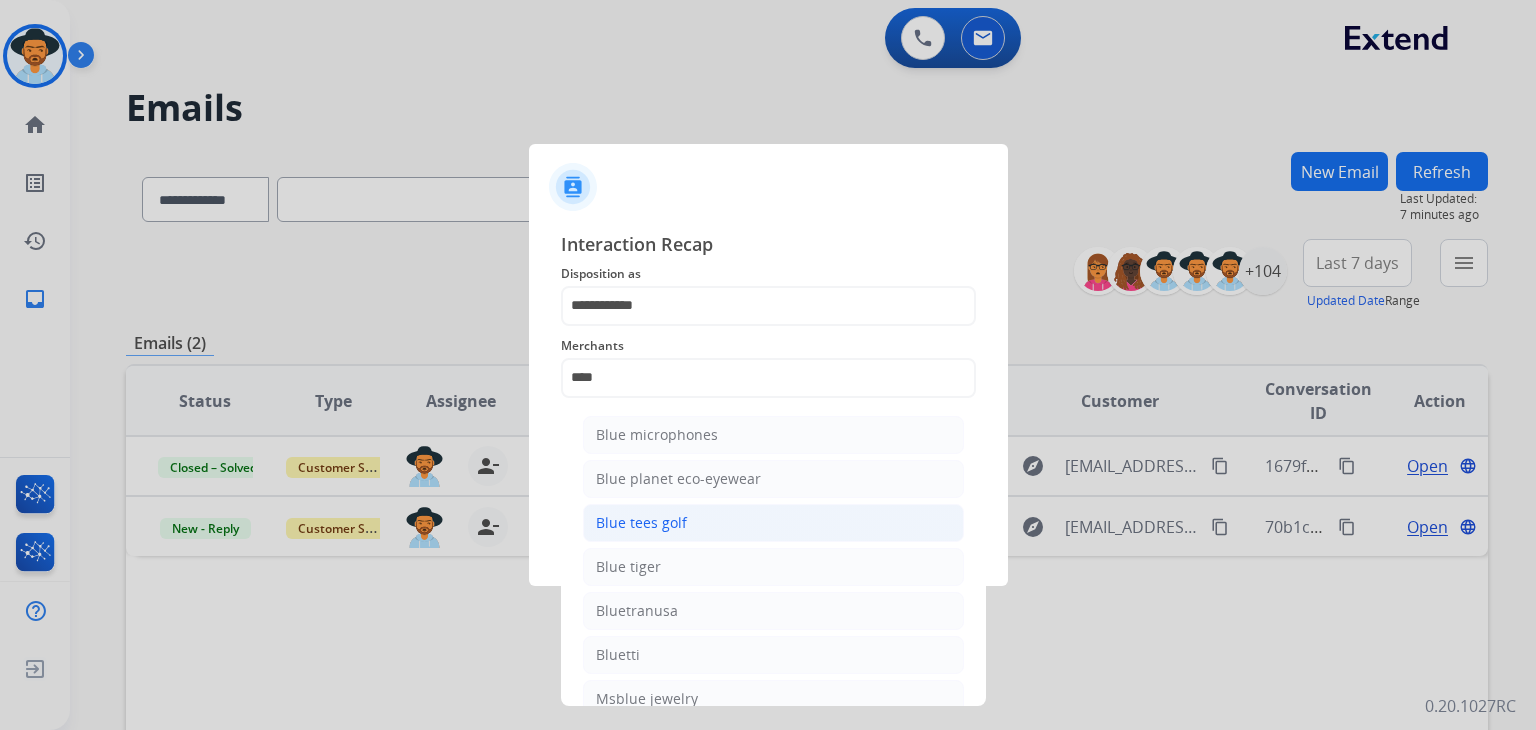 click on "Blue tees golf" 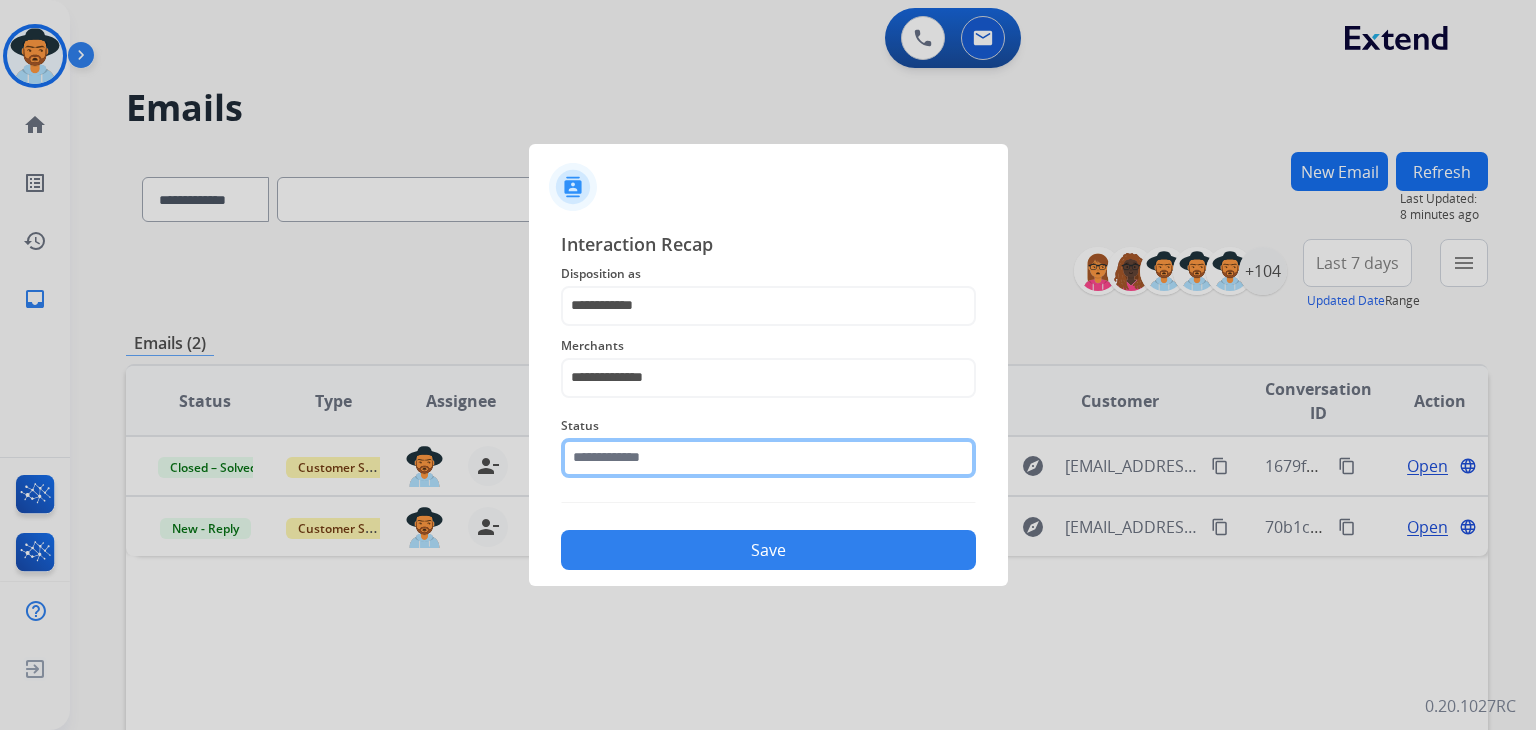 click on "Status" 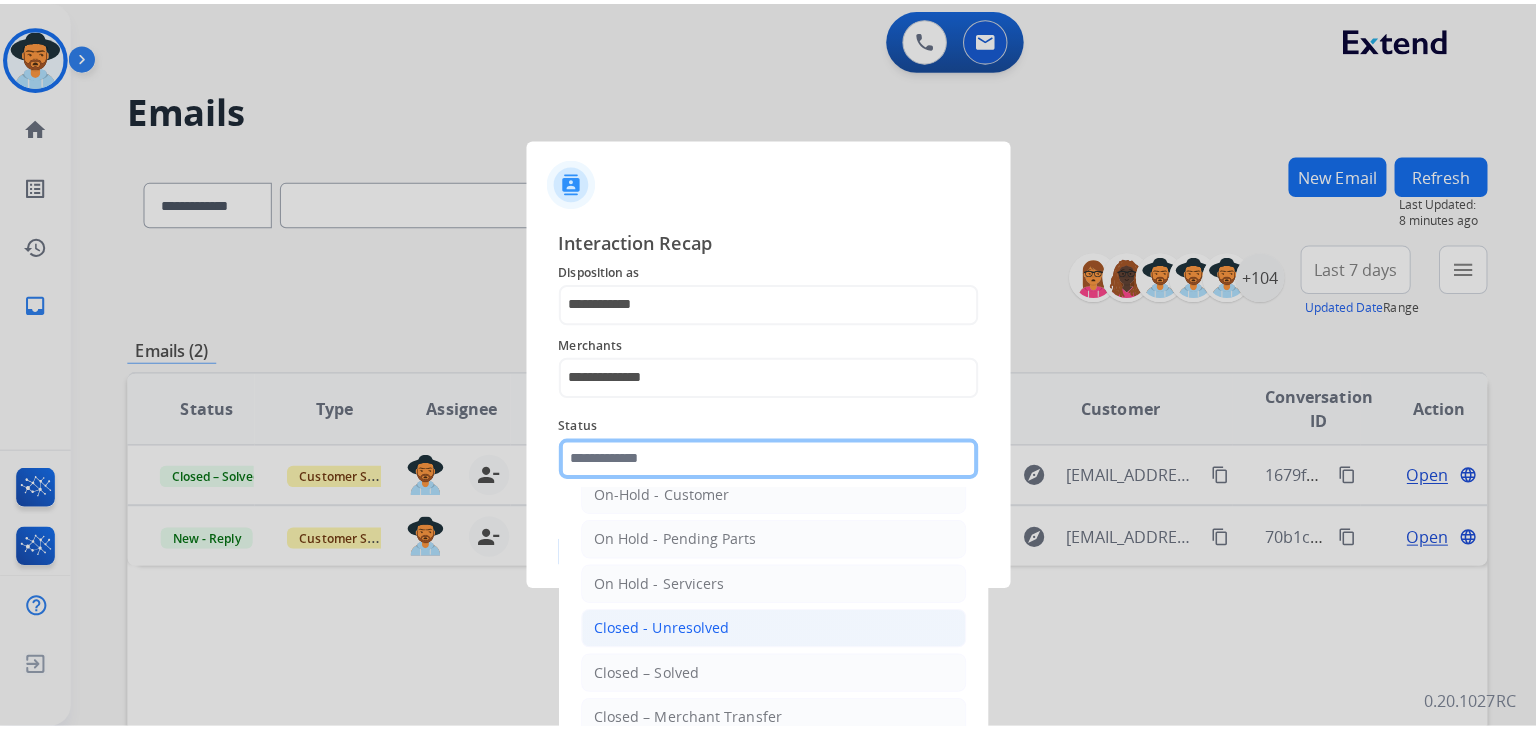scroll, scrollTop: 100, scrollLeft: 0, axis: vertical 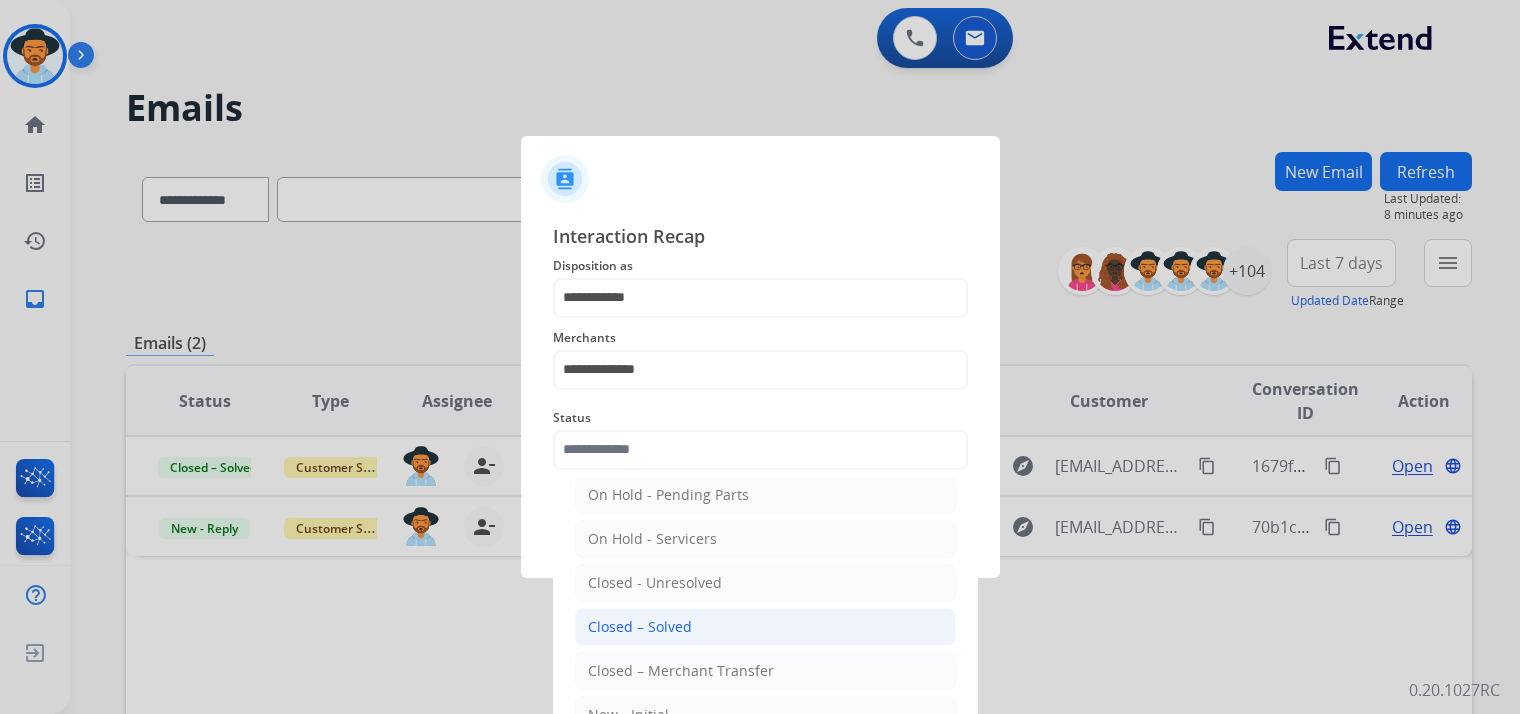 click on "Closed – Solved" 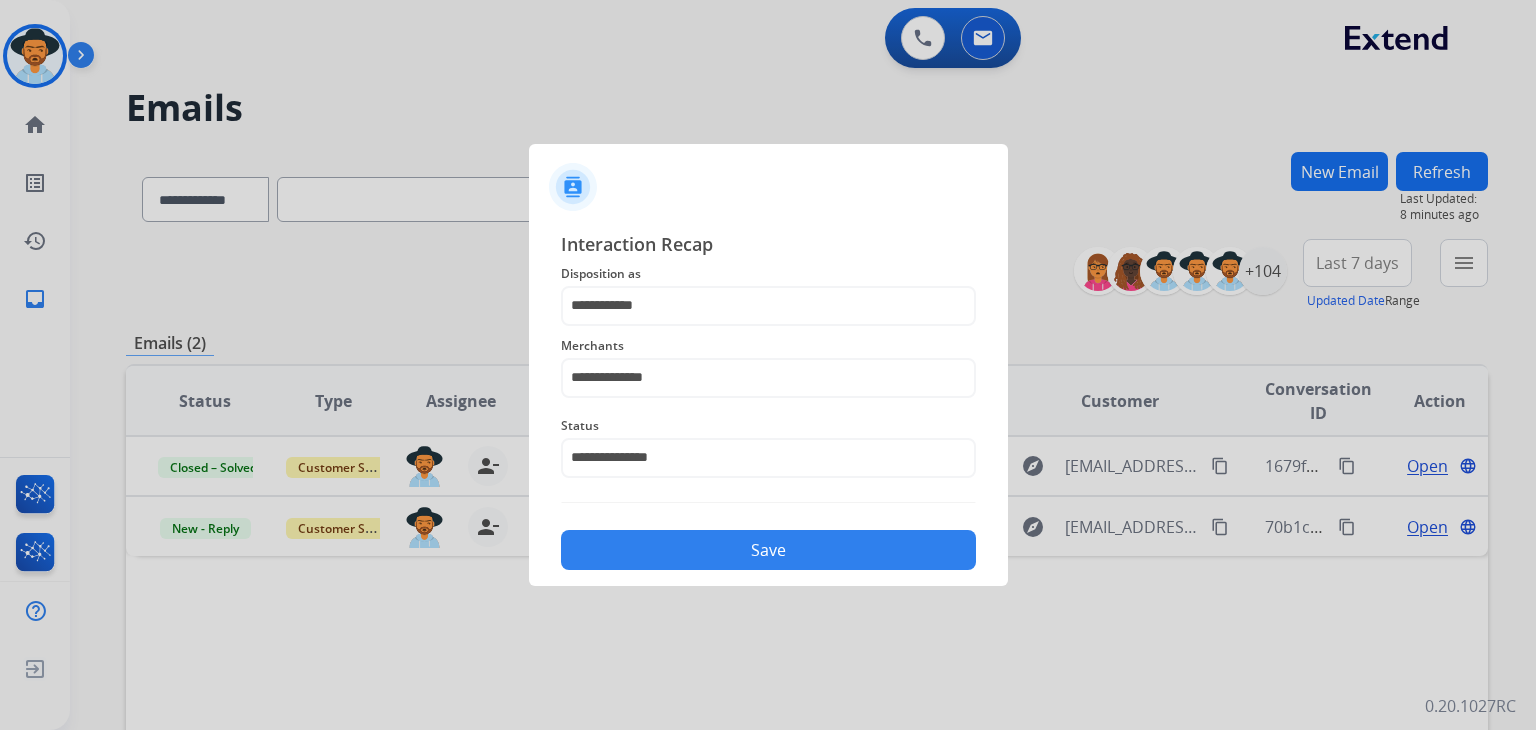 click on "Save" 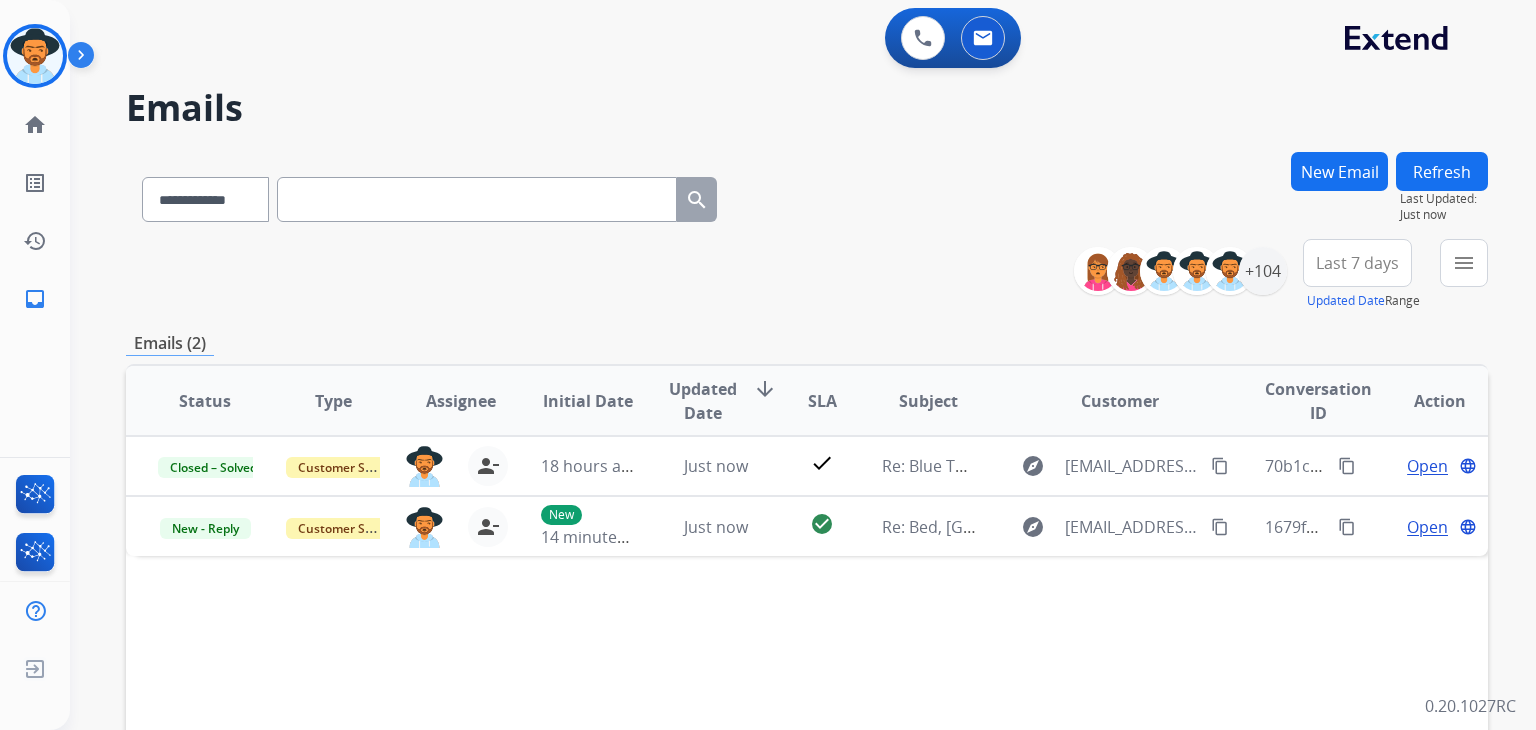 click on "Refresh" at bounding box center [1442, 171] 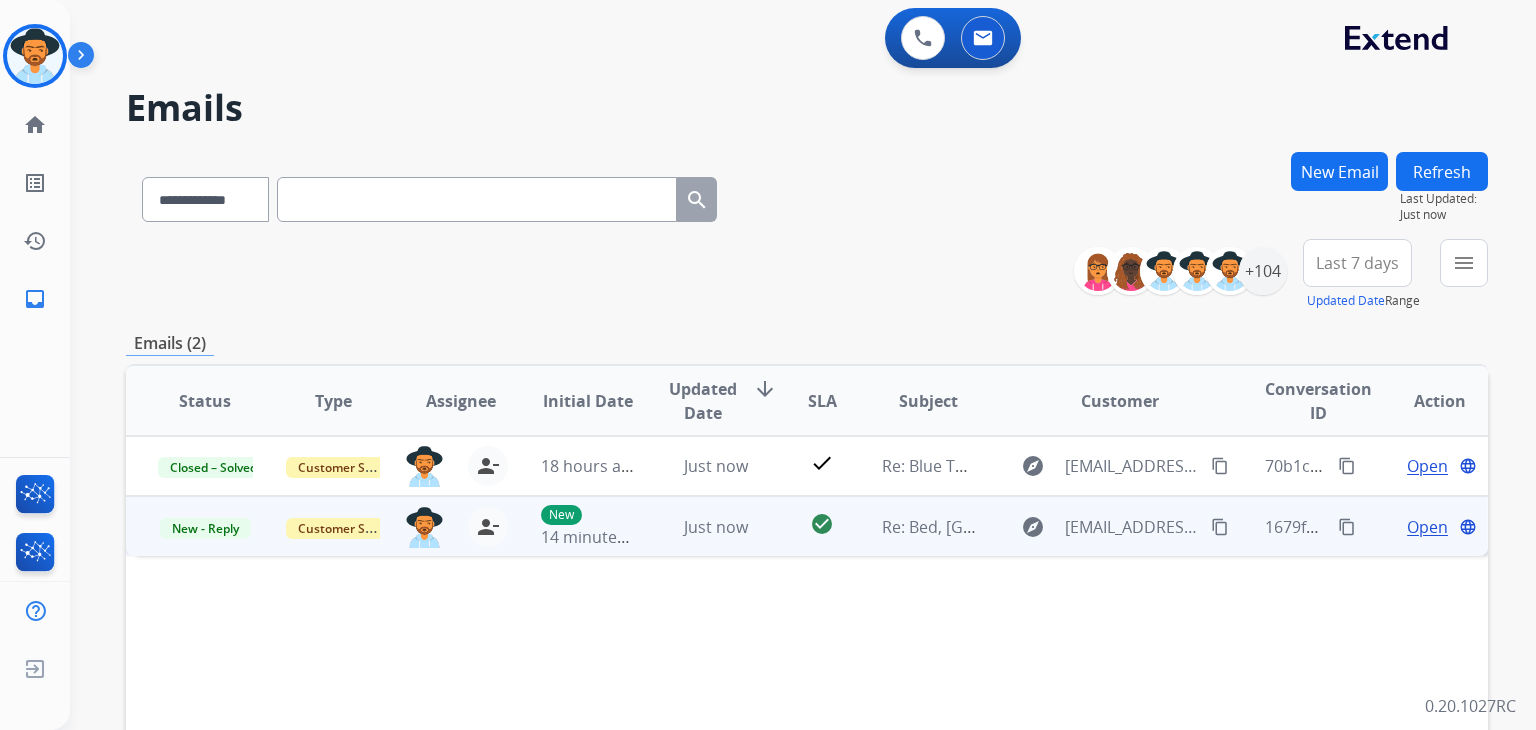 click on "Open" at bounding box center [1427, 527] 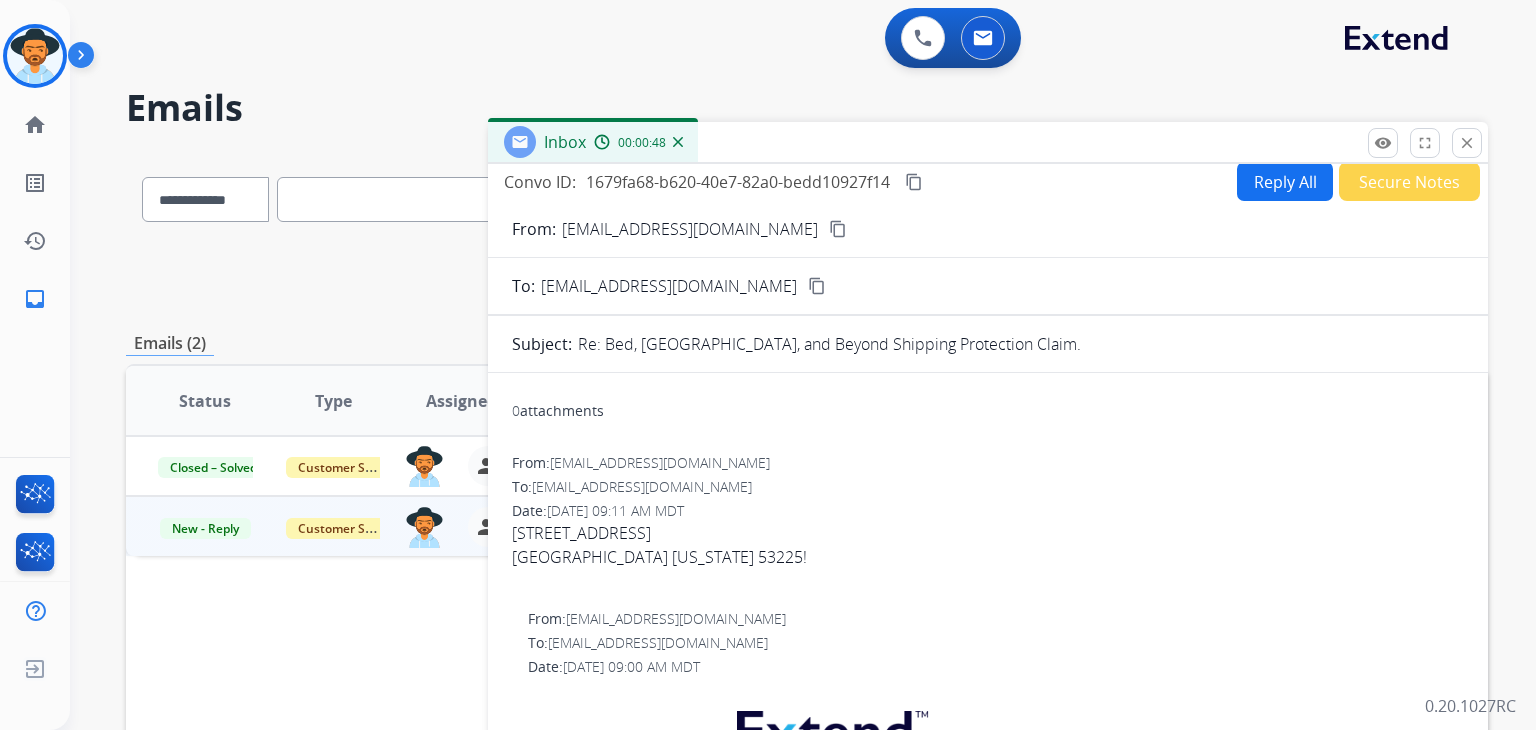 scroll, scrollTop: 0, scrollLeft: 0, axis: both 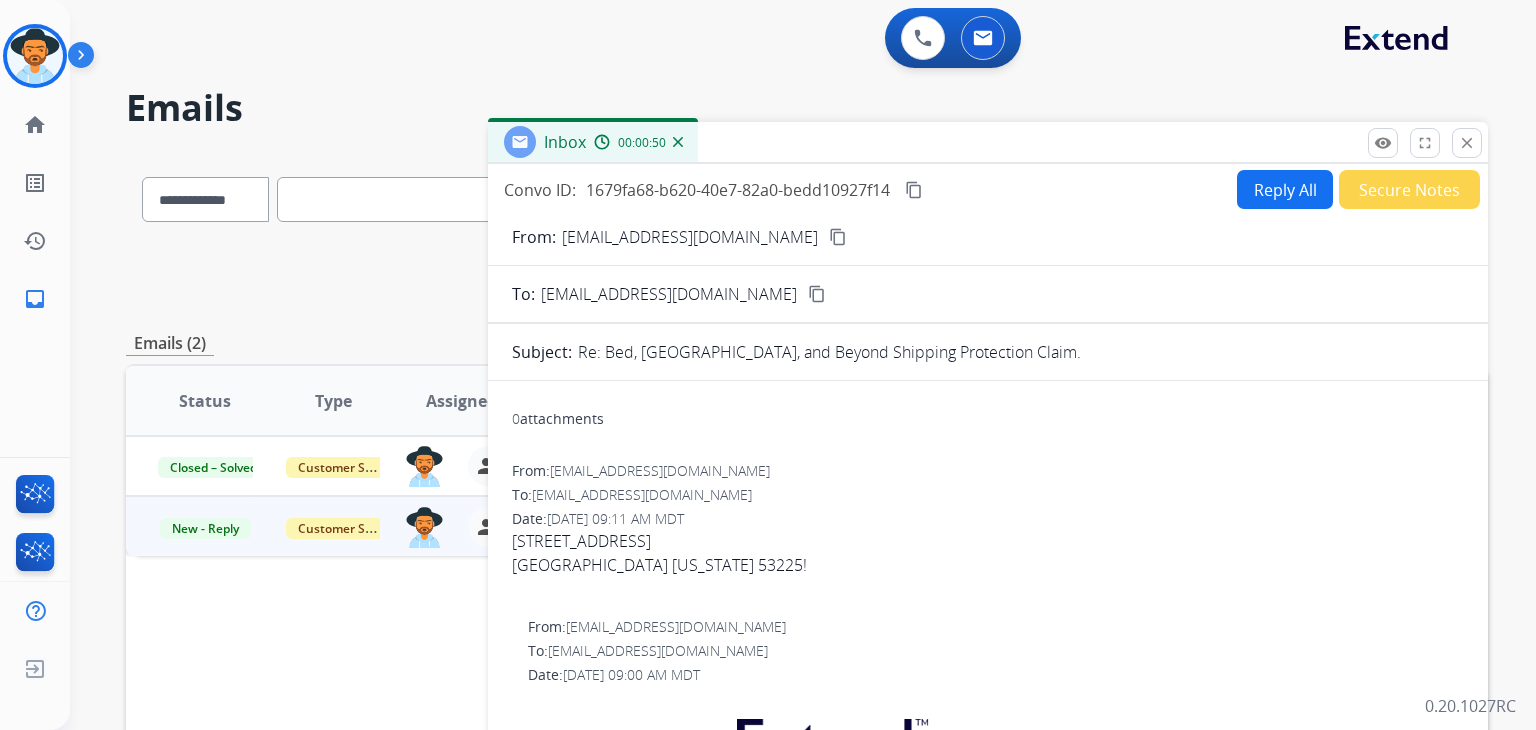 click on "Reply All" at bounding box center [1285, 189] 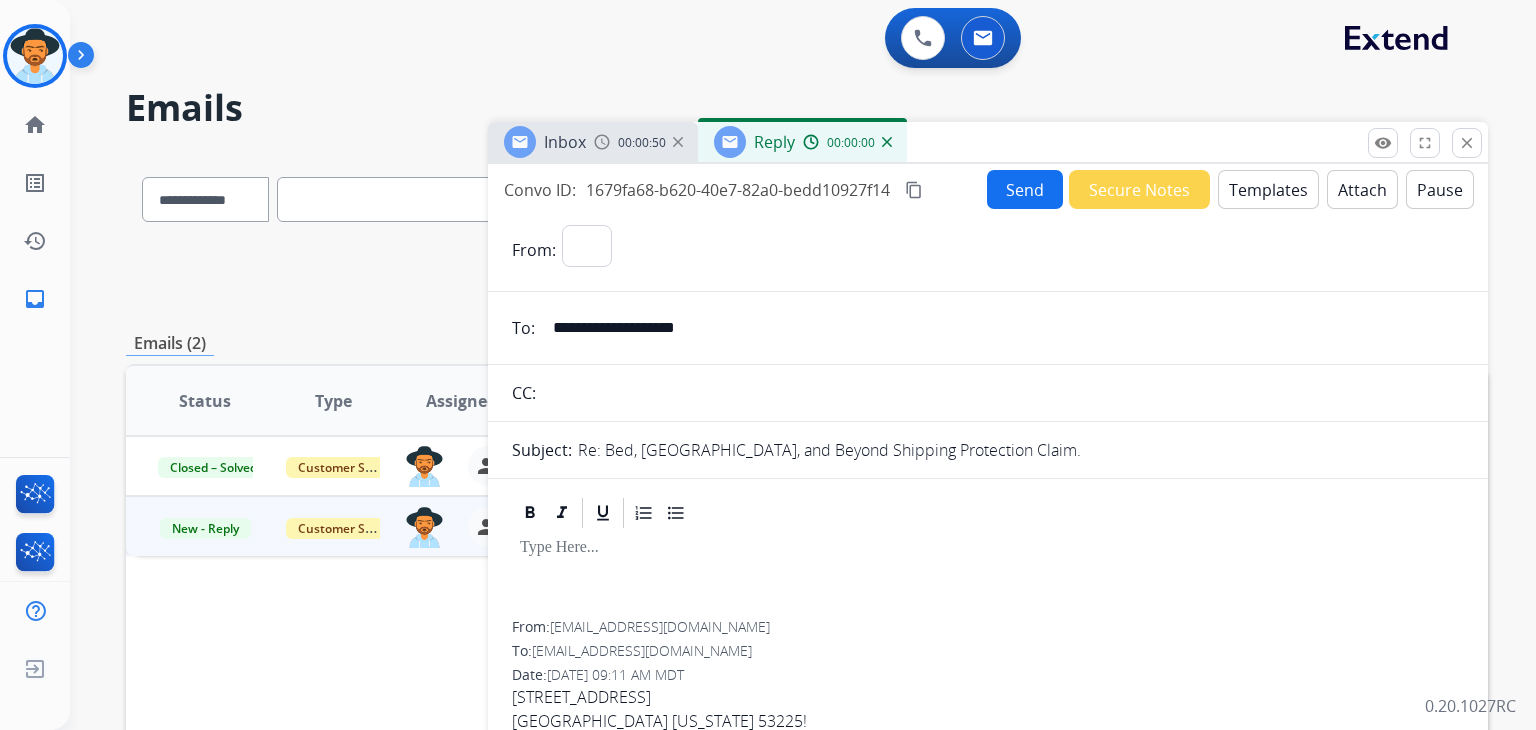 select on "**********" 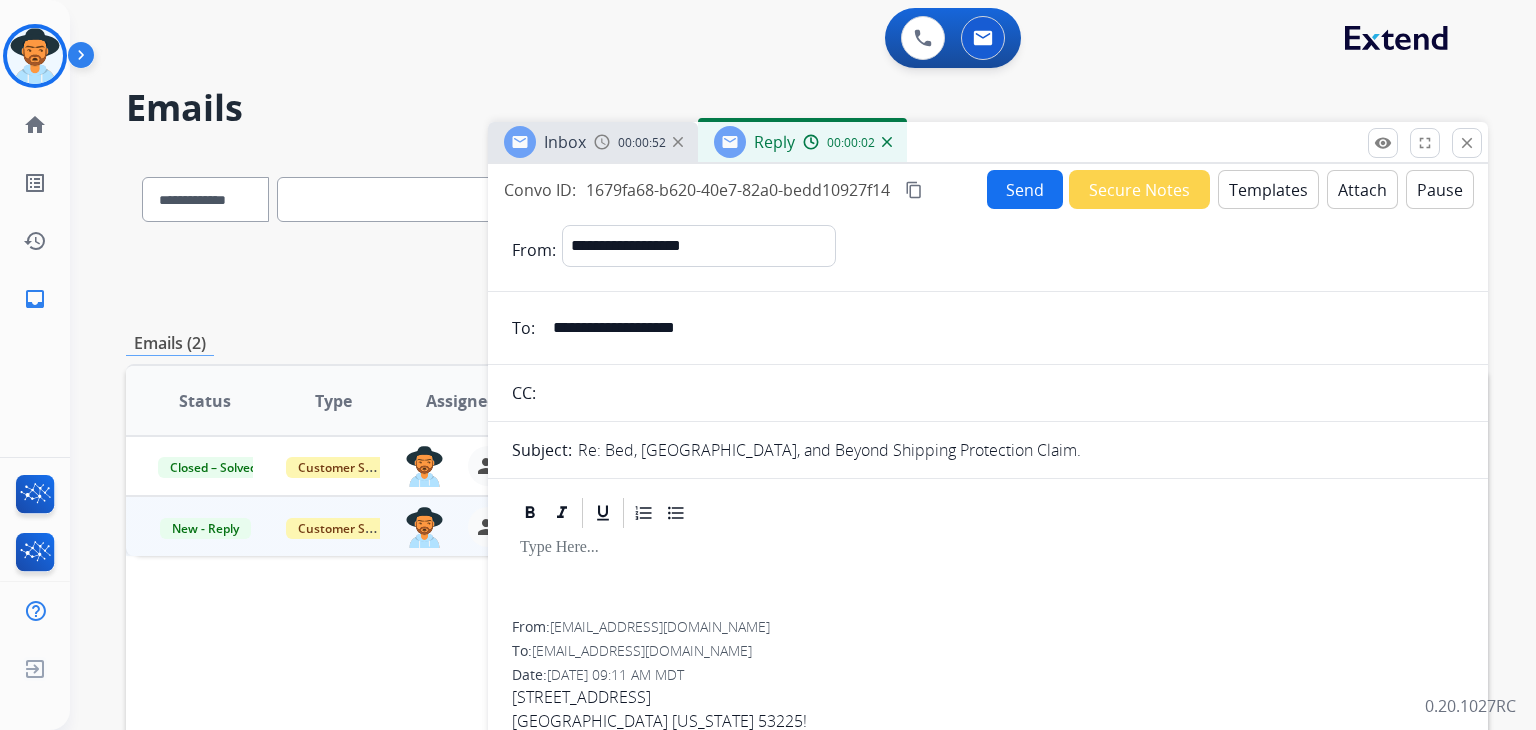 click on "Templates" at bounding box center [1268, 189] 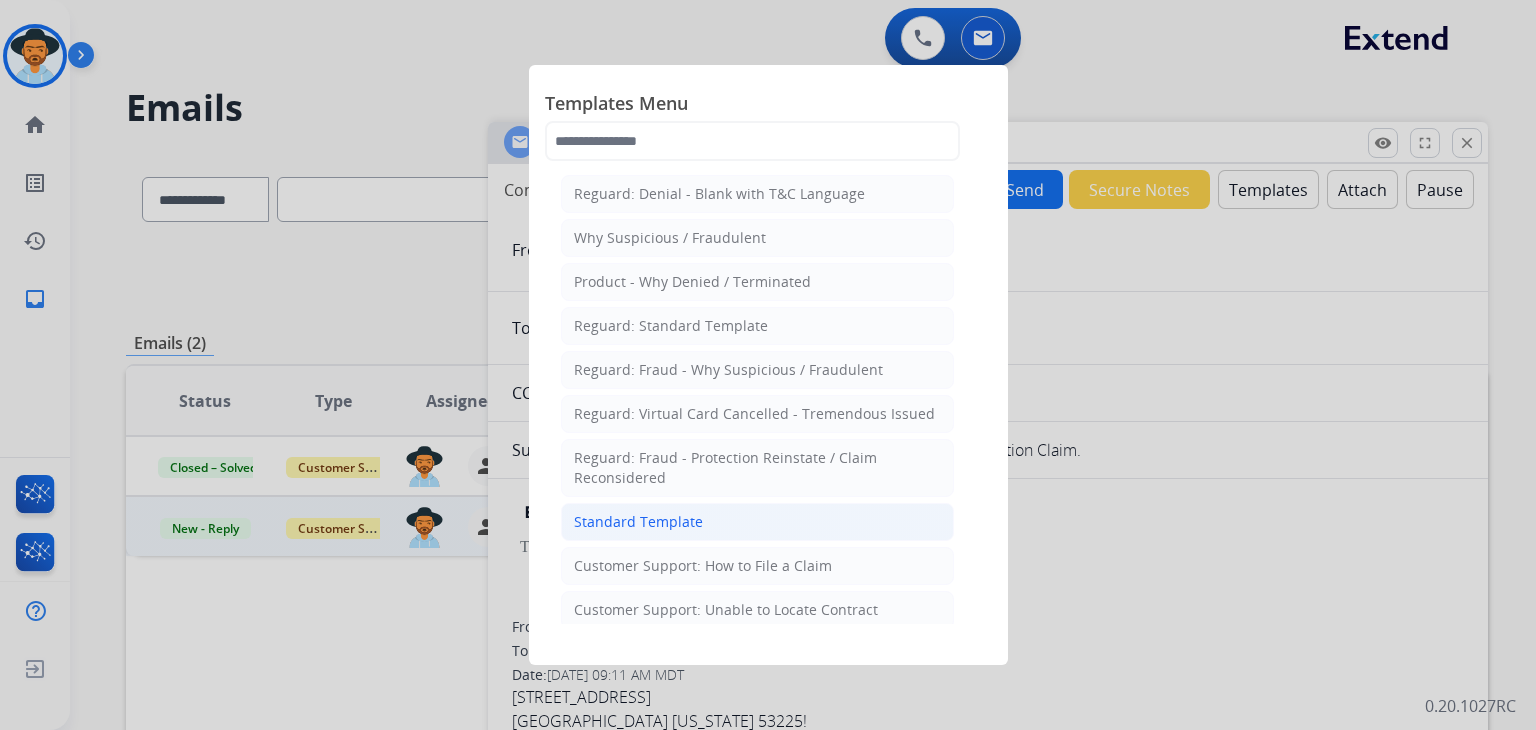 click on "Standard Template" 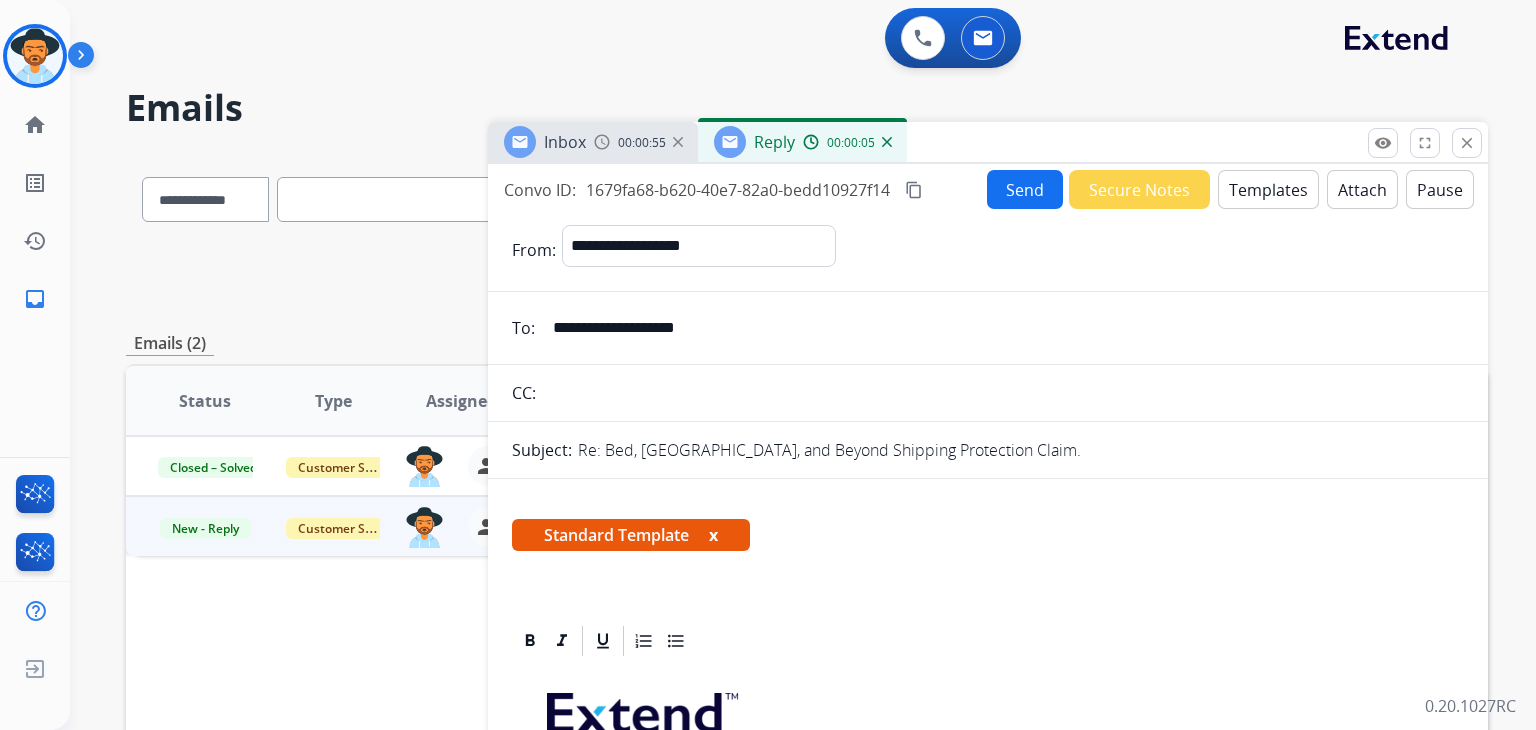 scroll, scrollTop: 400, scrollLeft: 0, axis: vertical 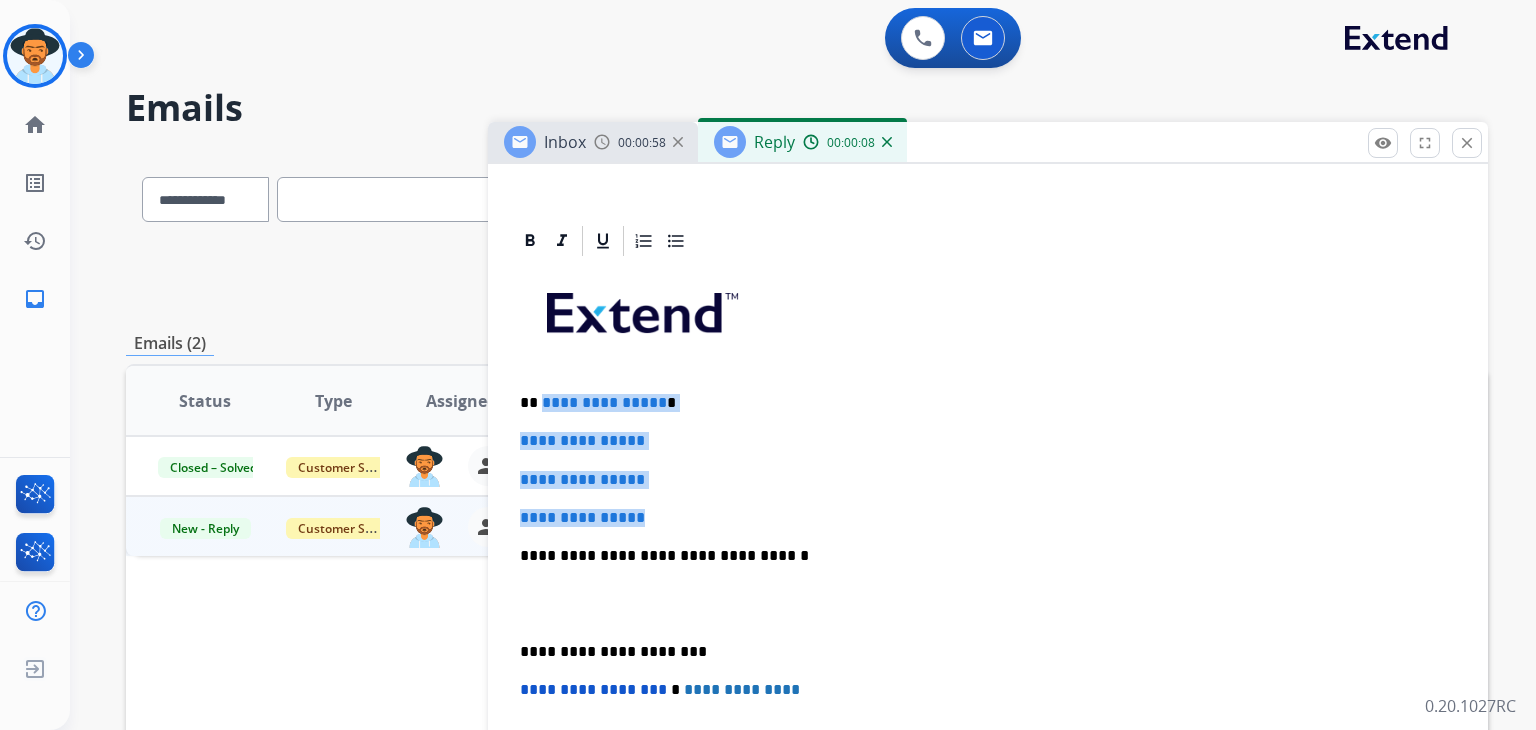 drag, startPoint x: 684, startPoint y: 512, endPoint x: 540, endPoint y: 395, distance: 185.53975 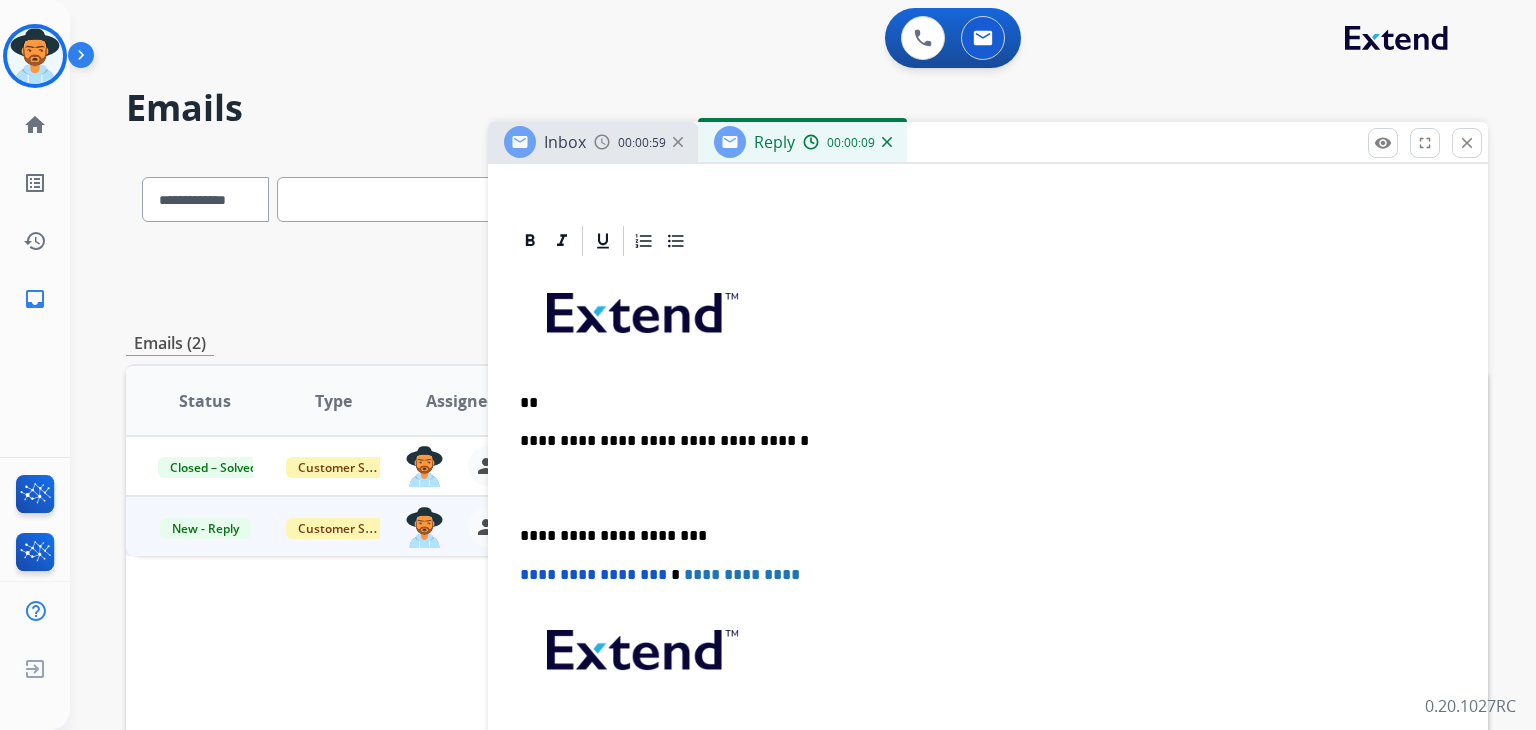 type 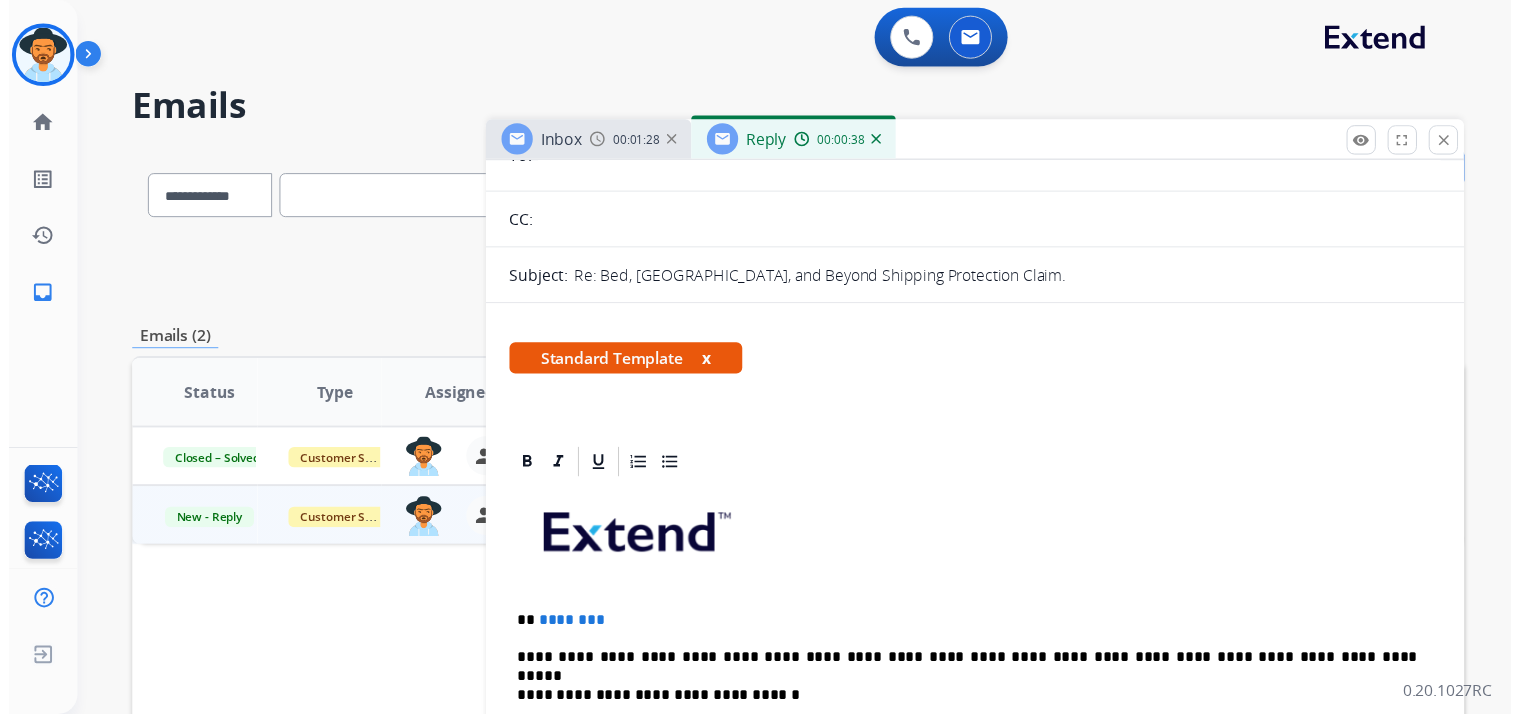 scroll, scrollTop: 0, scrollLeft: 0, axis: both 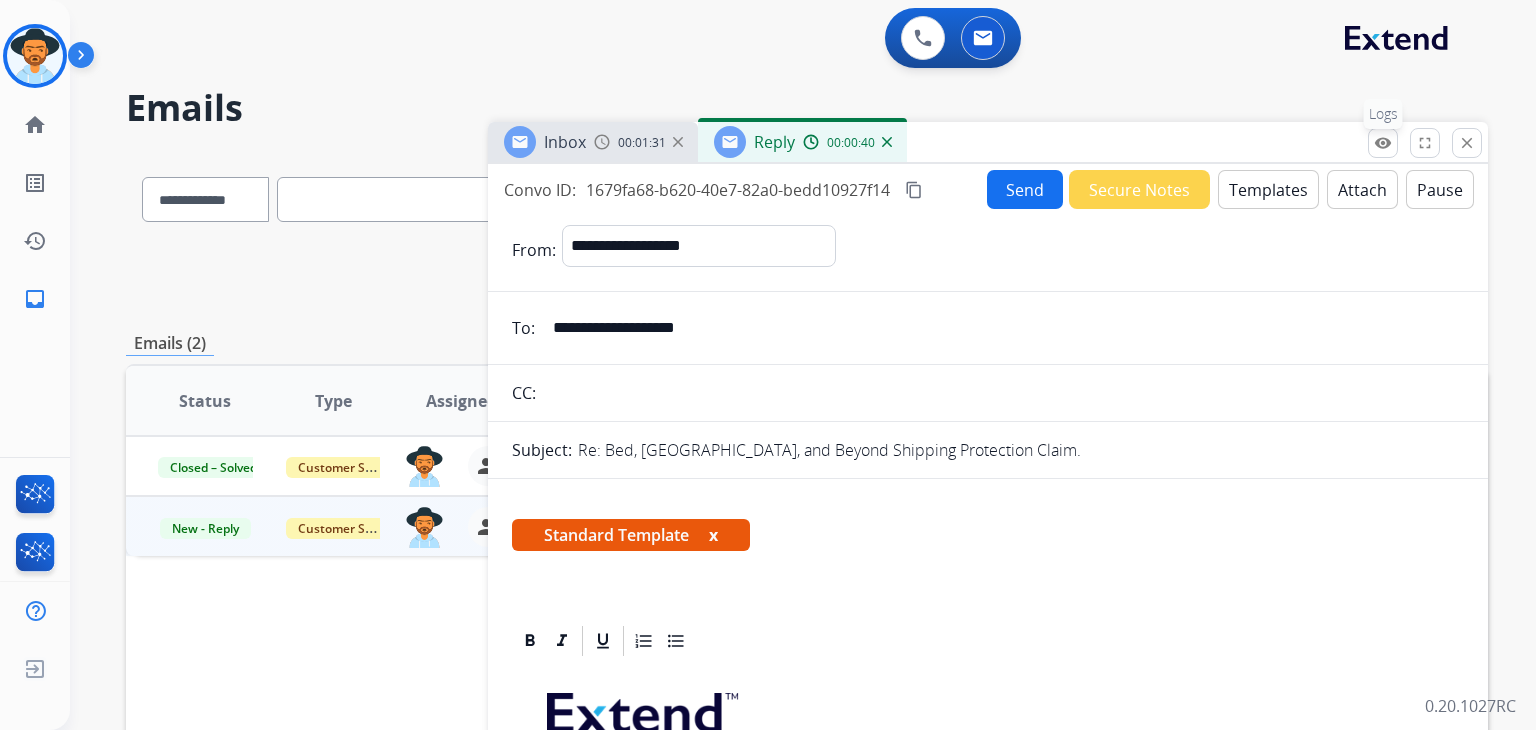 click on "remove_red_eye" at bounding box center (1383, 143) 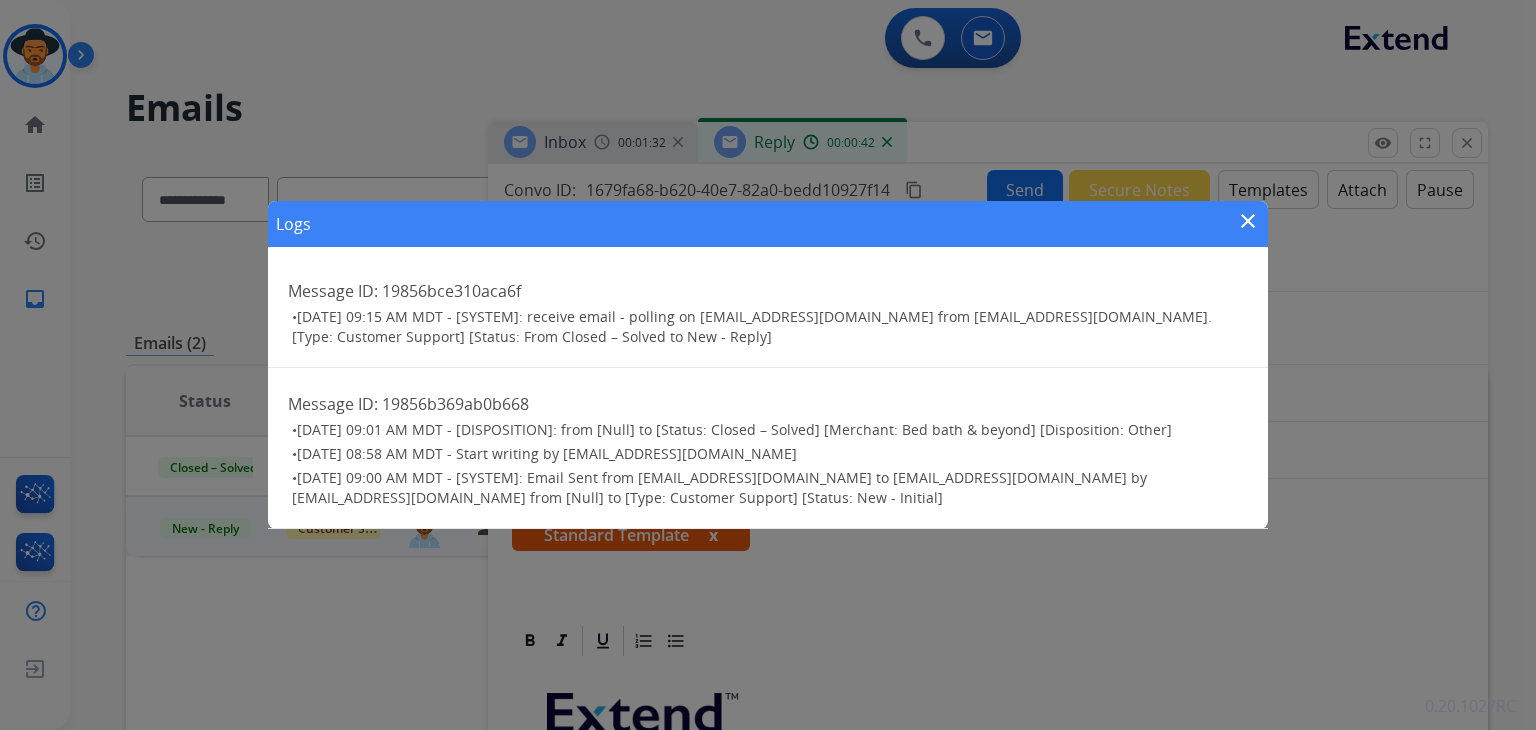 click on "close" at bounding box center [1248, 221] 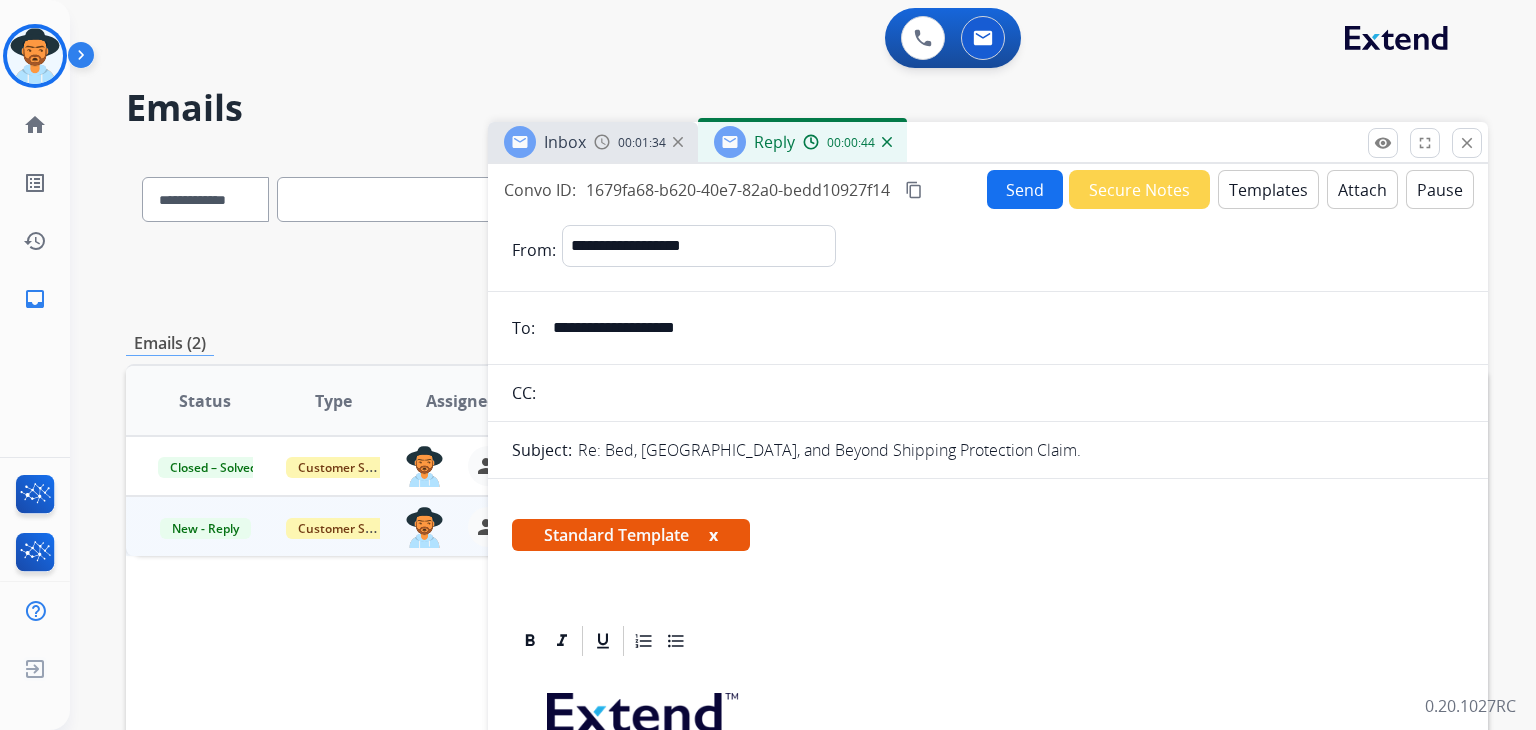click on "Send" at bounding box center (1025, 189) 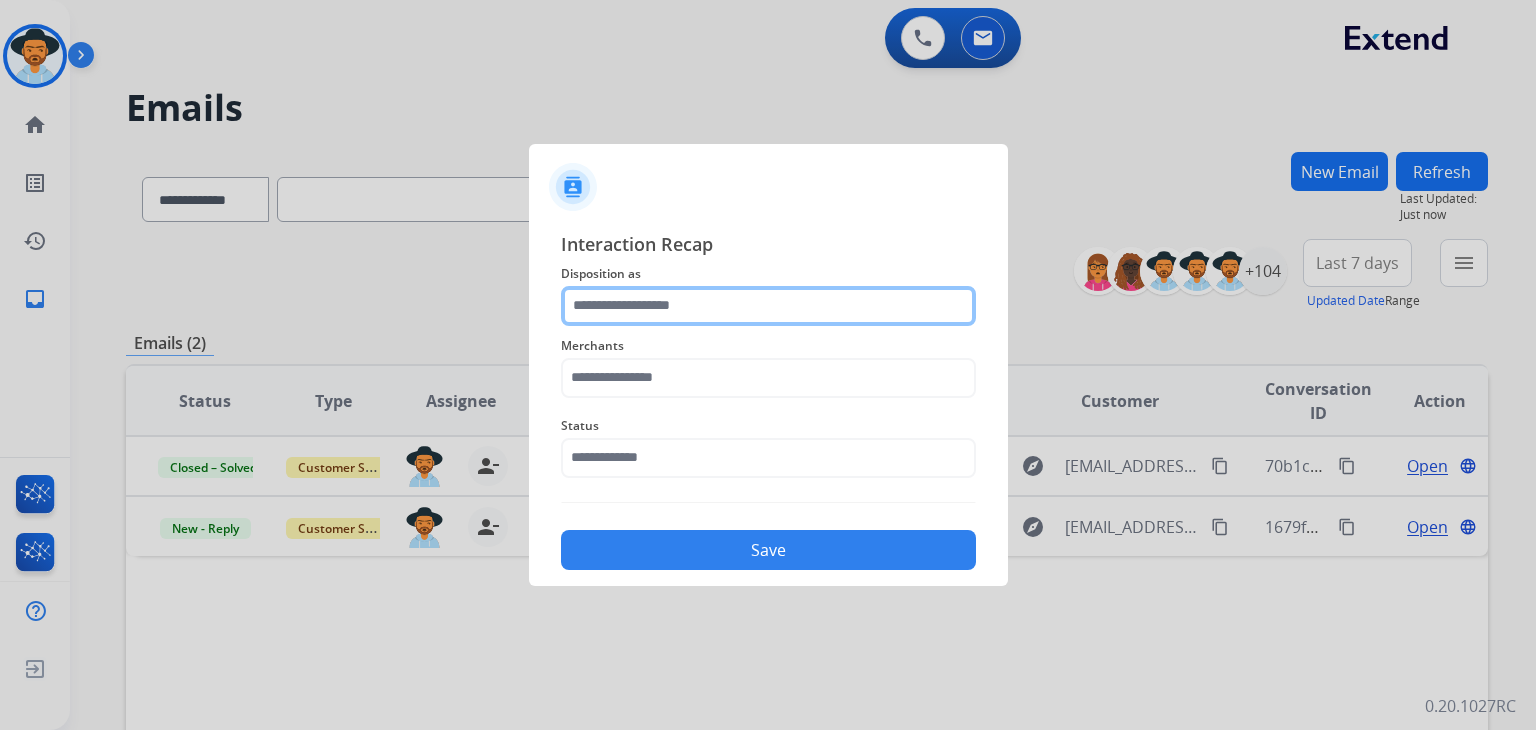 drag, startPoint x: 652, startPoint y: 311, endPoint x: 651, endPoint y: 295, distance: 16.03122 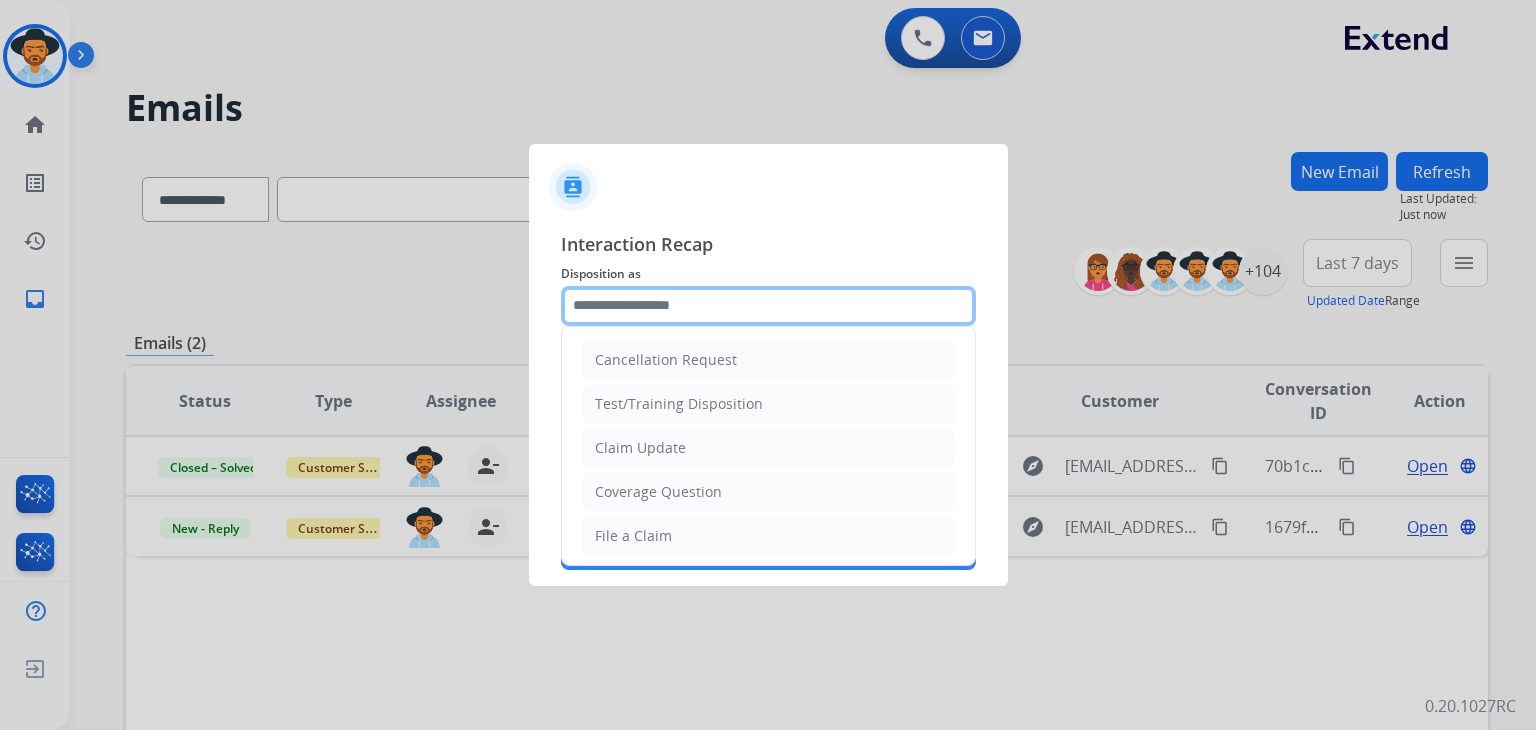 click 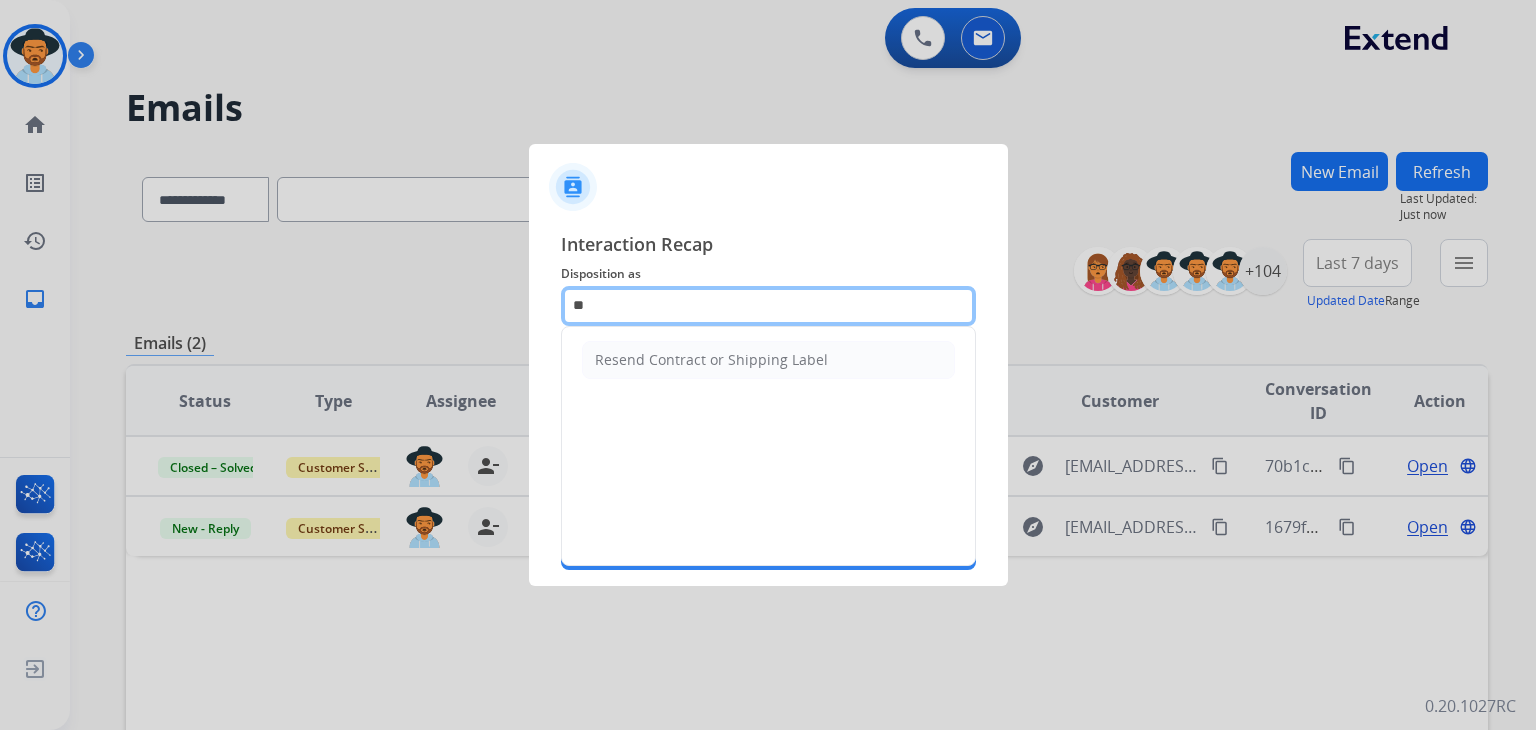 type on "*" 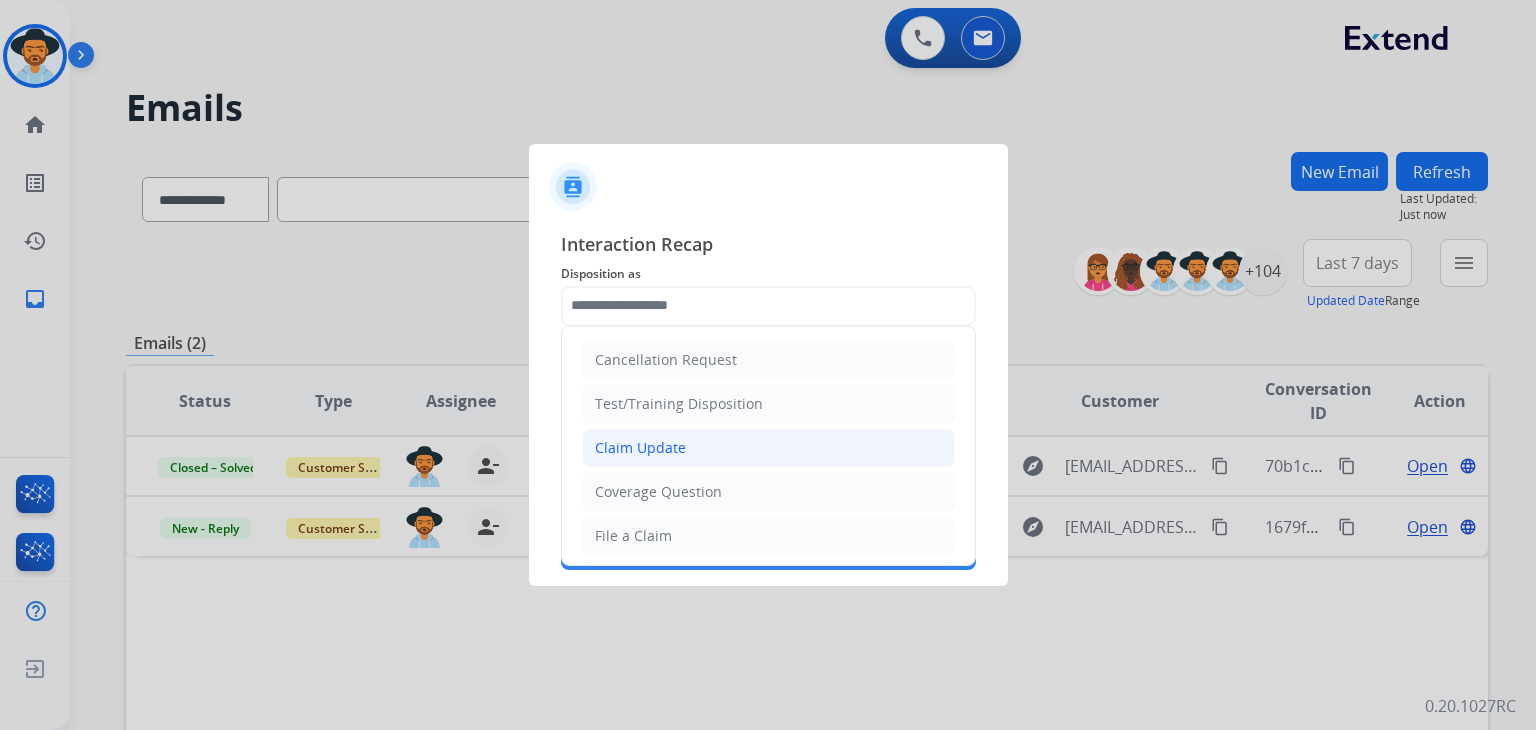 click on "Claim Update" 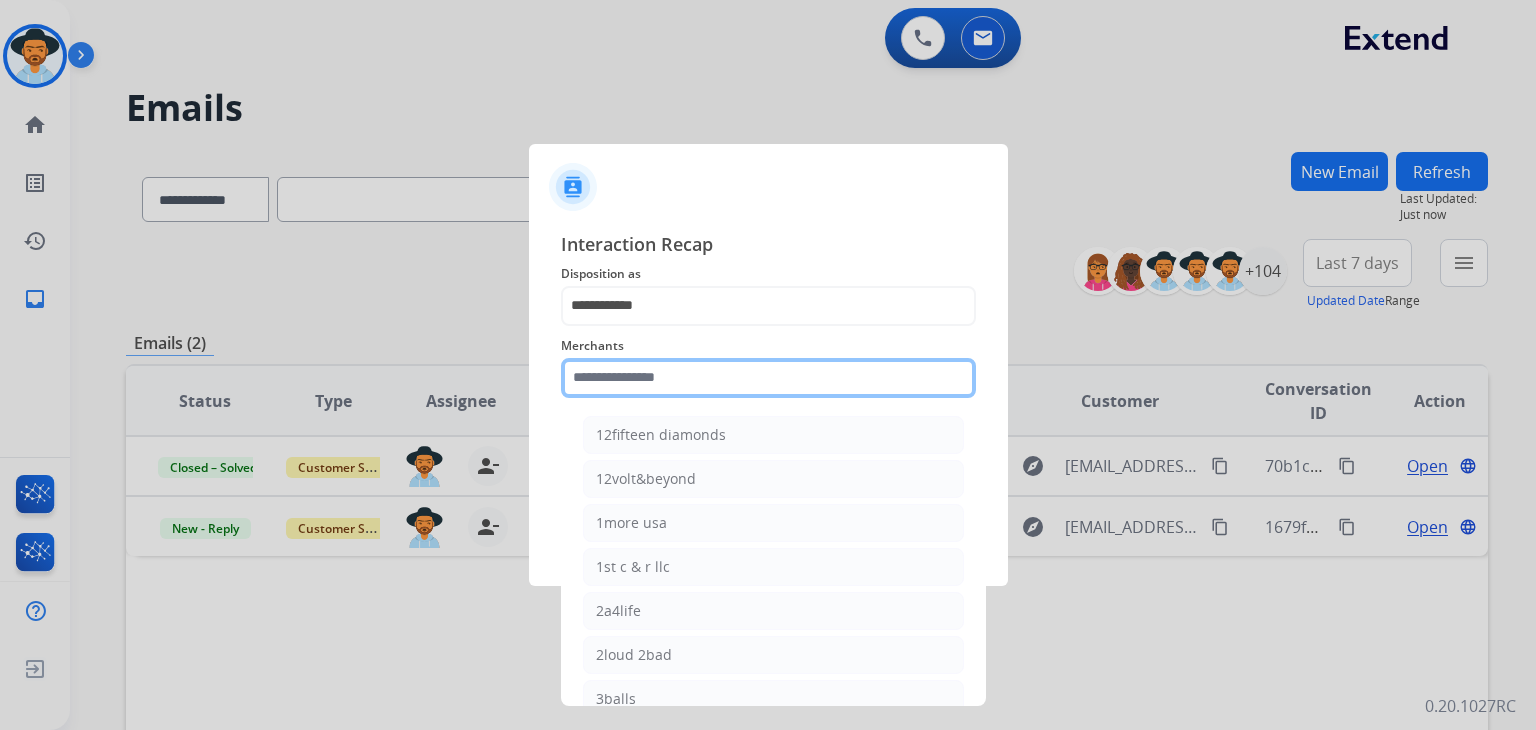 click 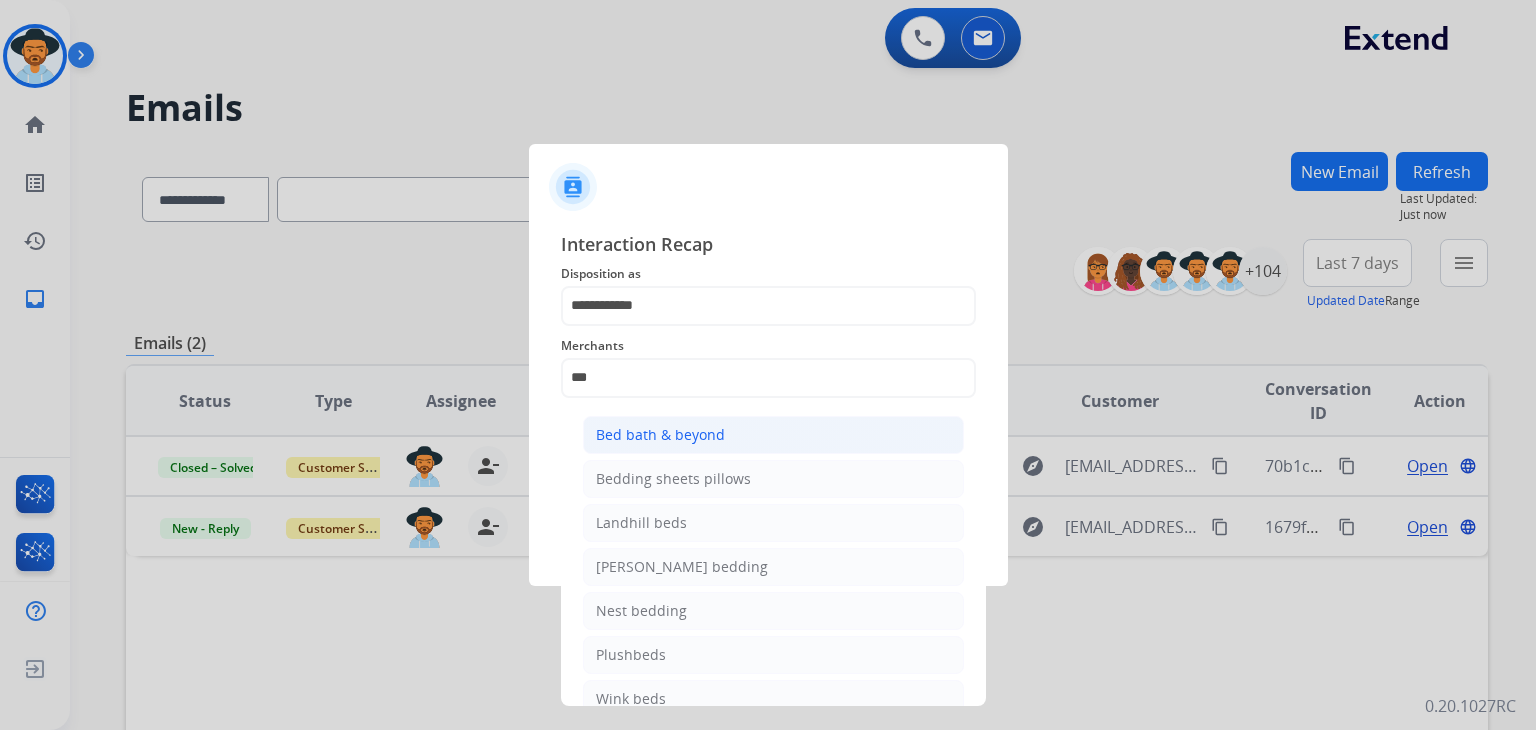 click on "Bed bath & beyond" 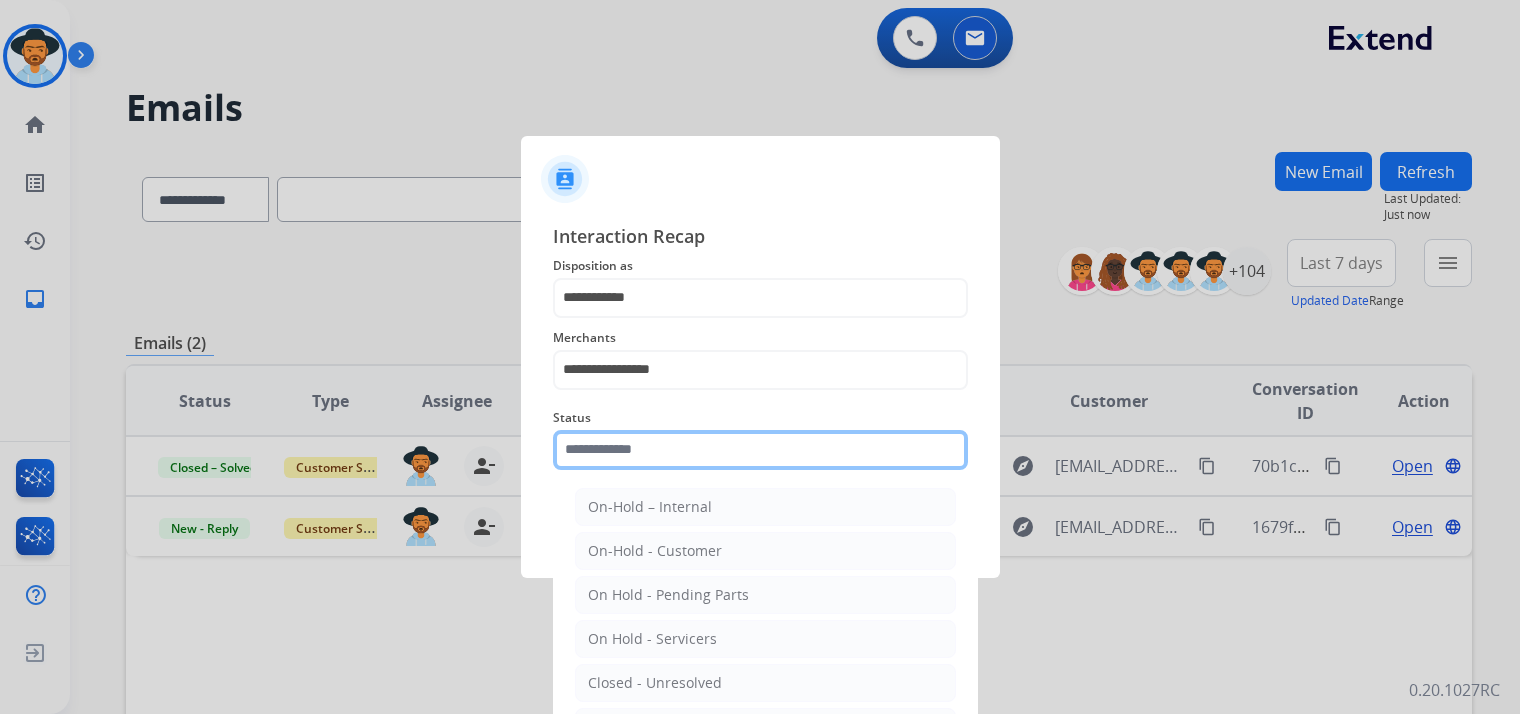 click 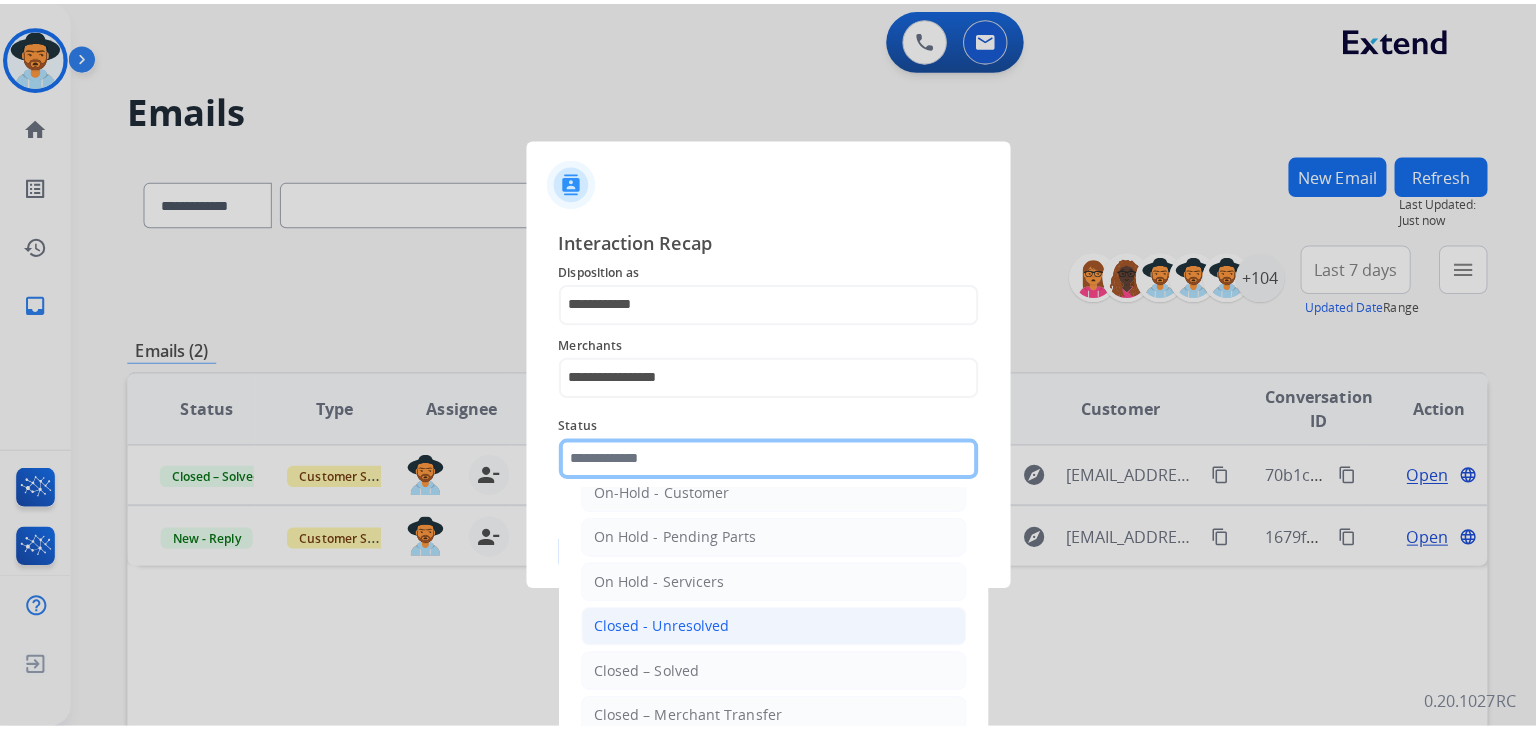 scroll, scrollTop: 100, scrollLeft: 0, axis: vertical 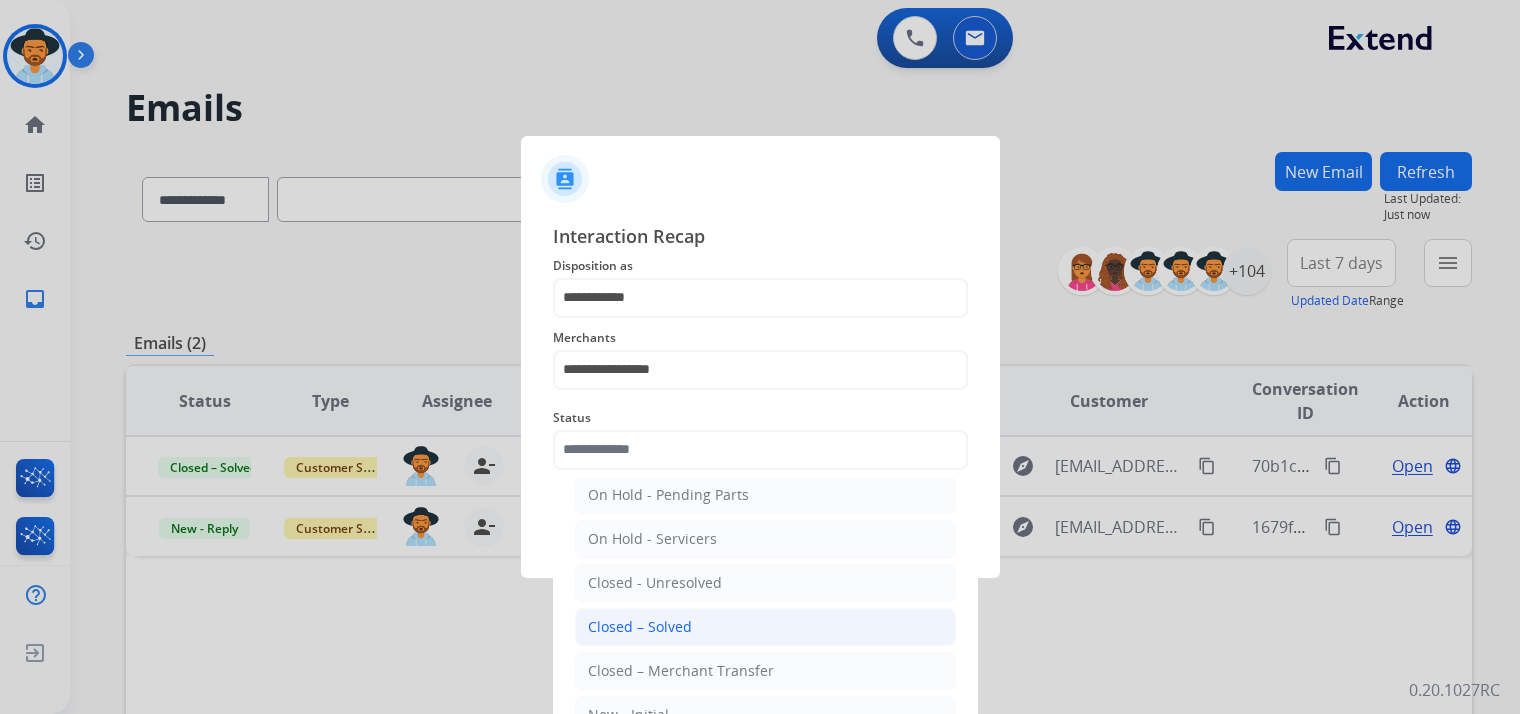 click on "Closed – Solved" 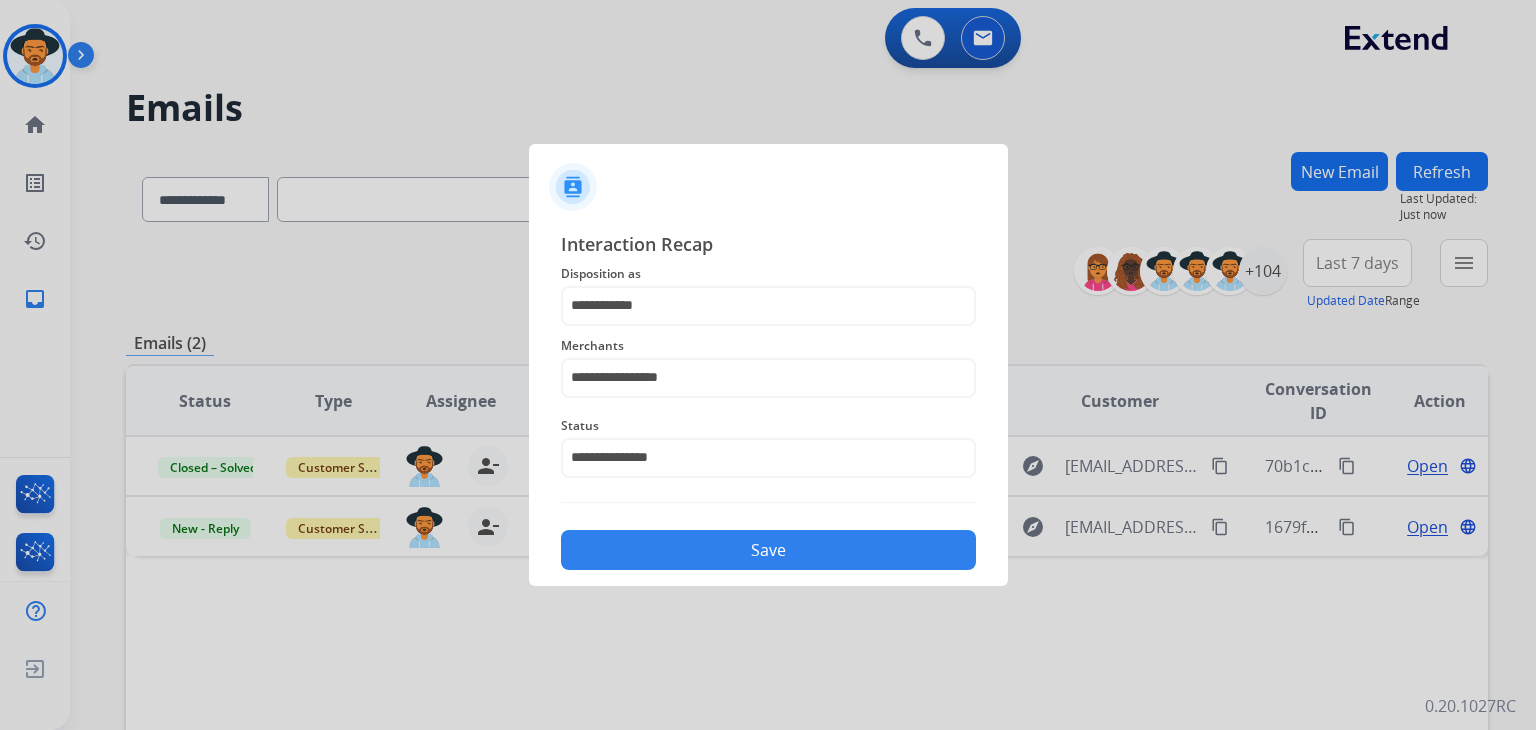 click on "Save" 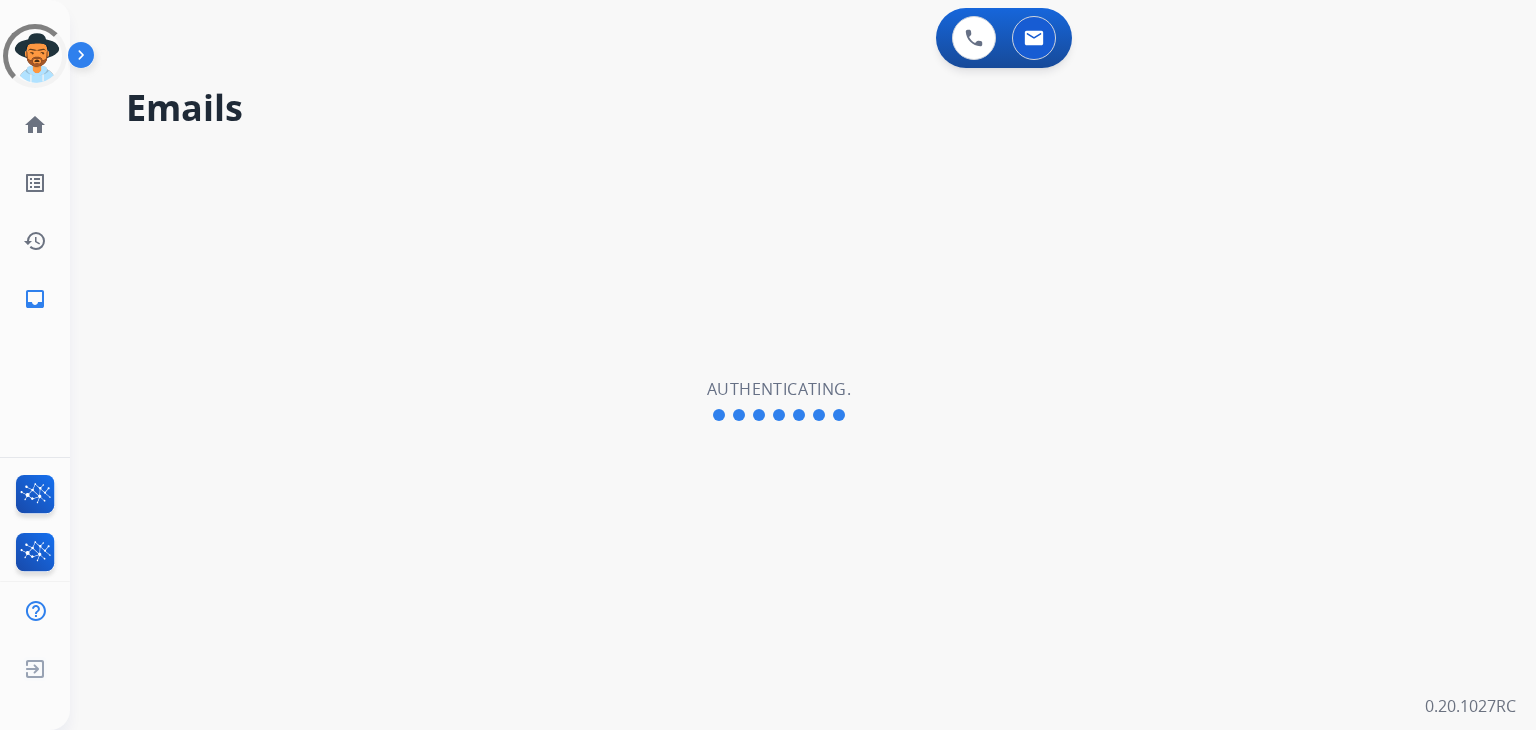 scroll, scrollTop: 0, scrollLeft: 0, axis: both 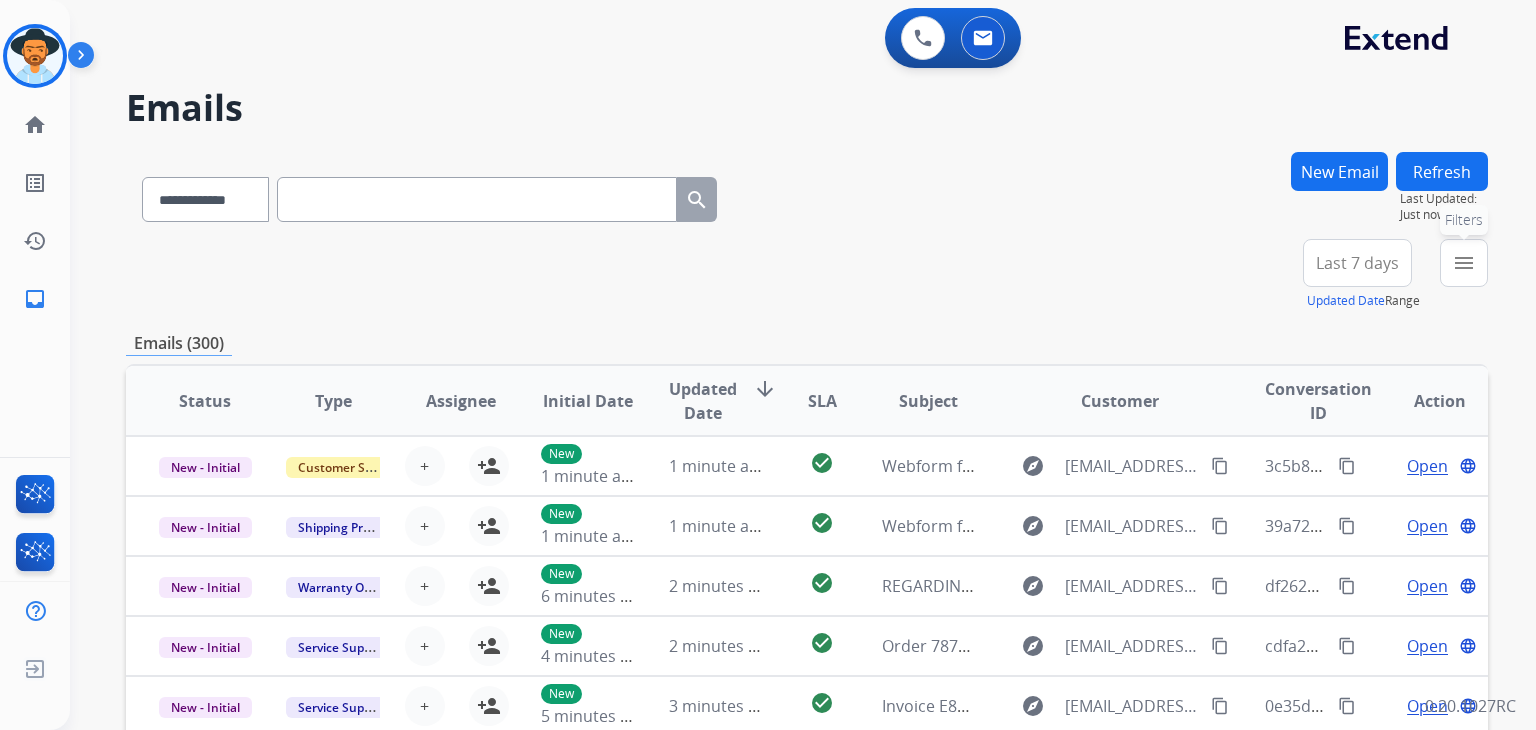 click on "menu" at bounding box center [1464, 263] 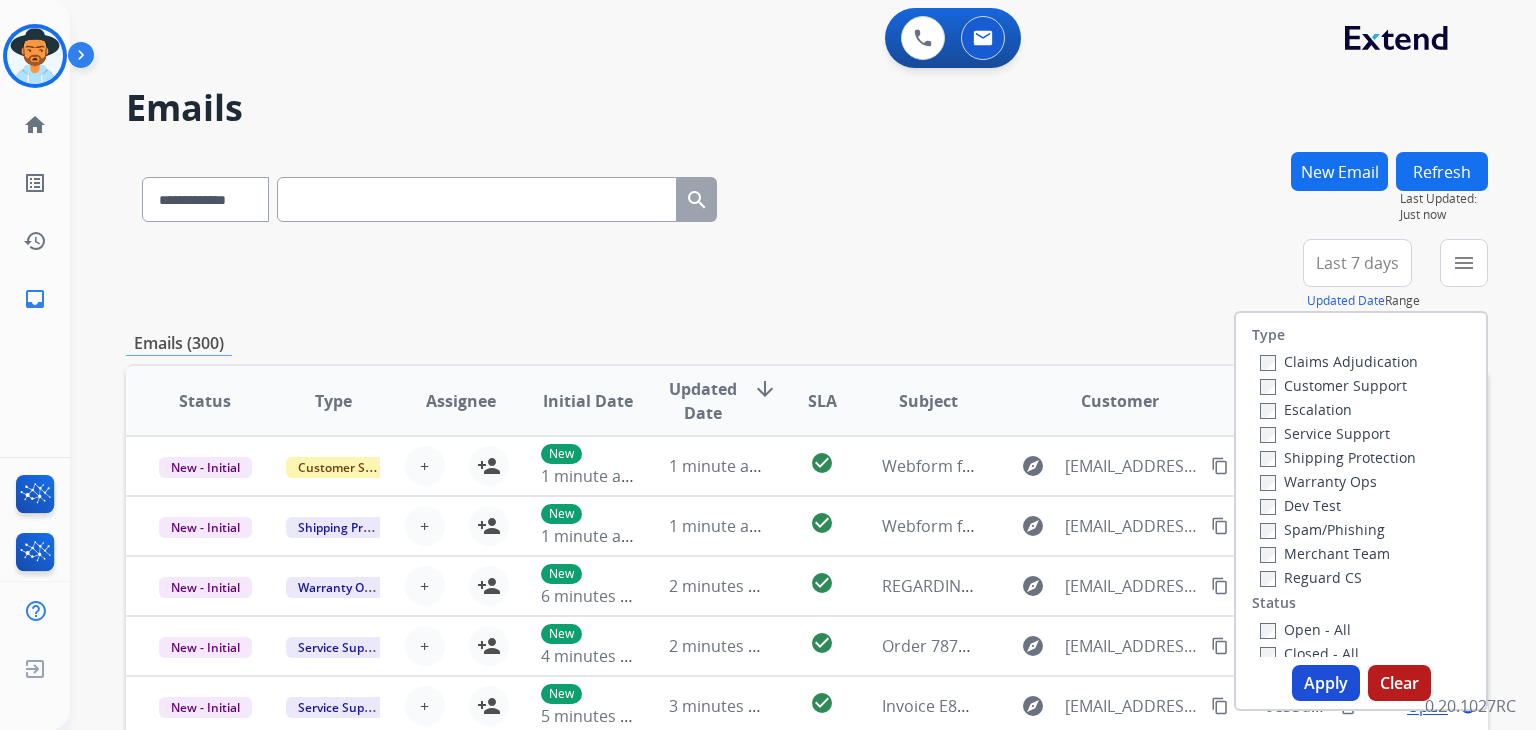 click on "Customer Support" at bounding box center (1333, 385) 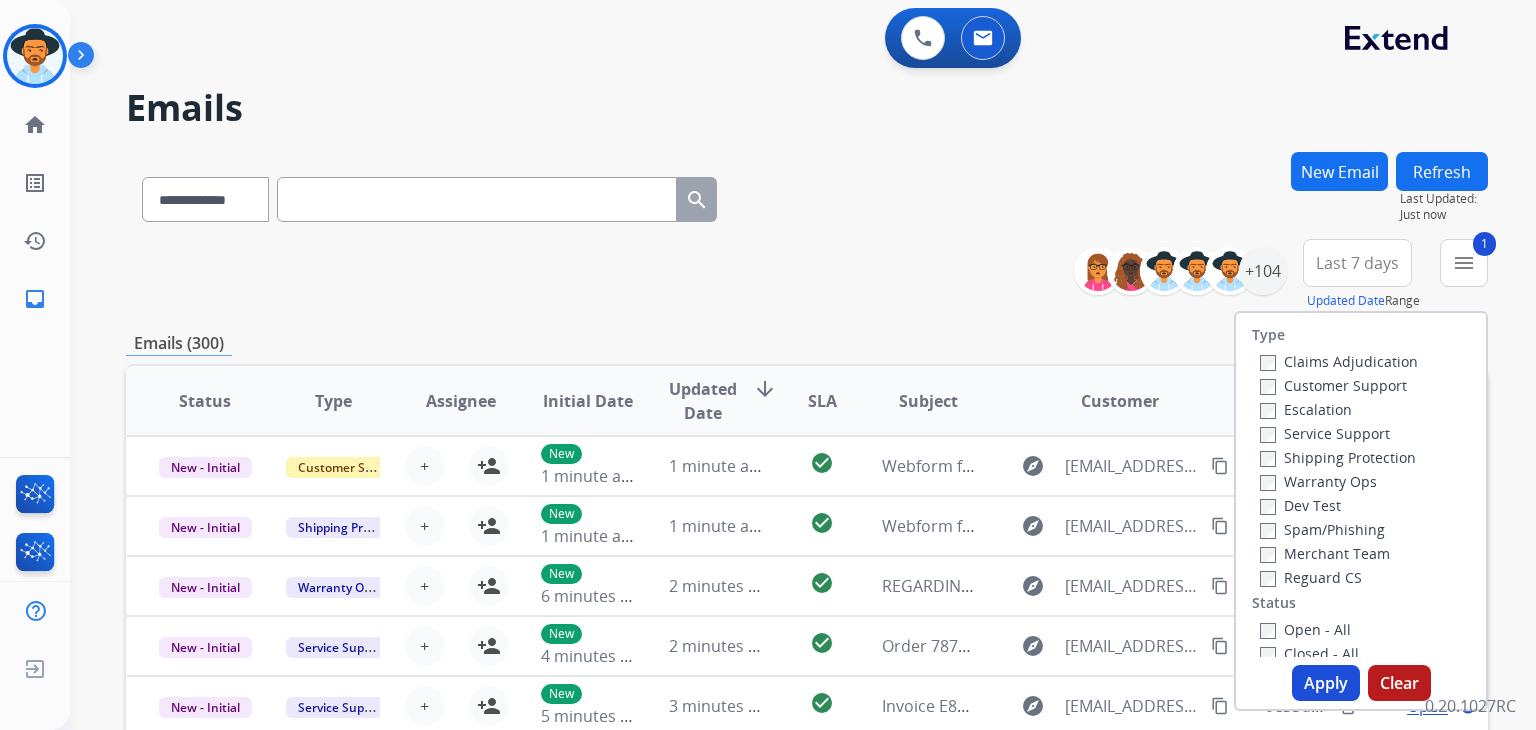 click on "Shipping Protection" at bounding box center (1338, 457) 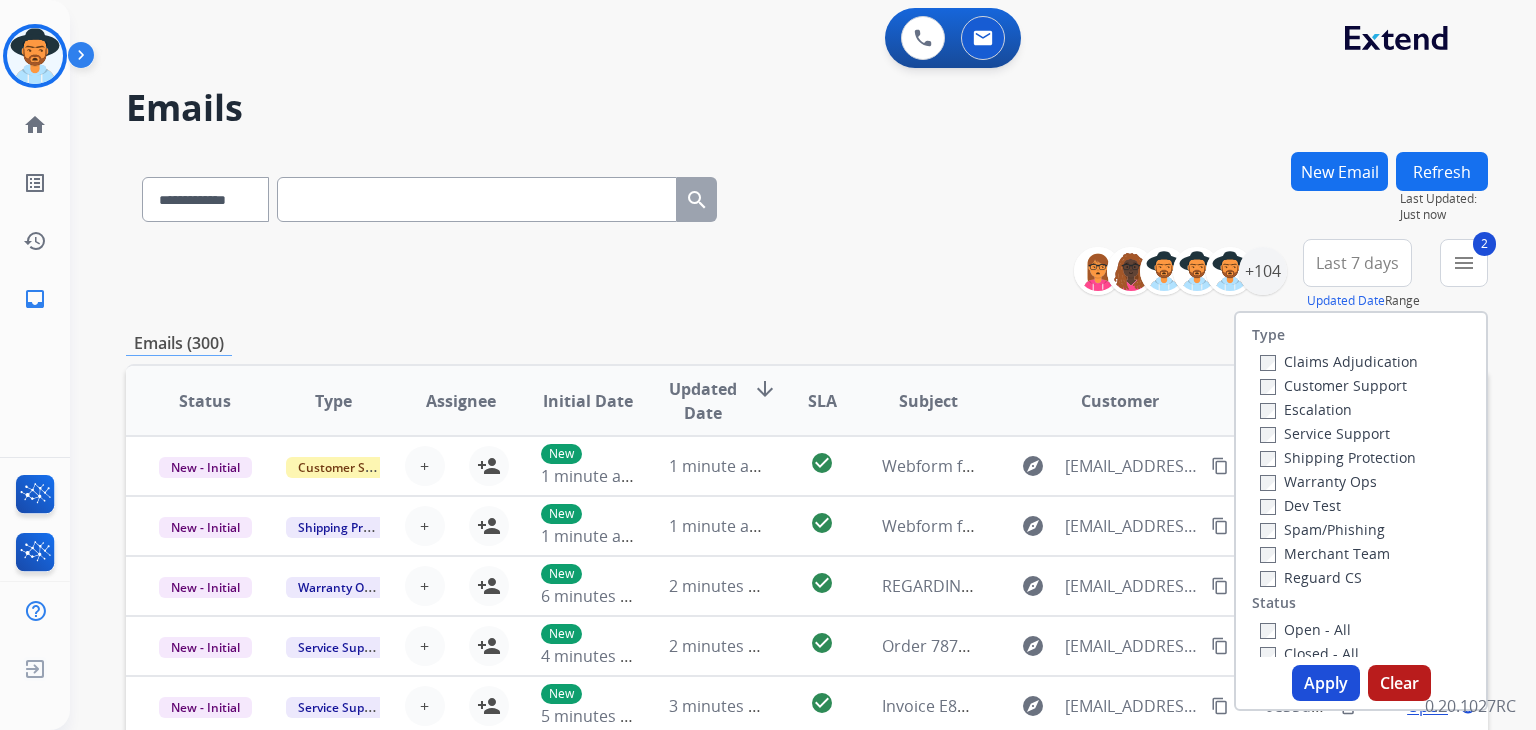 click on "Reguard CS" at bounding box center [1311, 577] 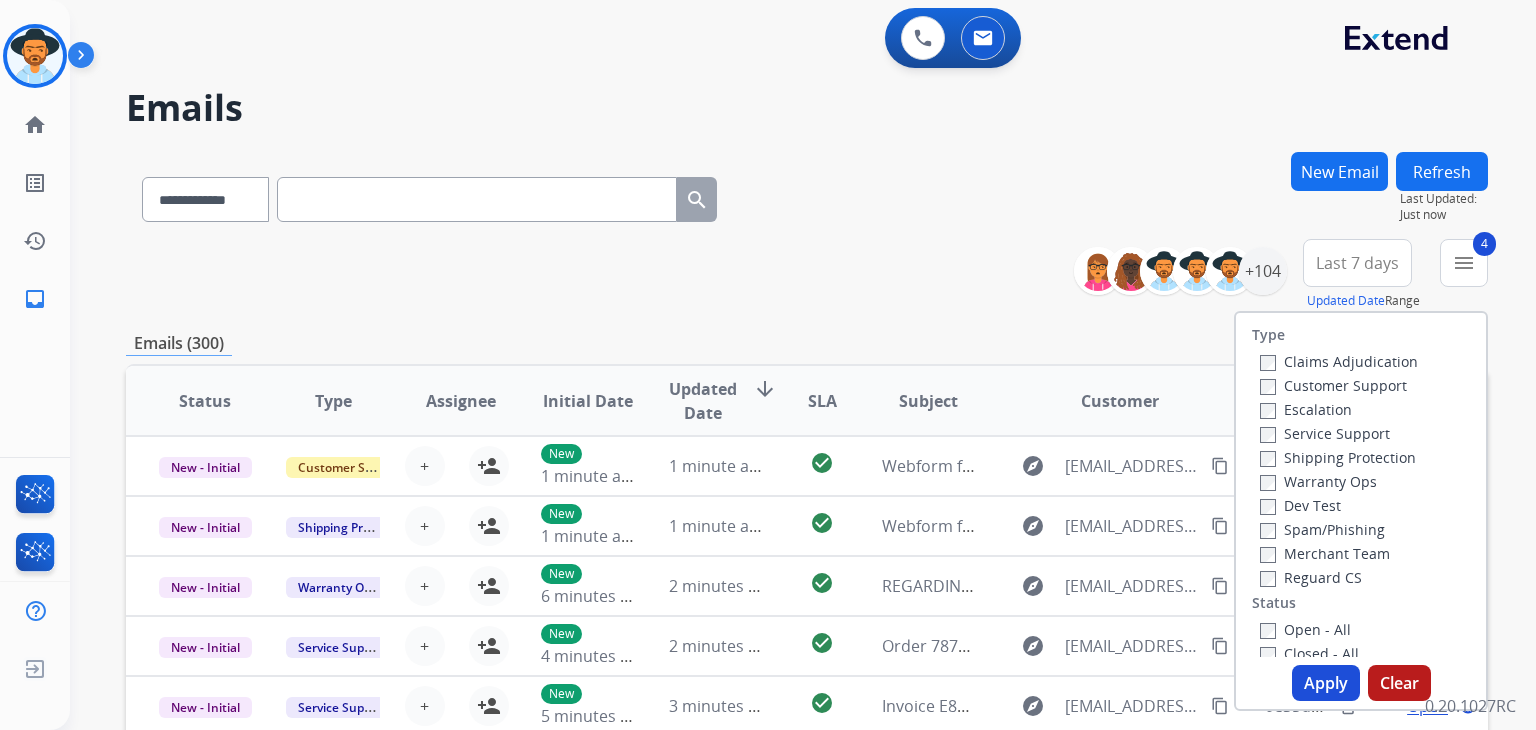 click on "Apply" at bounding box center (1326, 683) 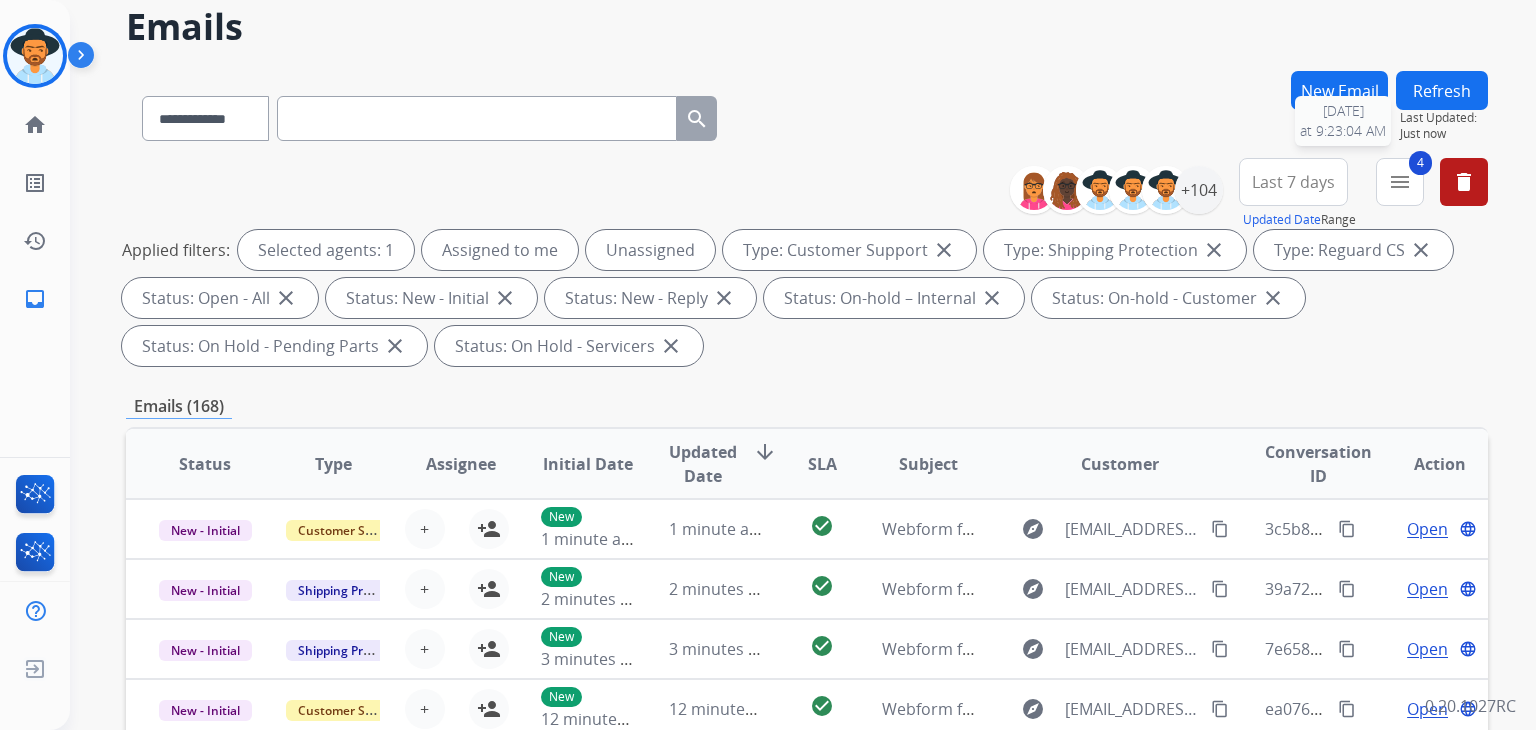 scroll, scrollTop: 52, scrollLeft: 0, axis: vertical 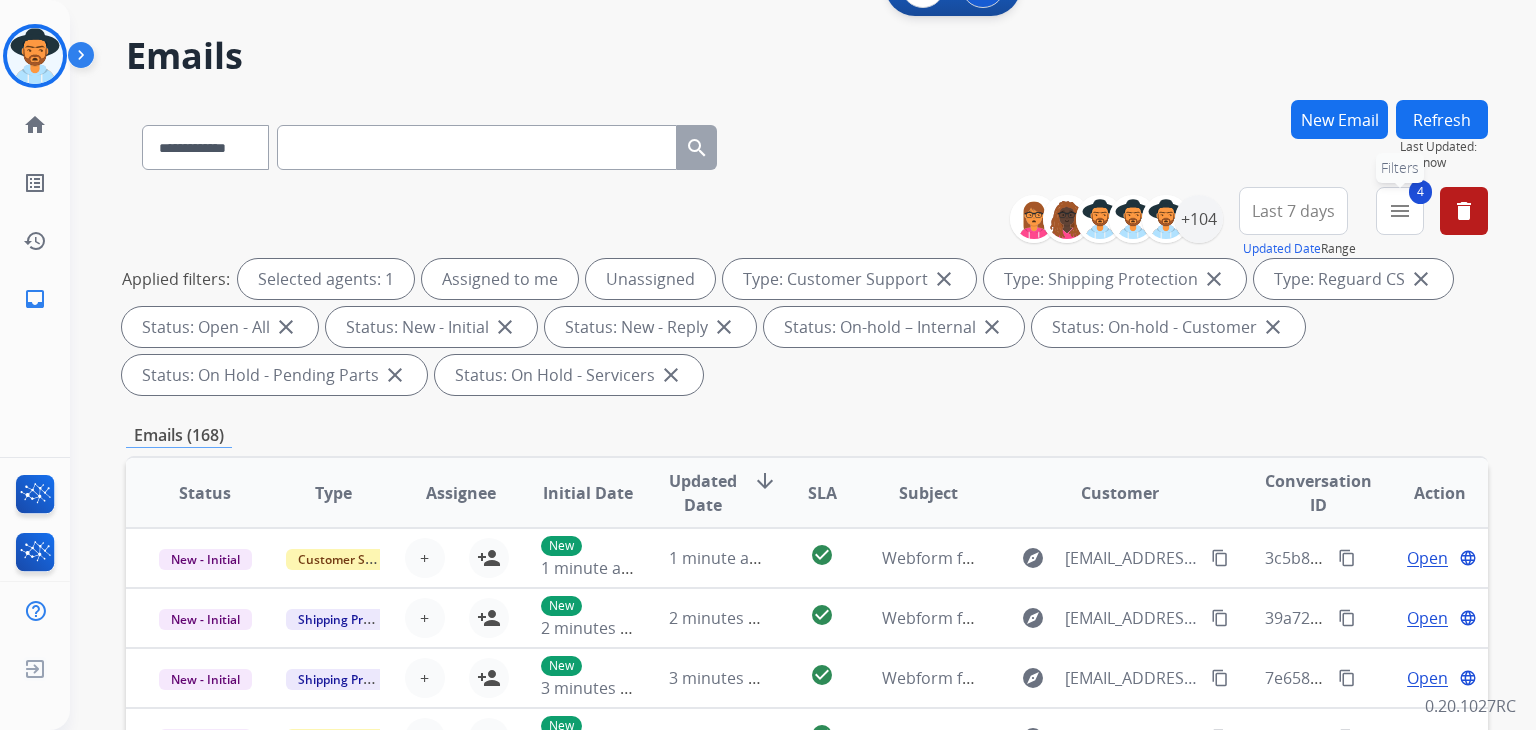 click on "4 menu  Filters" at bounding box center (1400, 211) 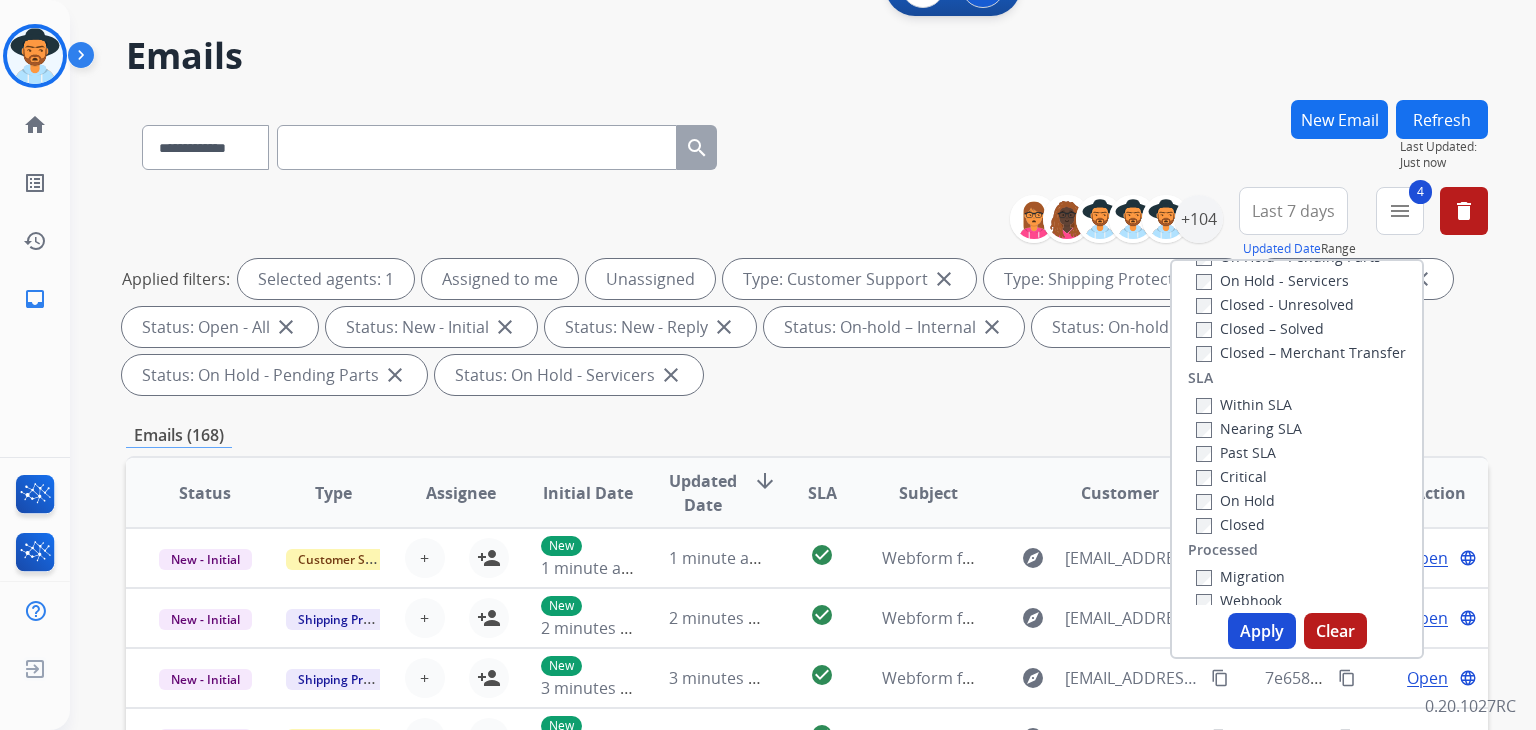 scroll, scrollTop: 500, scrollLeft: 0, axis: vertical 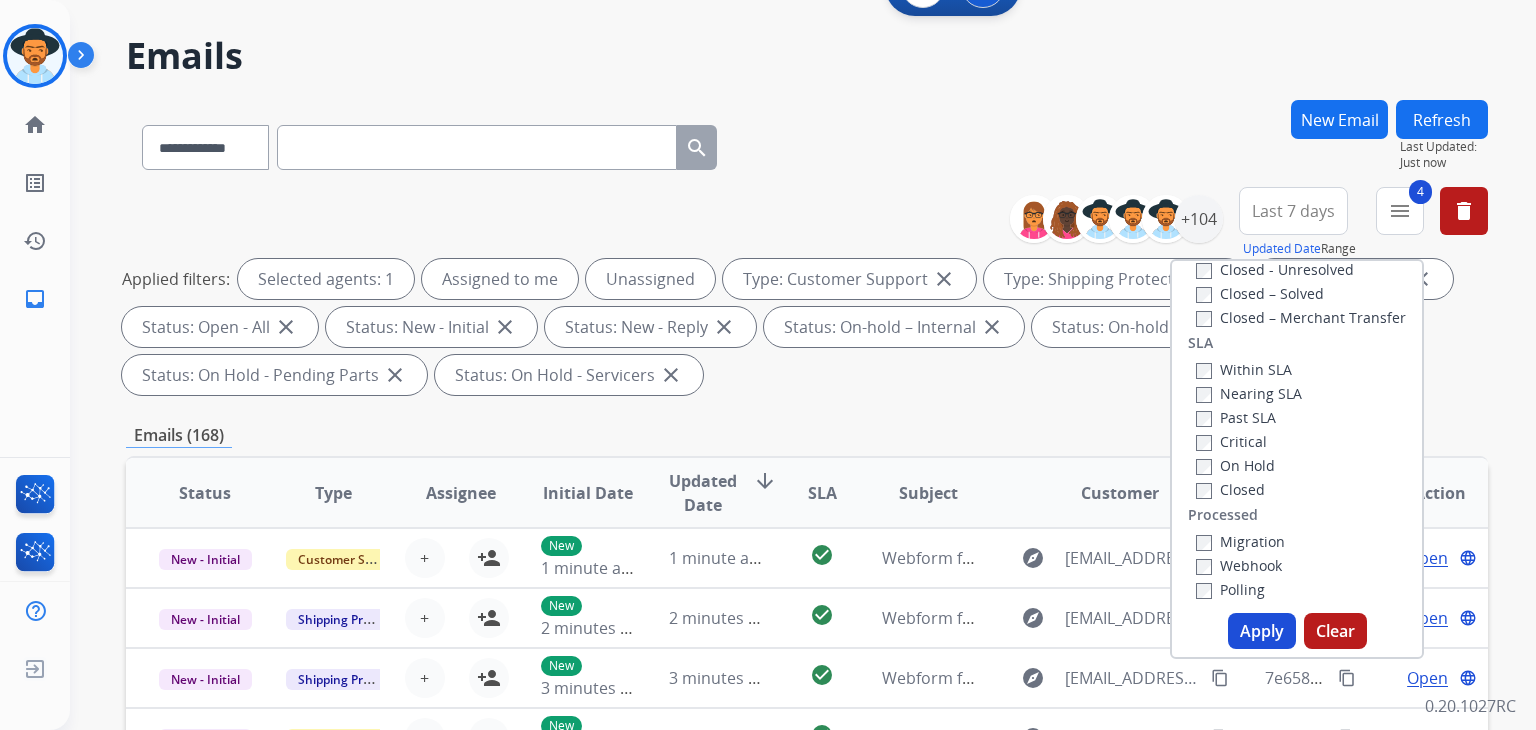 click on "Past SLA" at bounding box center [1236, 417] 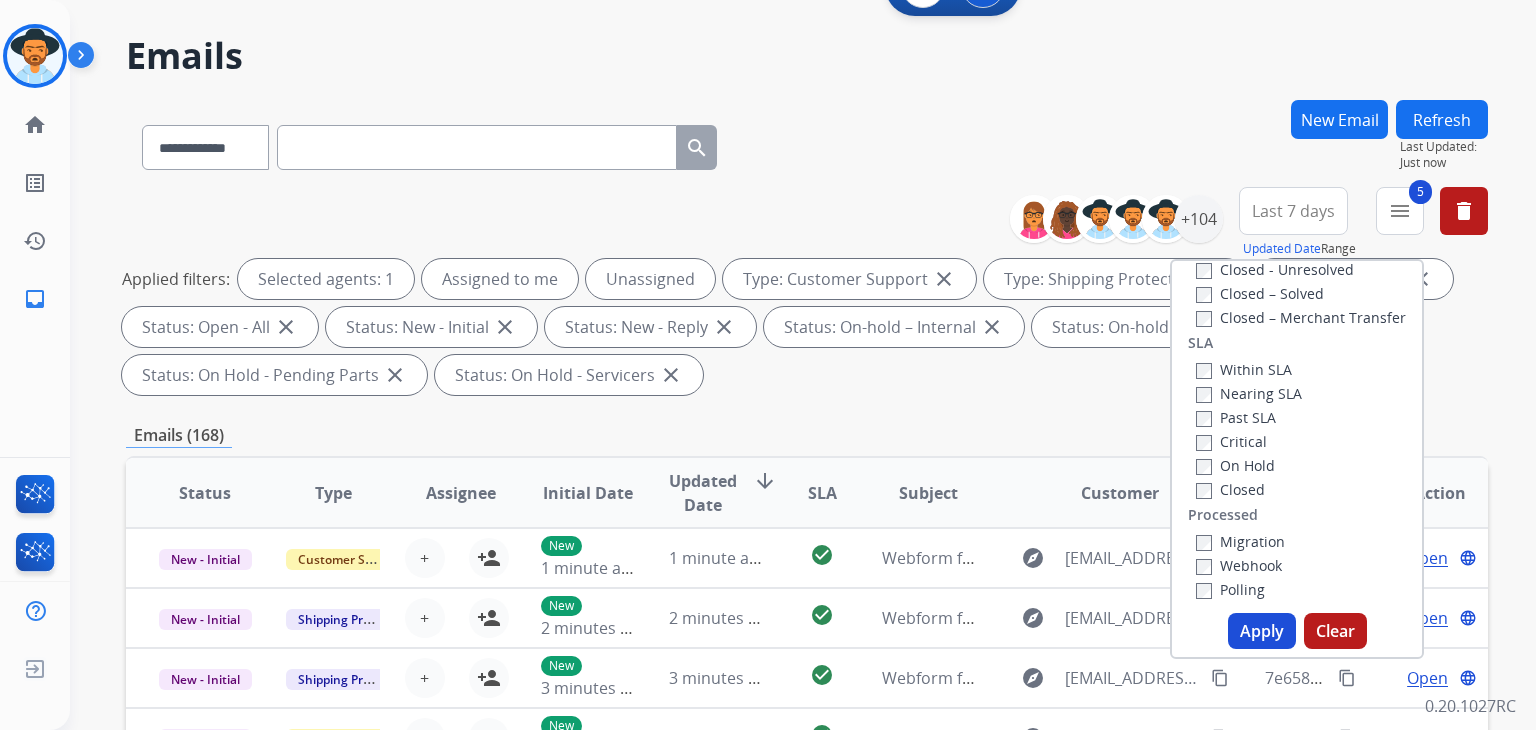 click on "Critical" at bounding box center [1231, 441] 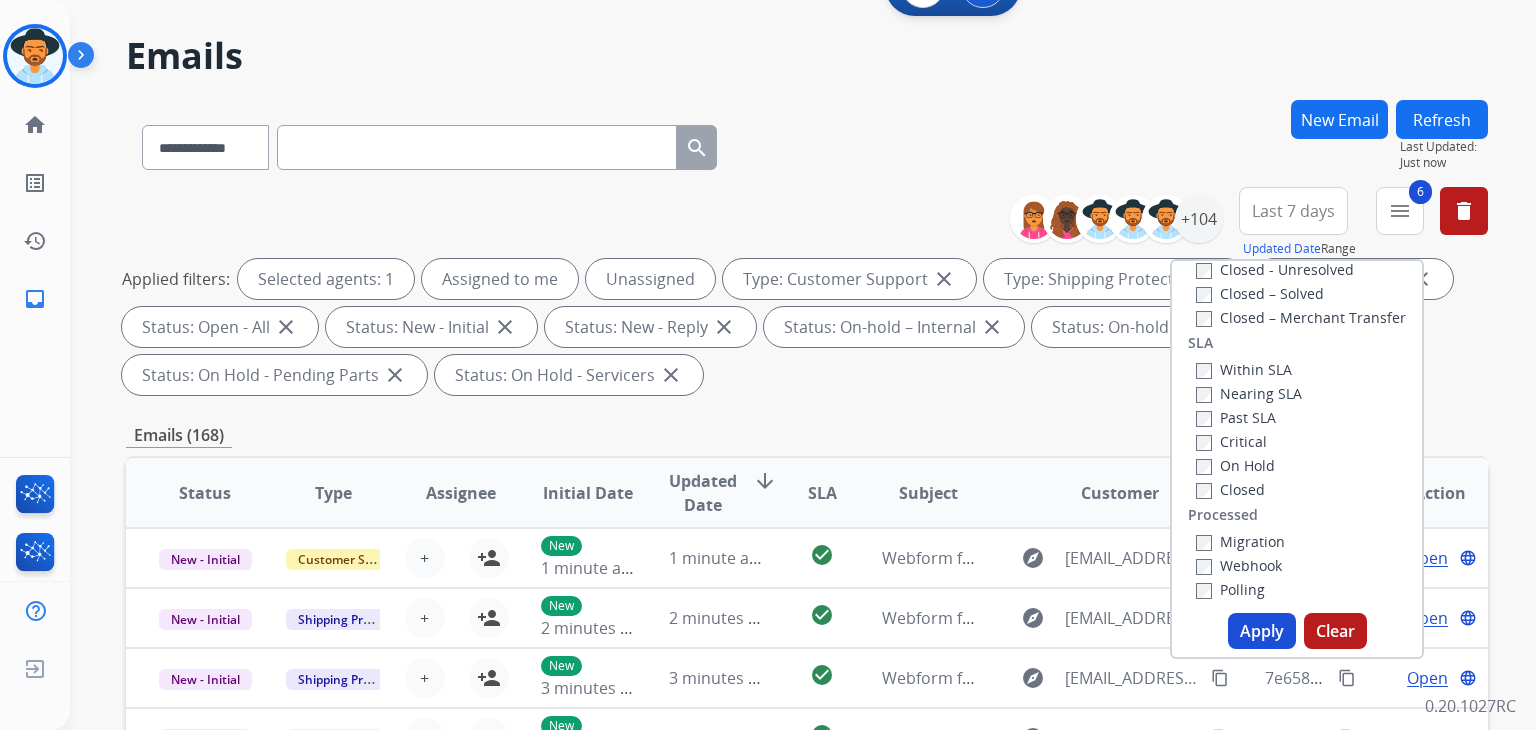 click on "Apply" at bounding box center [1262, 631] 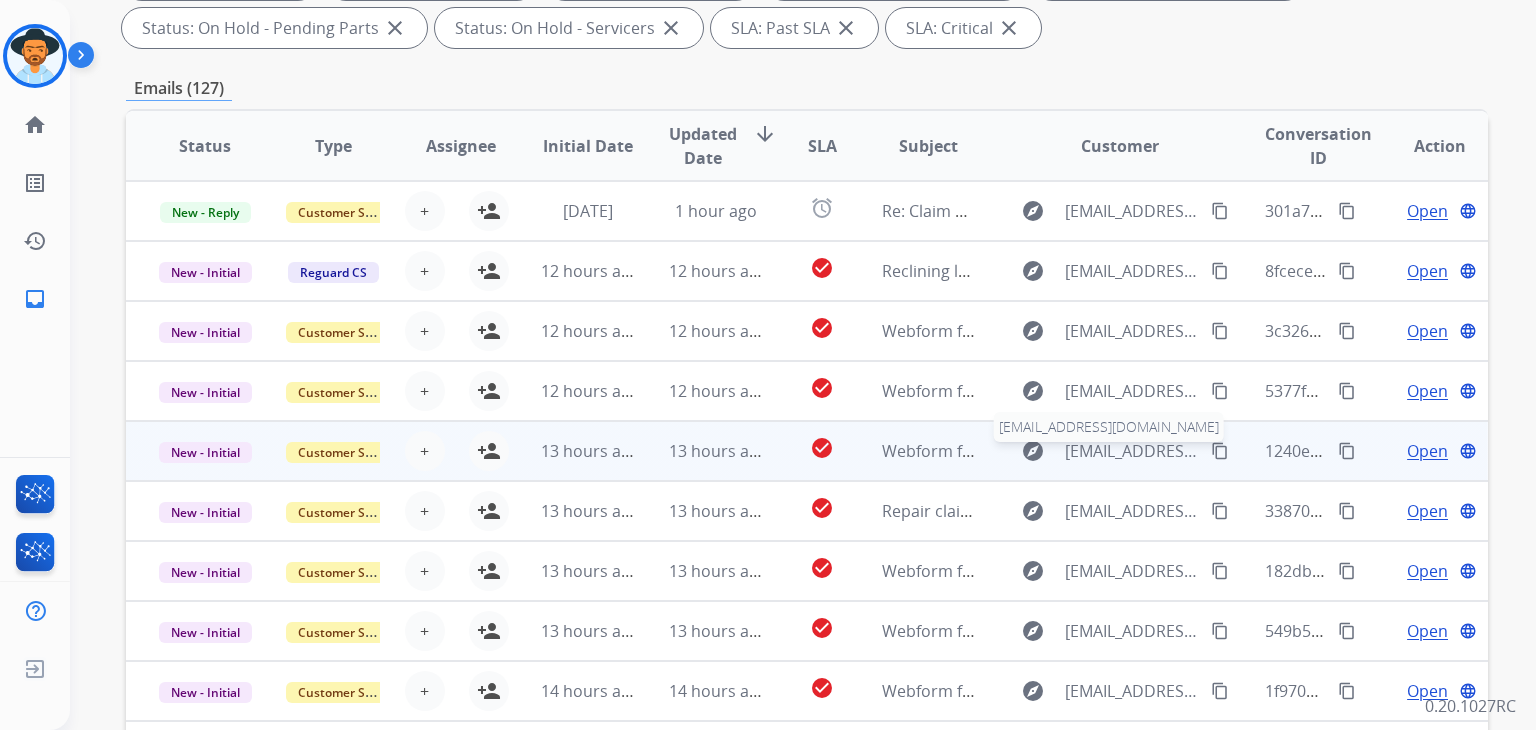 scroll, scrollTop: 400, scrollLeft: 0, axis: vertical 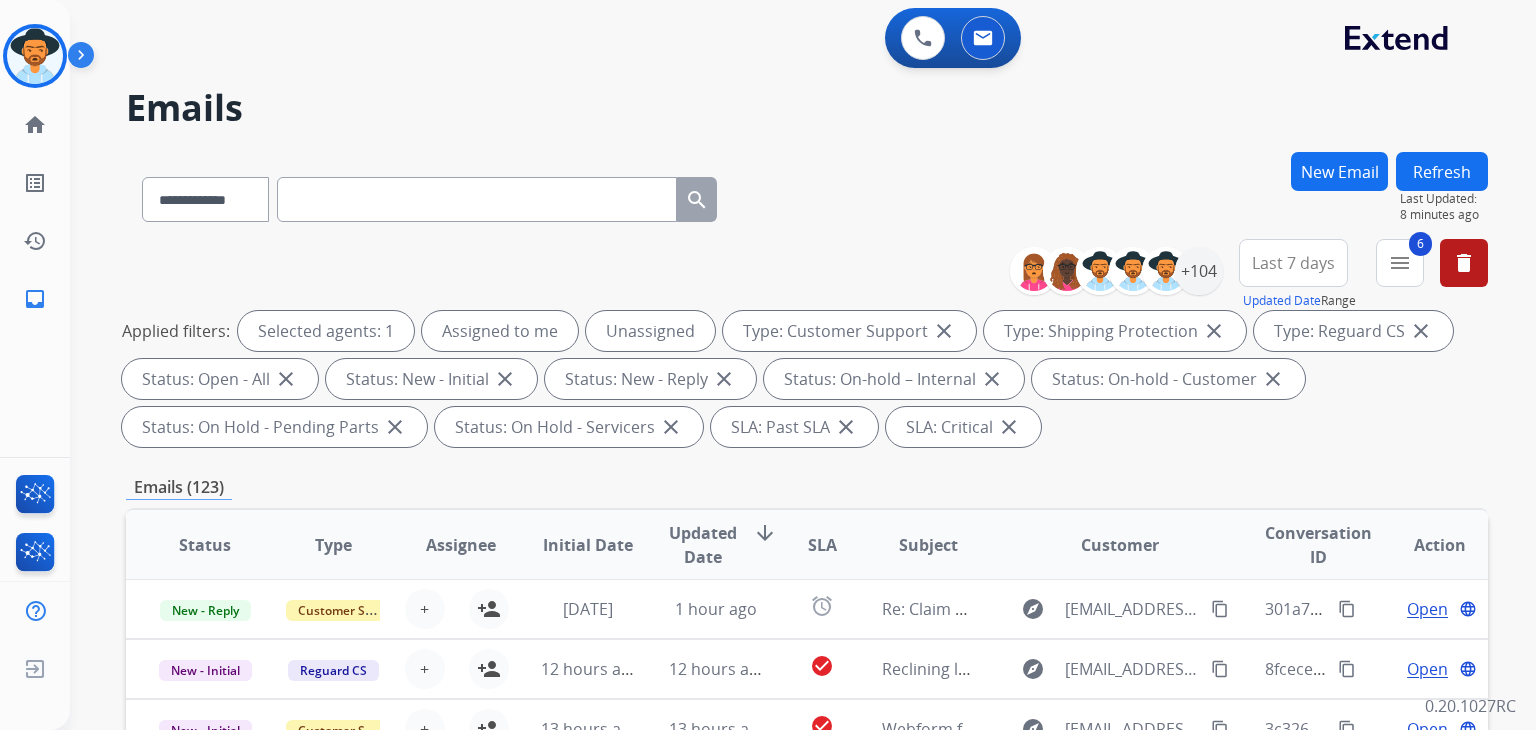 click on "Refresh" at bounding box center [1442, 171] 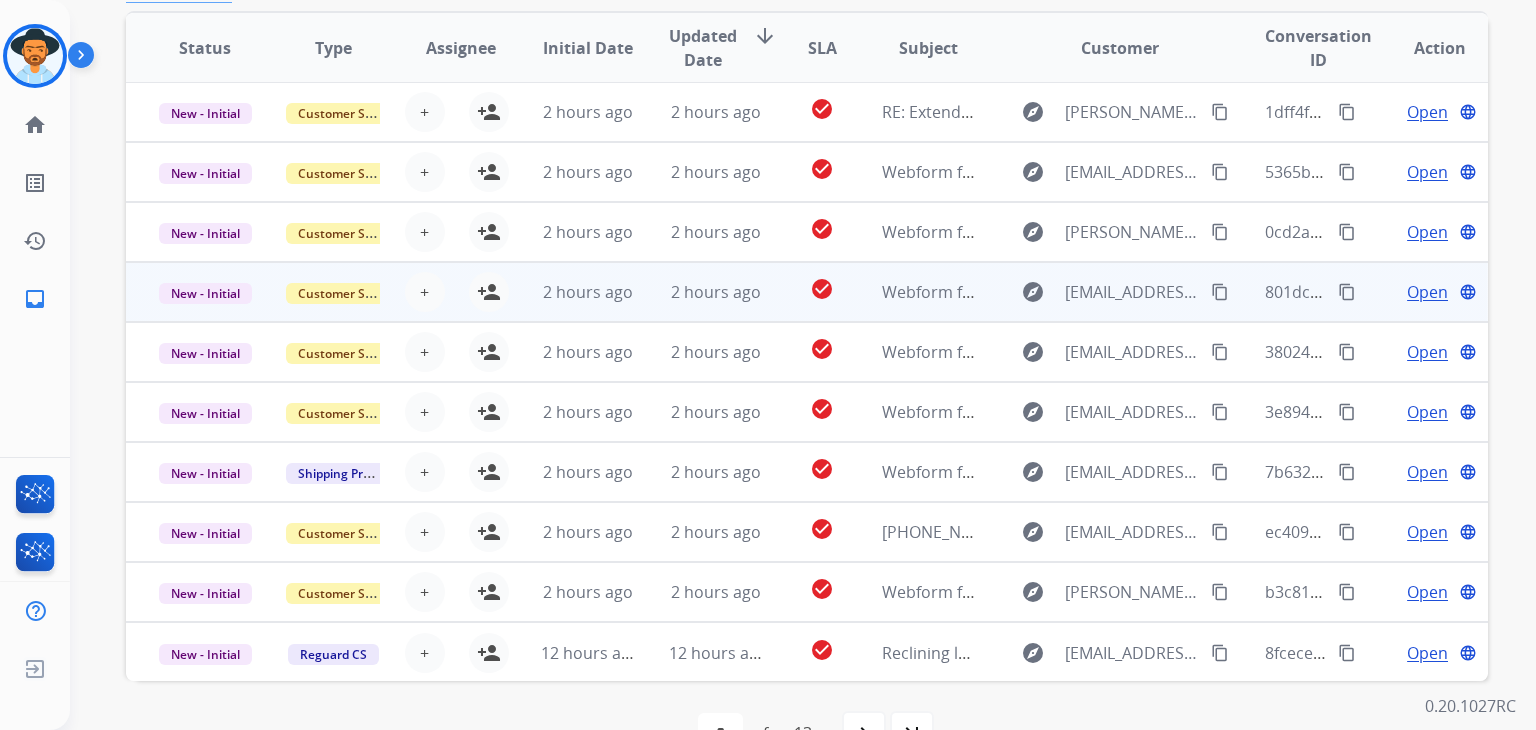 scroll, scrollTop: 500, scrollLeft: 0, axis: vertical 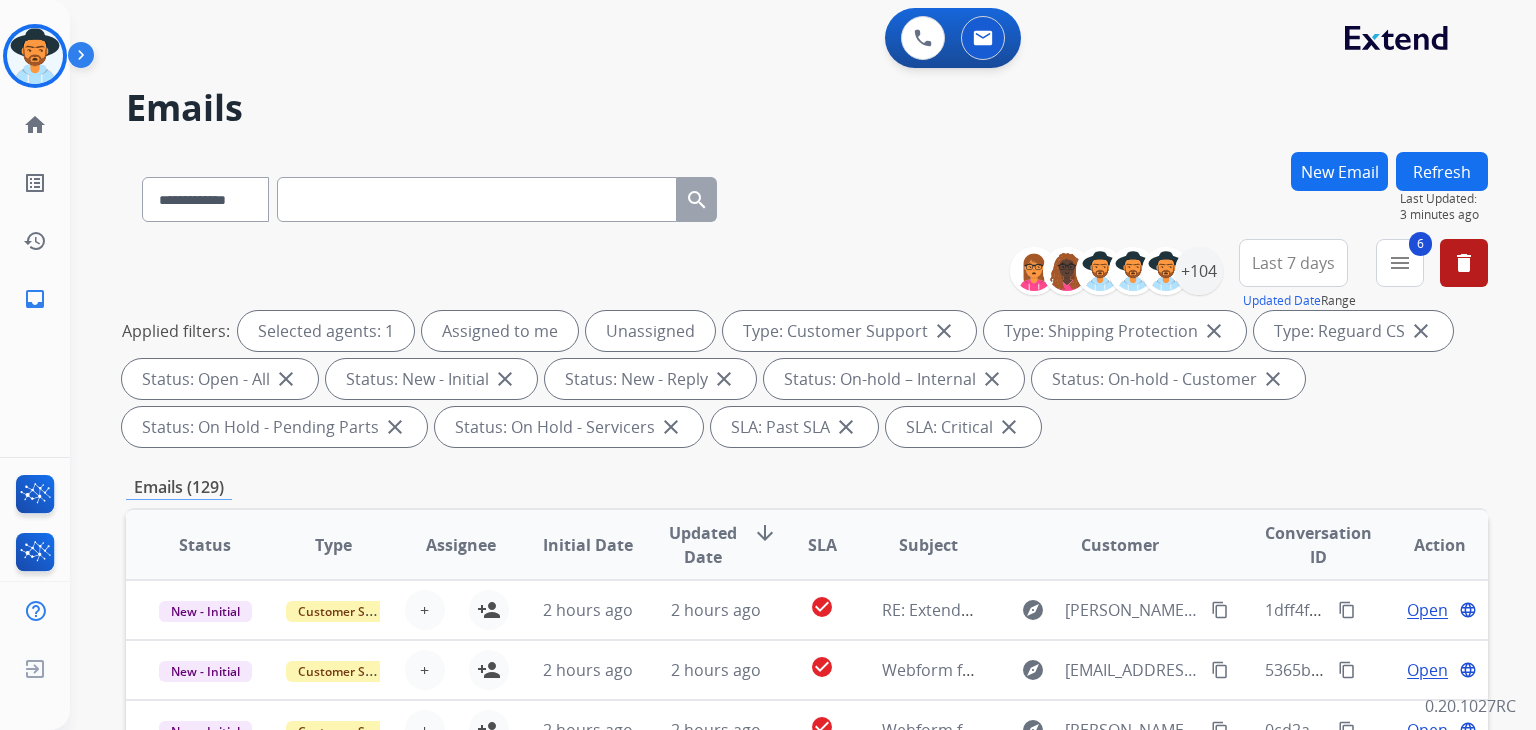 click on "Refresh" at bounding box center (1442, 171) 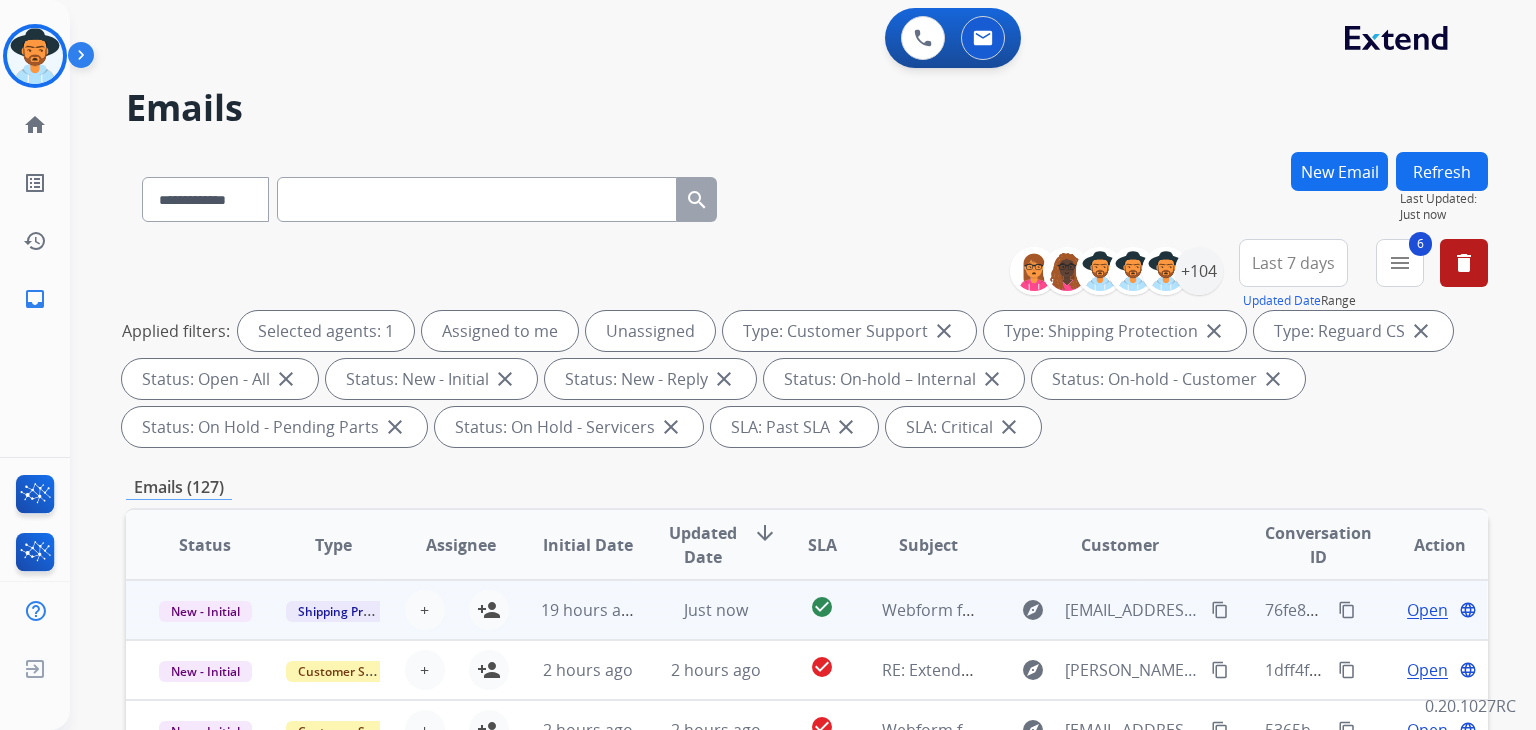 scroll, scrollTop: 1, scrollLeft: 0, axis: vertical 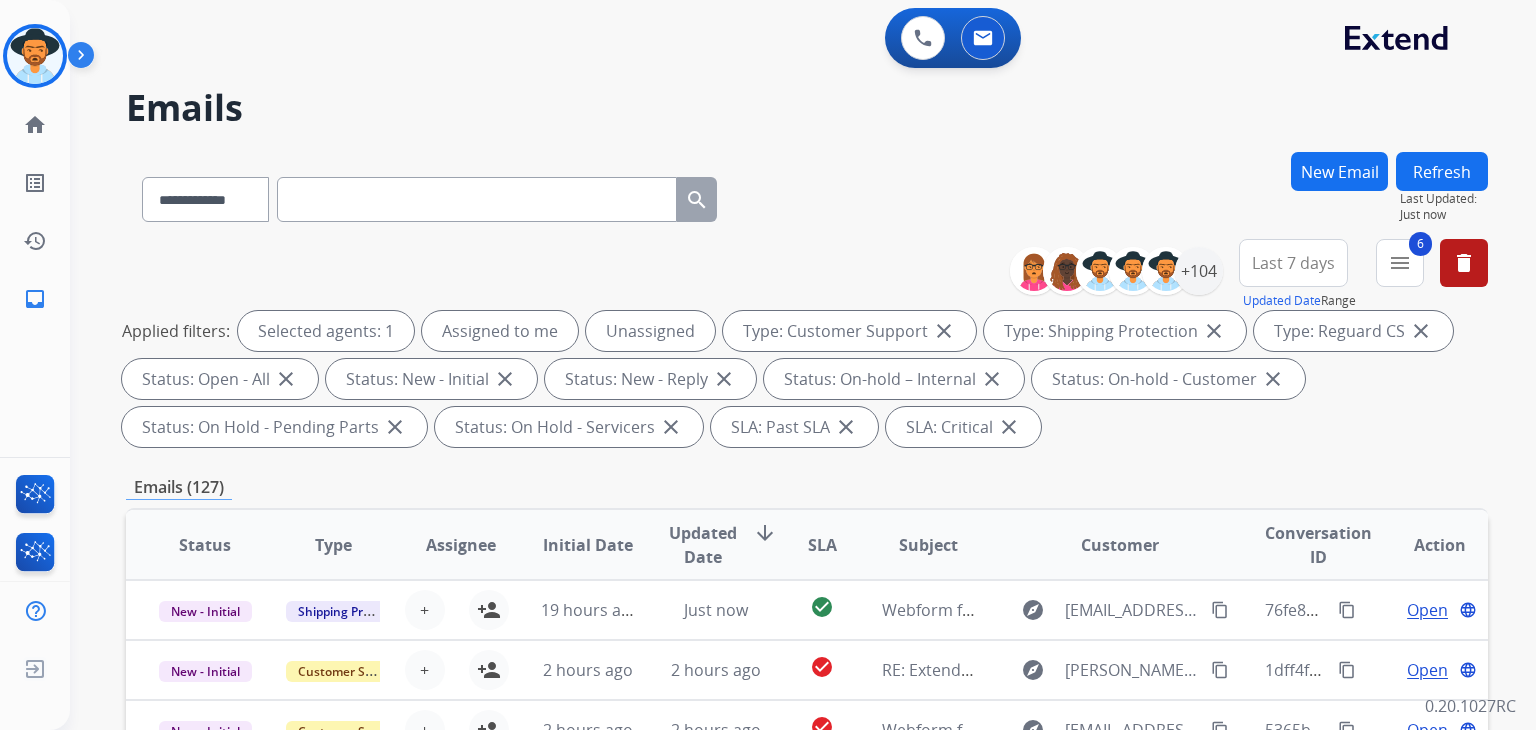 click on "Refresh" at bounding box center [1442, 171] 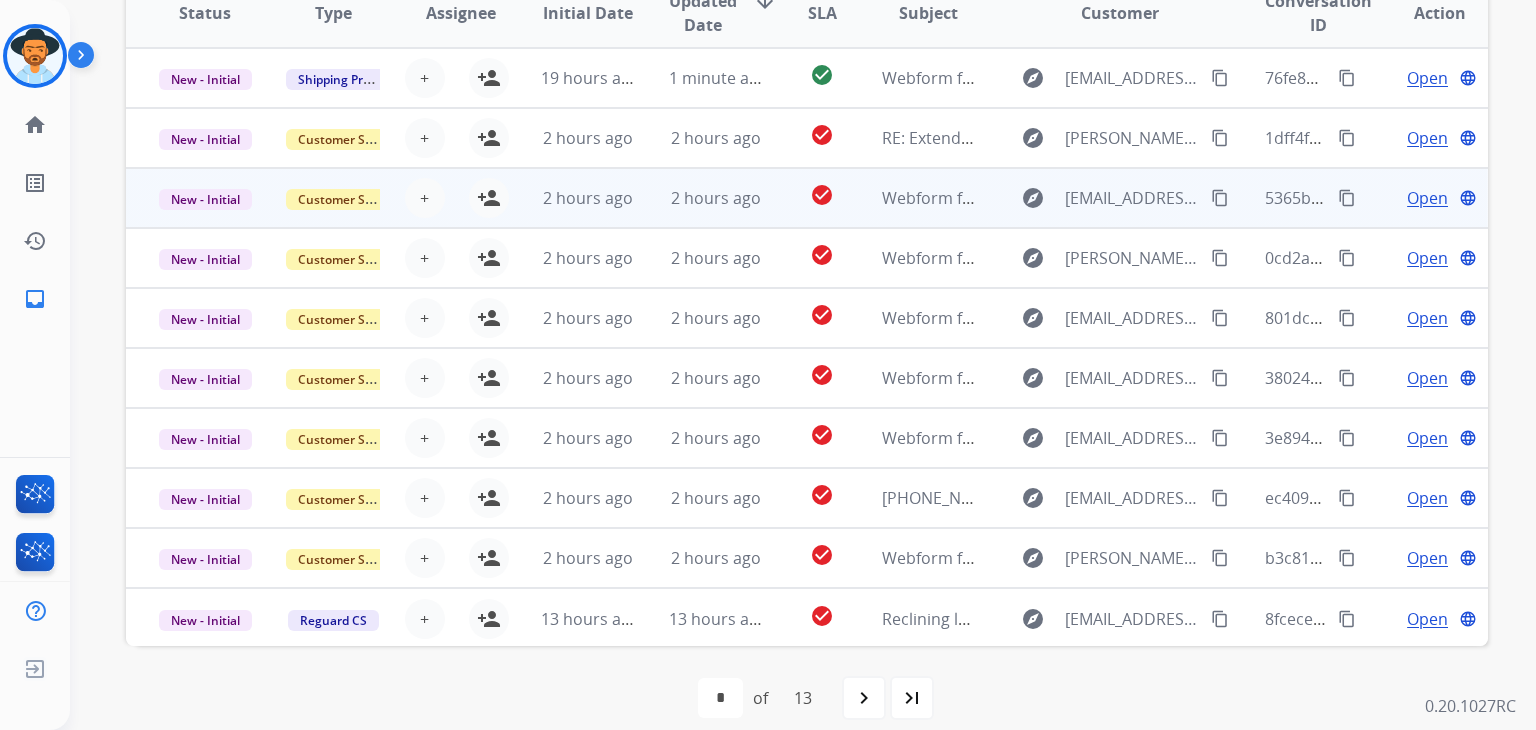 scroll, scrollTop: 552, scrollLeft: 0, axis: vertical 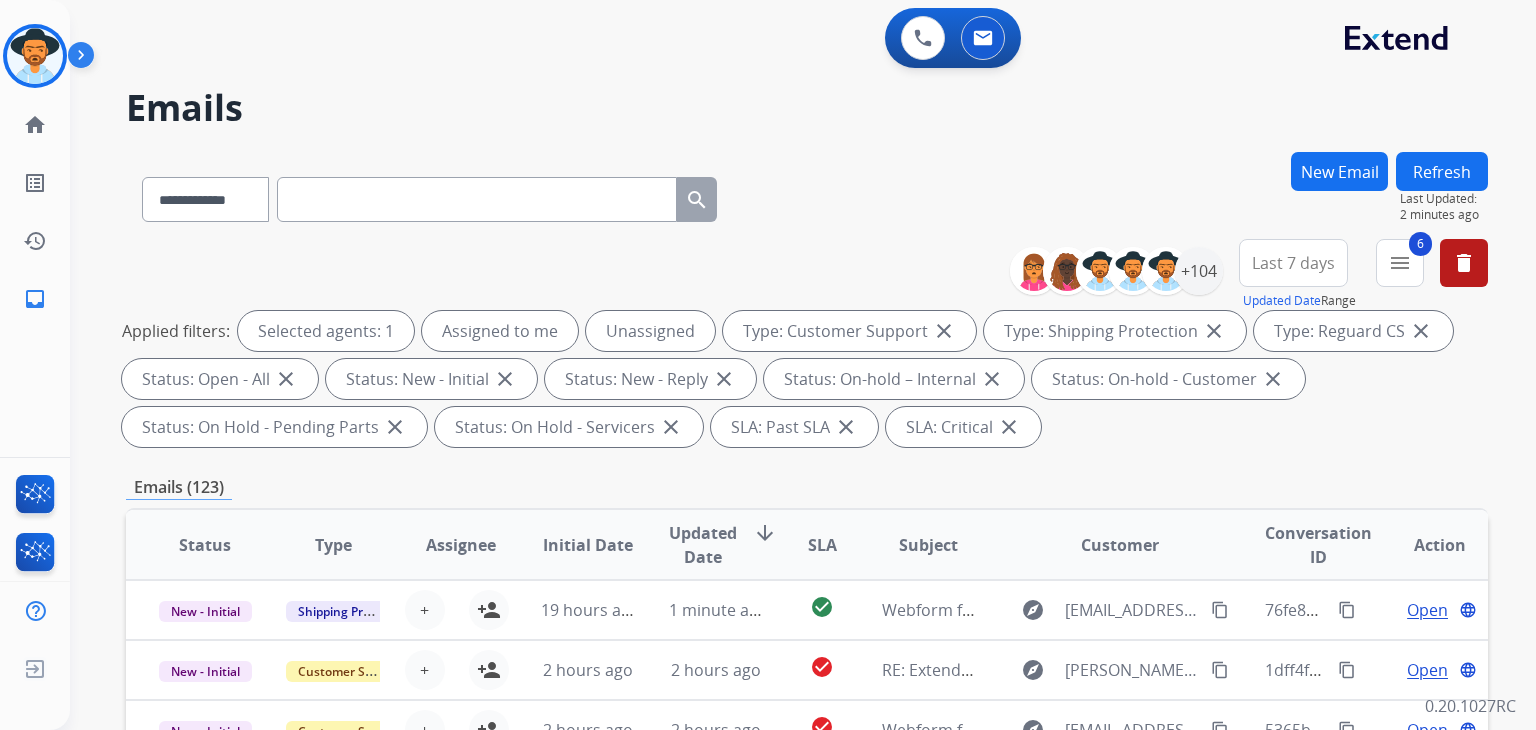 click on "Refresh" at bounding box center (1442, 171) 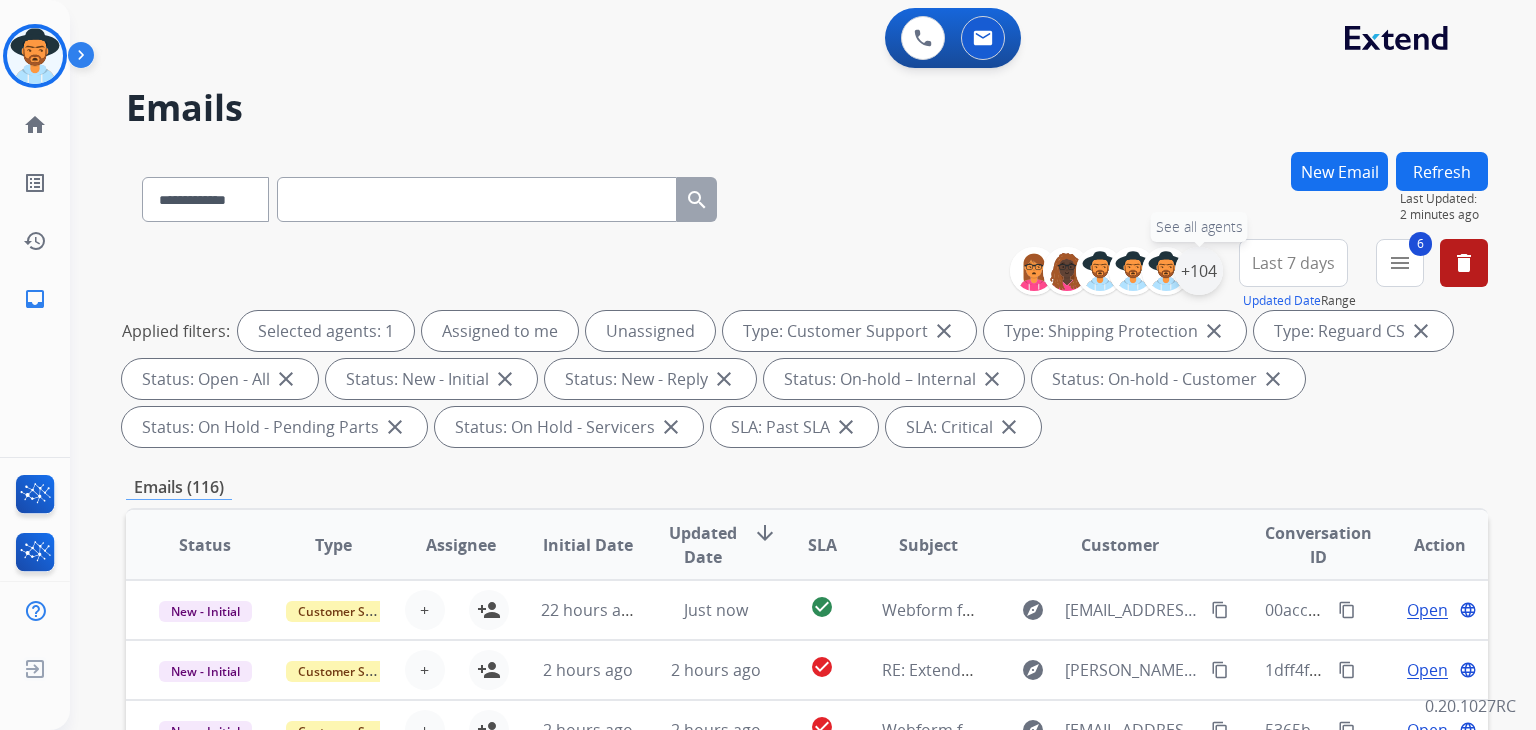 click on "+104" at bounding box center (1199, 271) 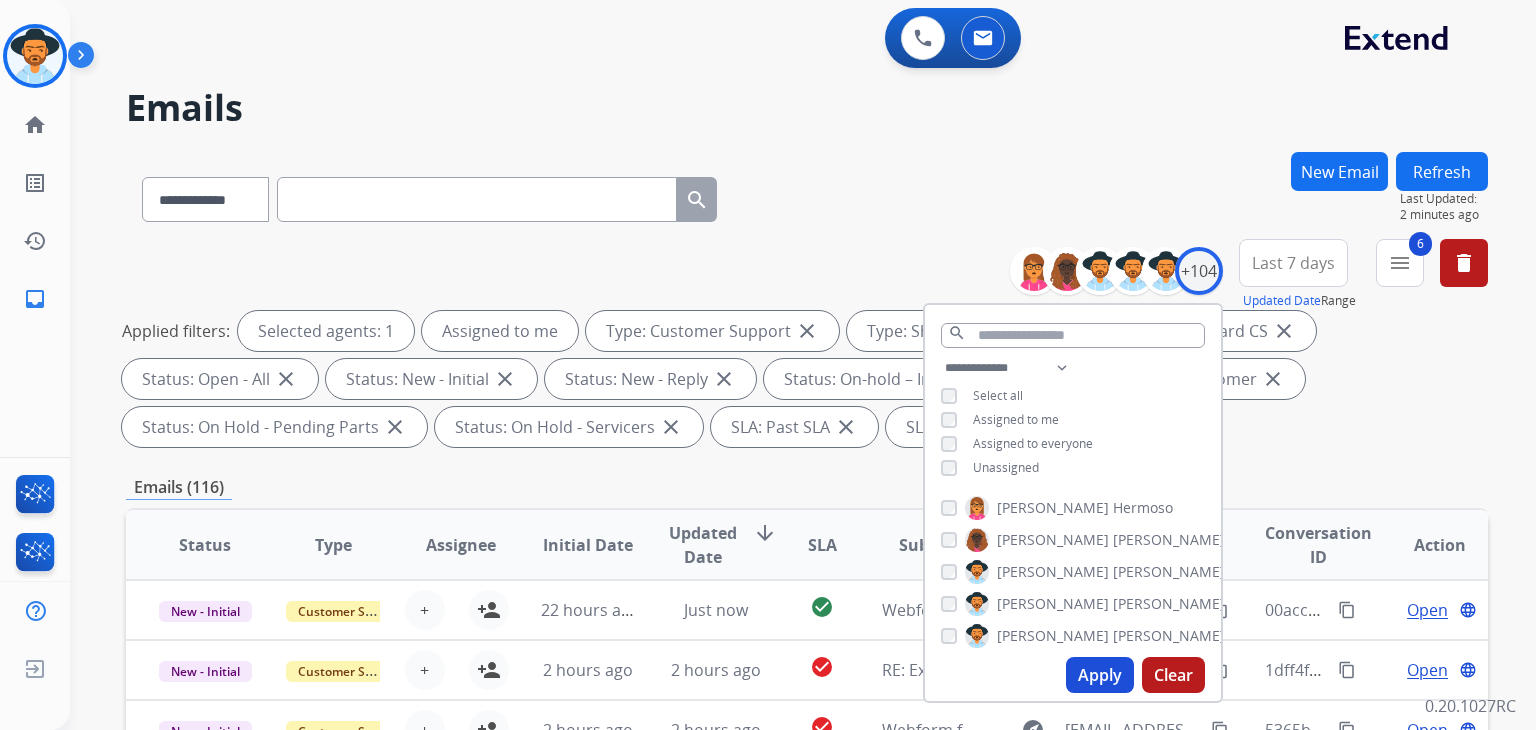 click on "Apply" at bounding box center [1100, 675] 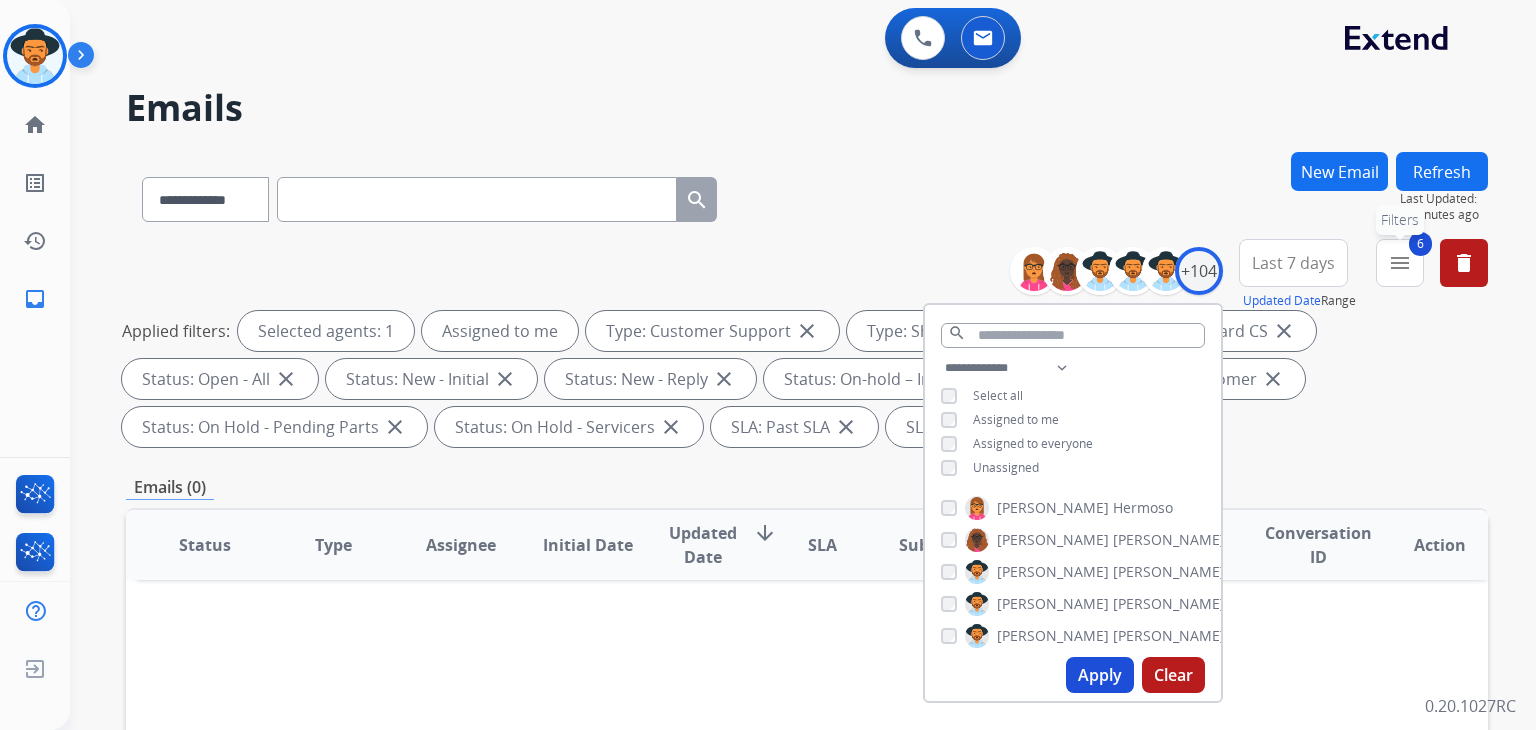 click on "menu" at bounding box center (1400, 263) 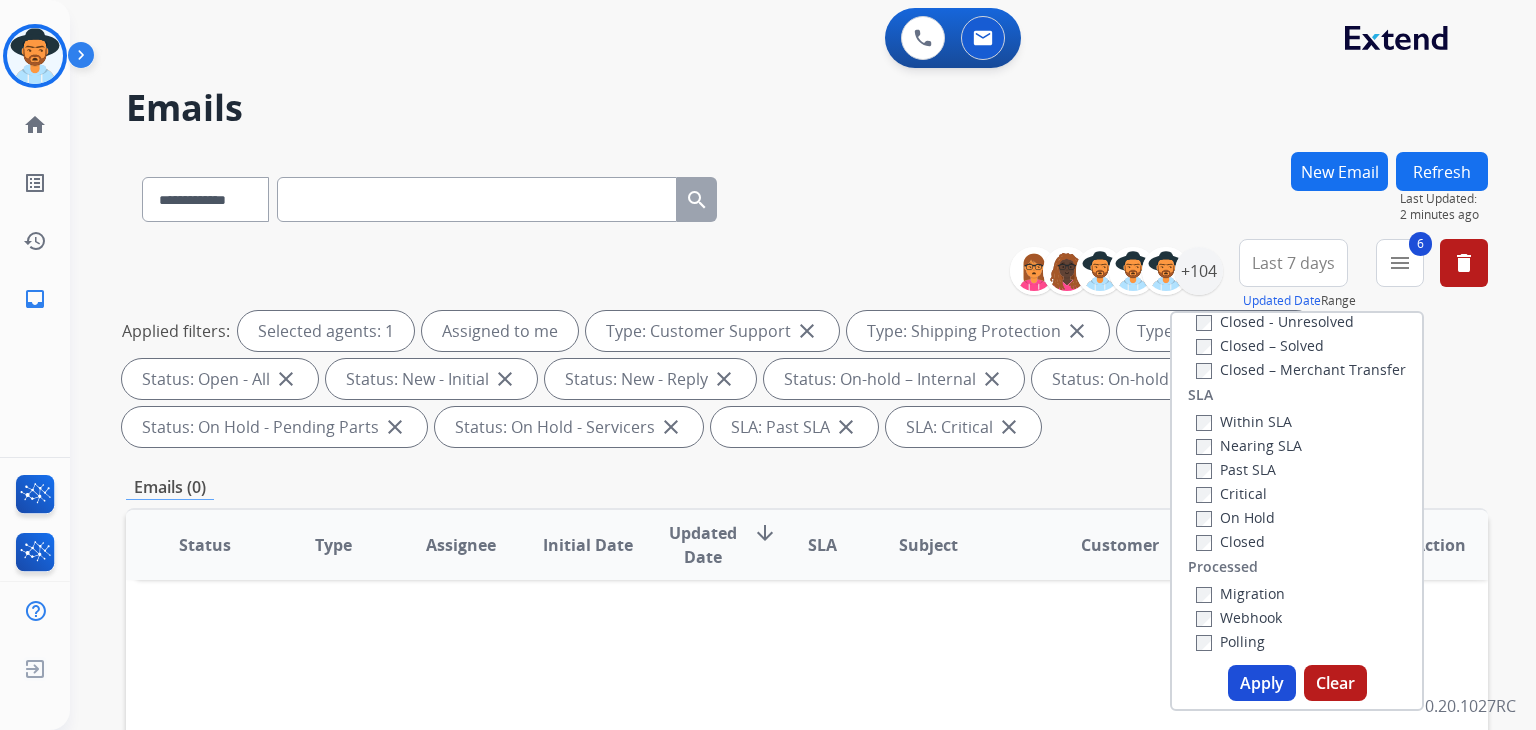 click on "**********" at bounding box center [779, 437] 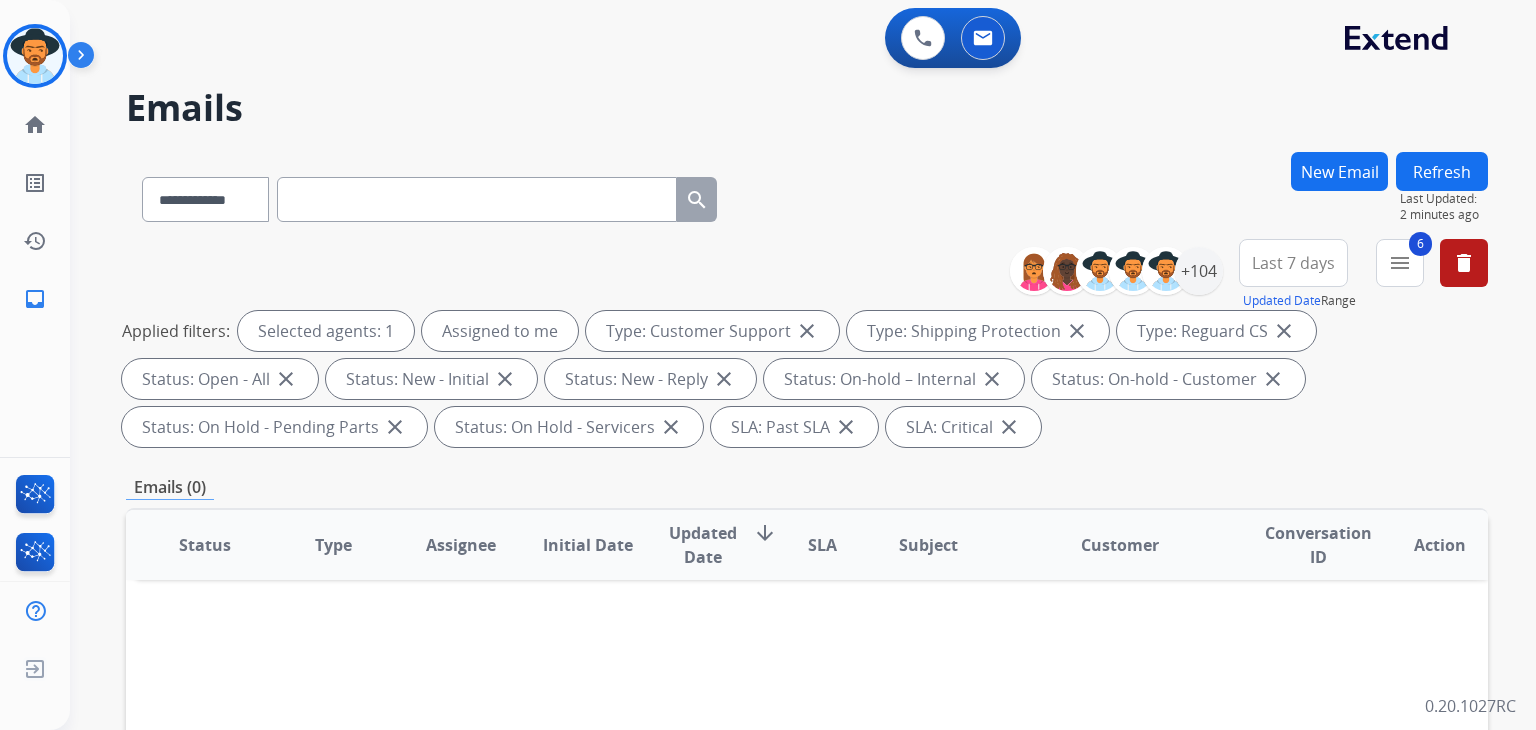 click on "Refresh" at bounding box center (1442, 171) 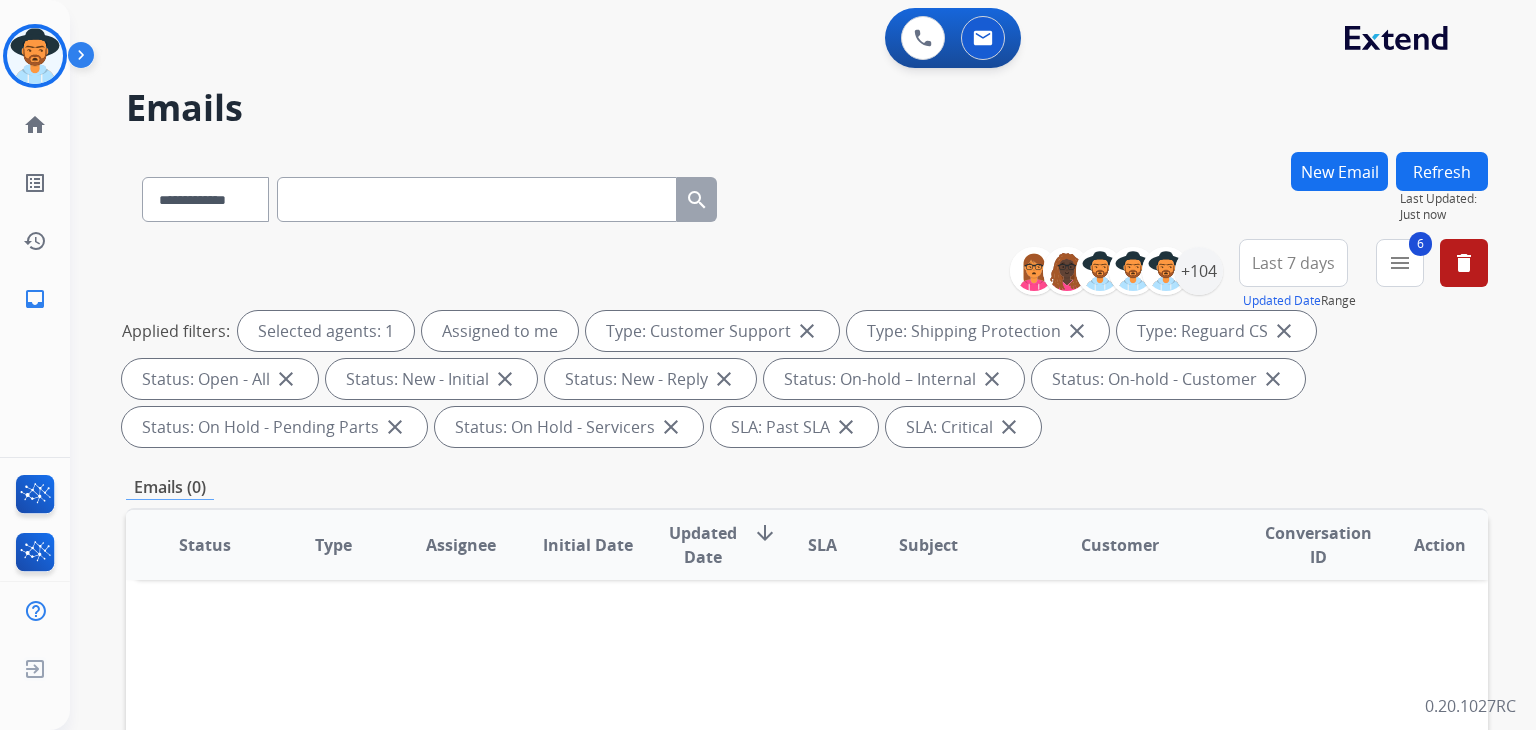 click on "close" at bounding box center (1009, 427) 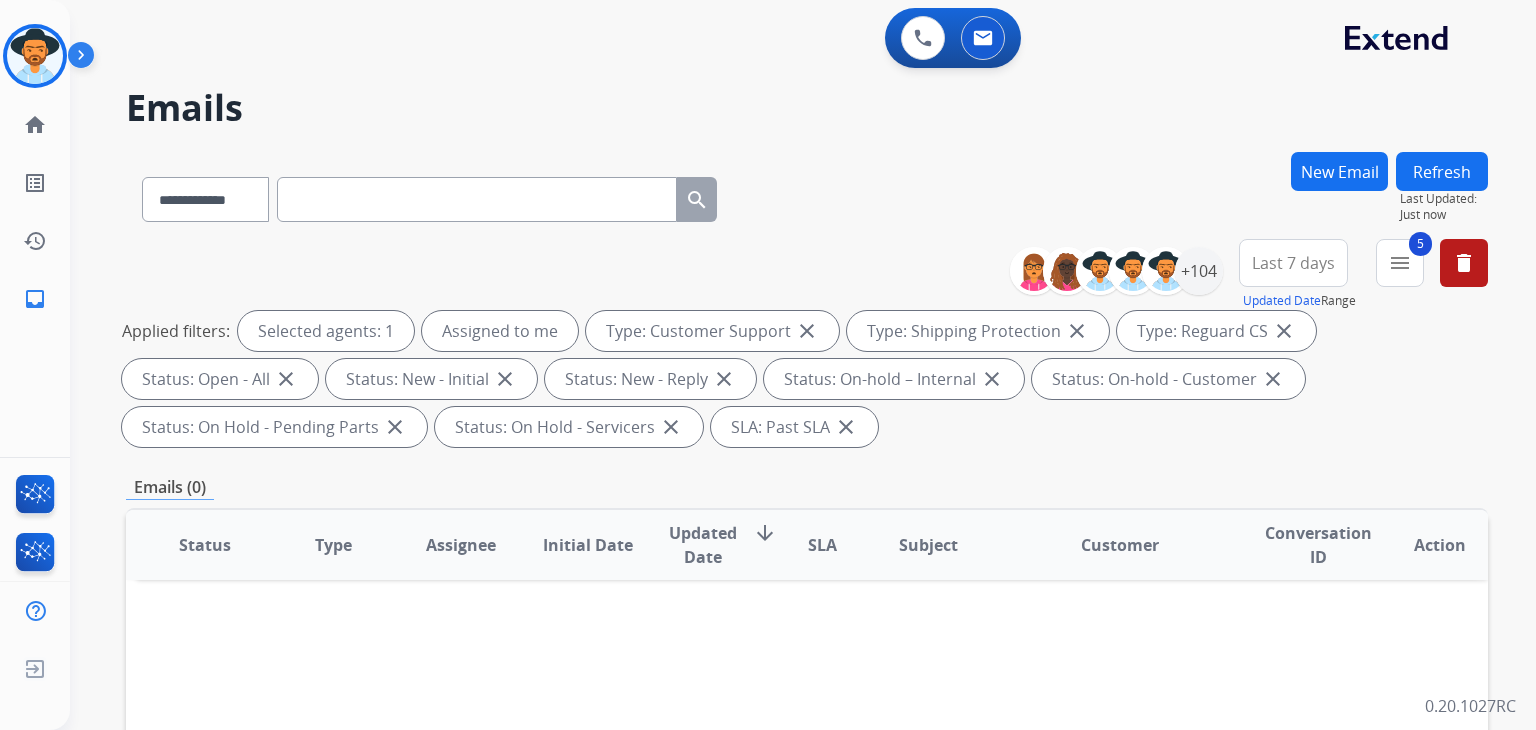 click on "close" at bounding box center [846, 427] 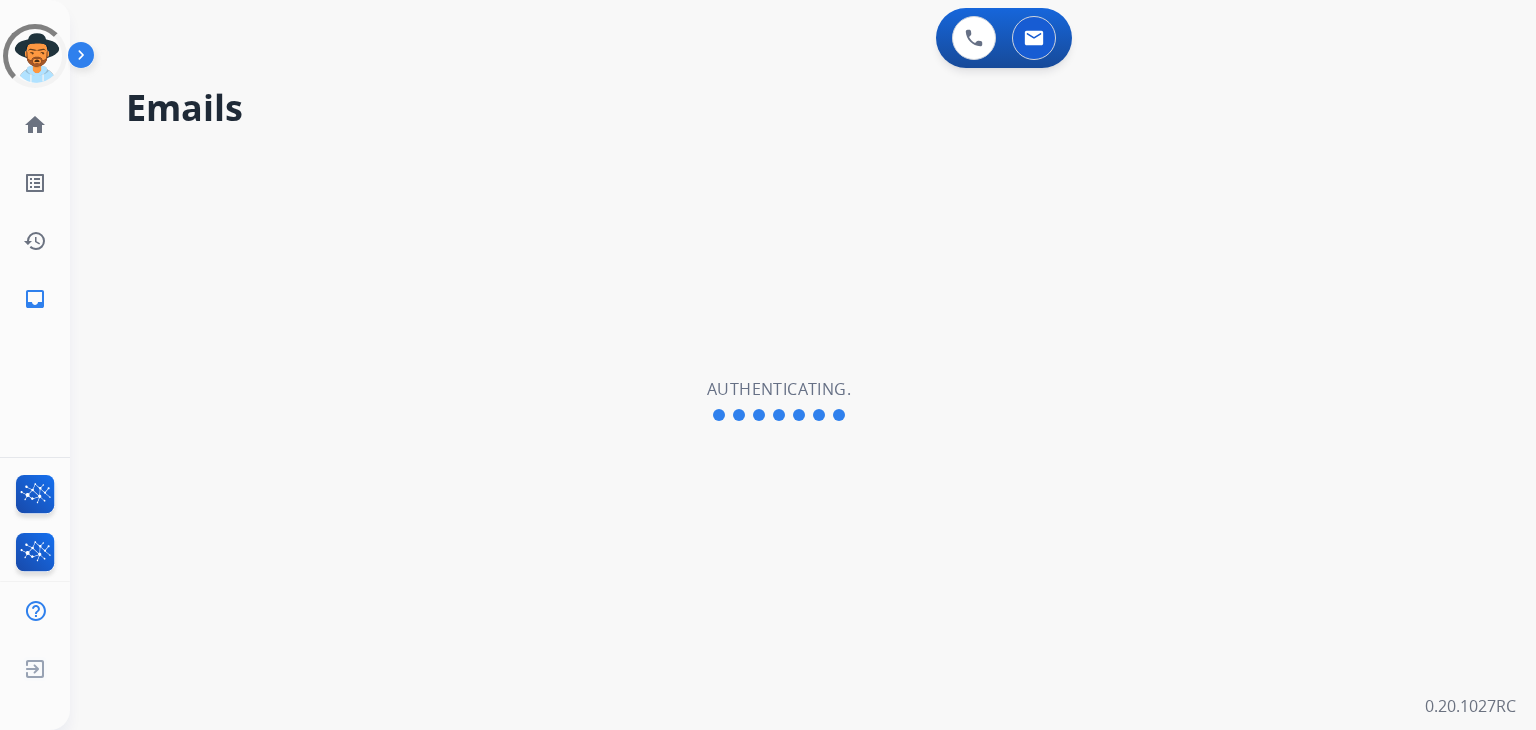 scroll, scrollTop: 0, scrollLeft: 0, axis: both 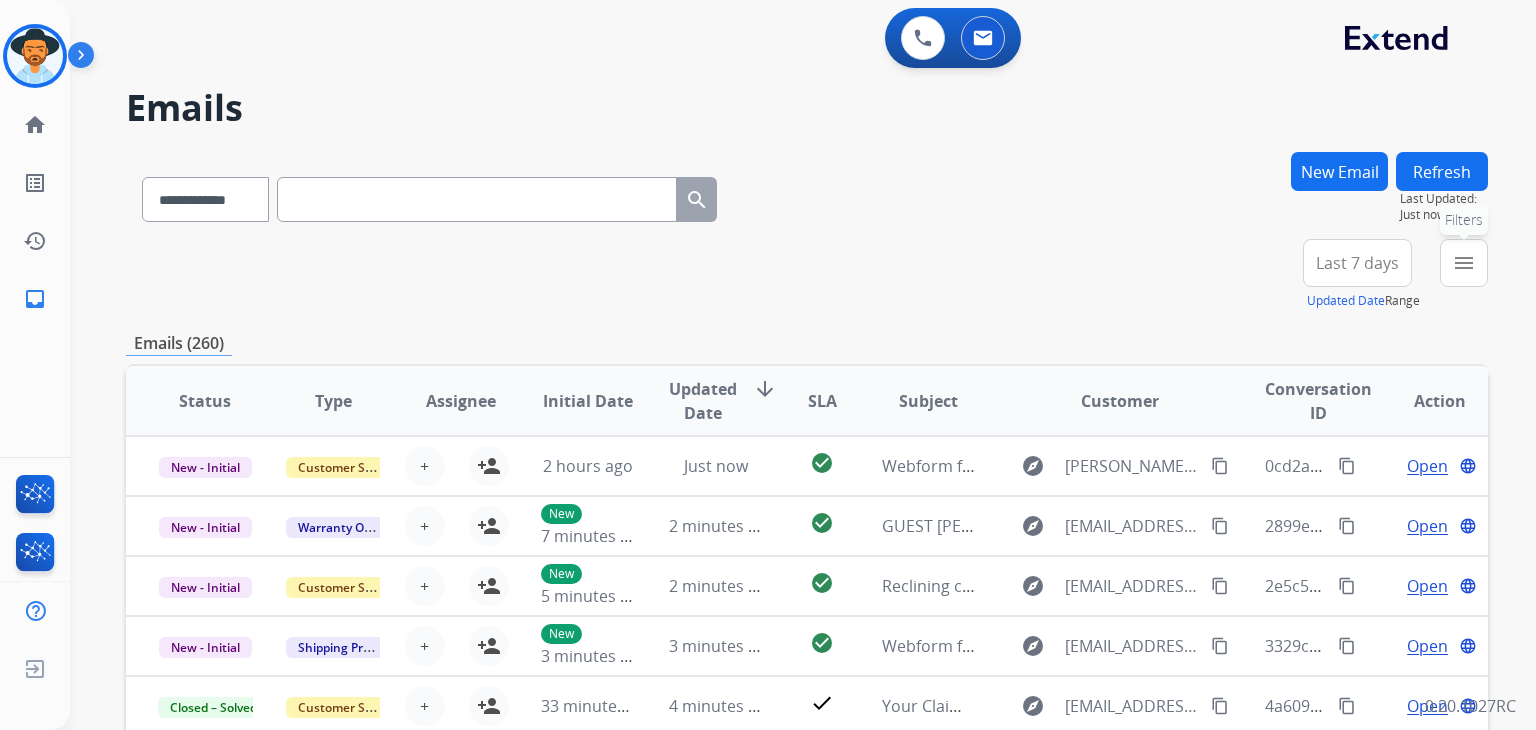 click on "menu" at bounding box center (1464, 263) 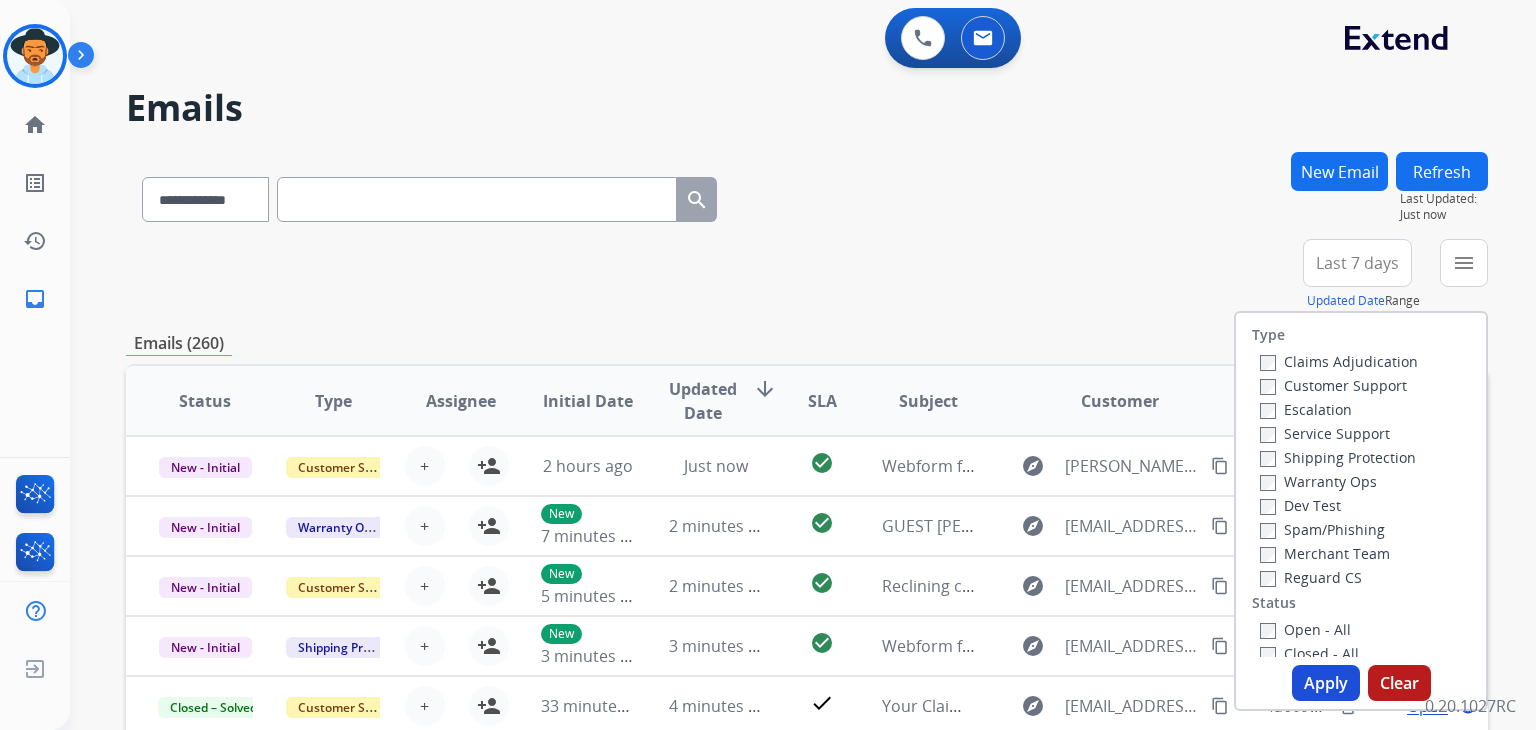 click on "Customer Support" at bounding box center [1333, 385] 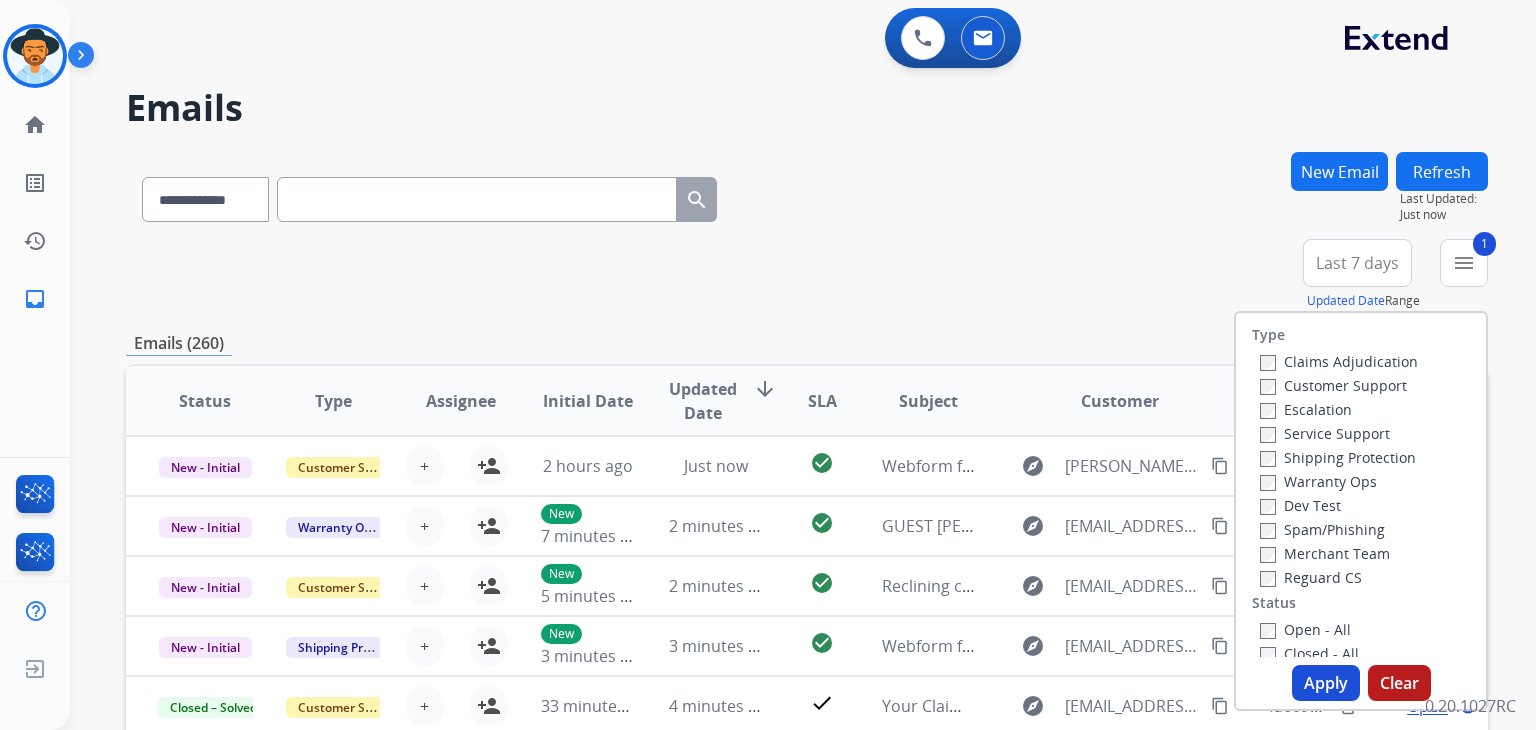click on "Shipping Protection" at bounding box center [1338, 457] 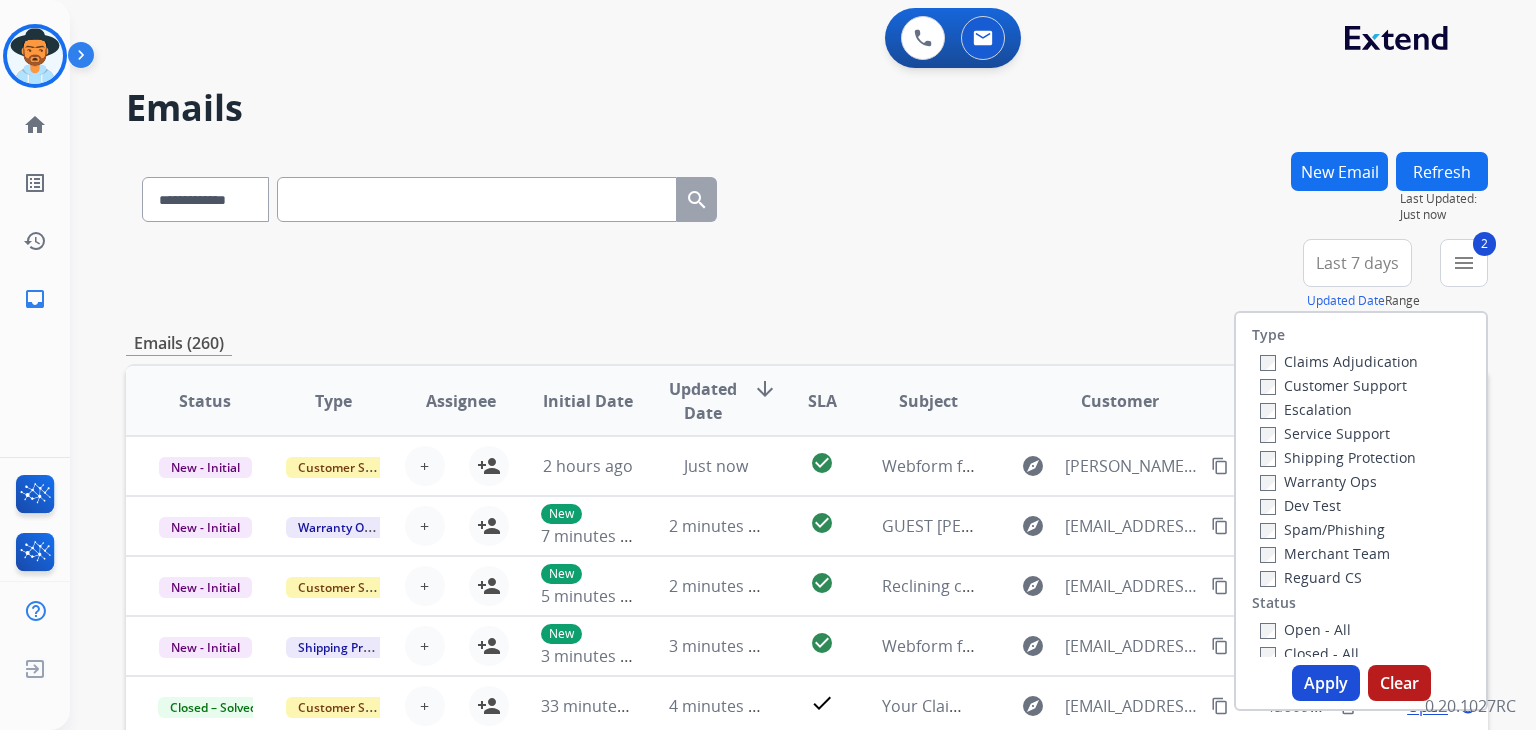 click on "Reguard CS" at bounding box center [1311, 577] 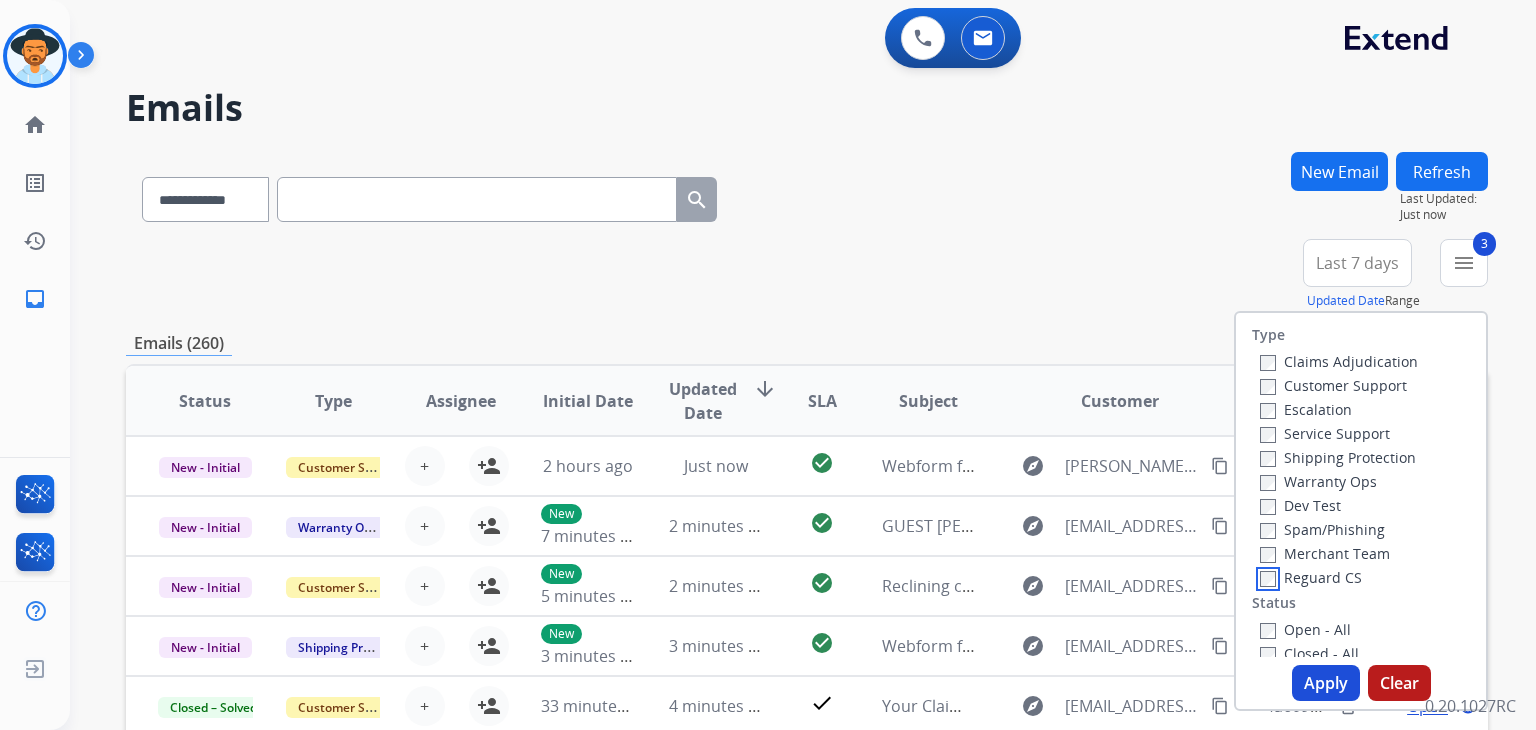 scroll, scrollTop: 100, scrollLeft: 0, axis: vertical 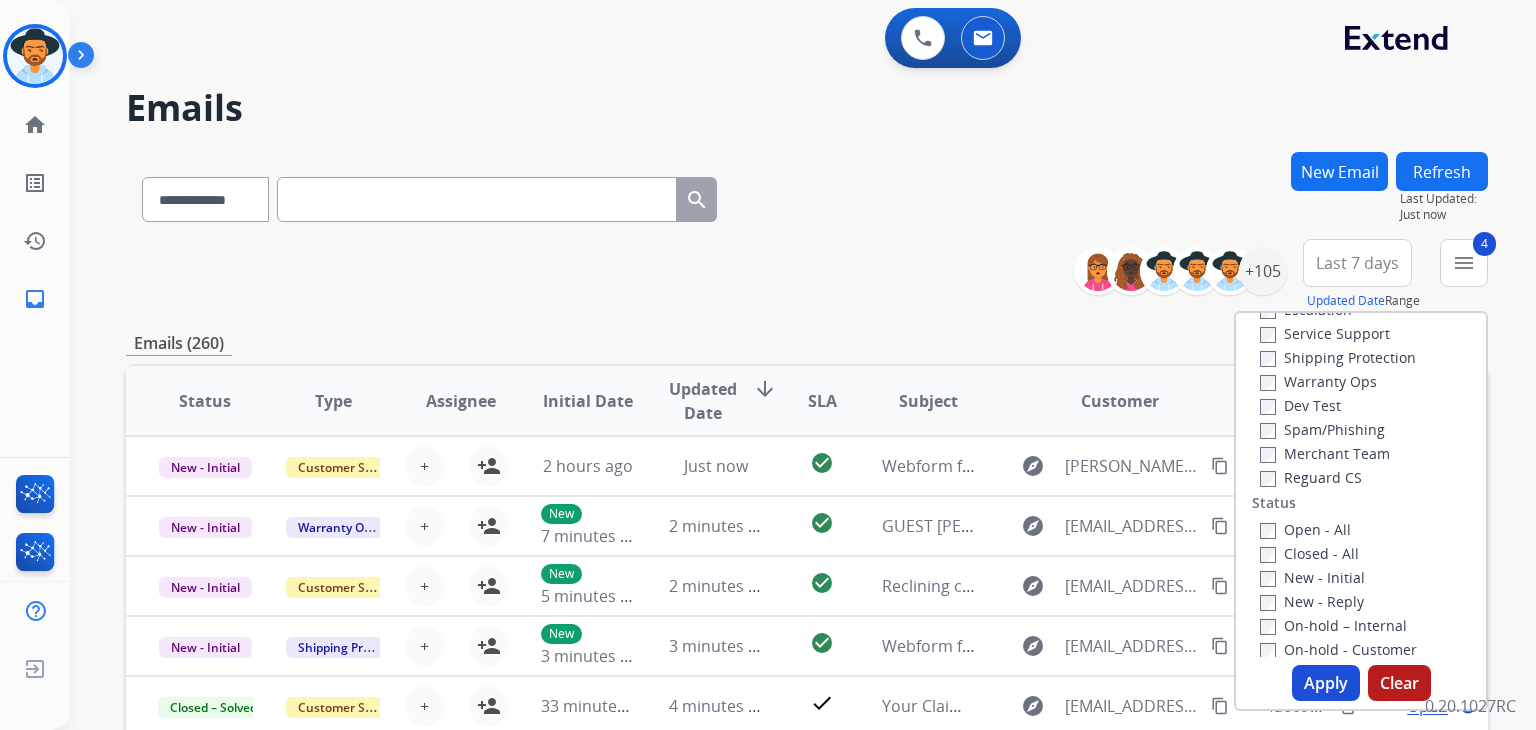 click on "Apply" at bounding box center [1326, 683] 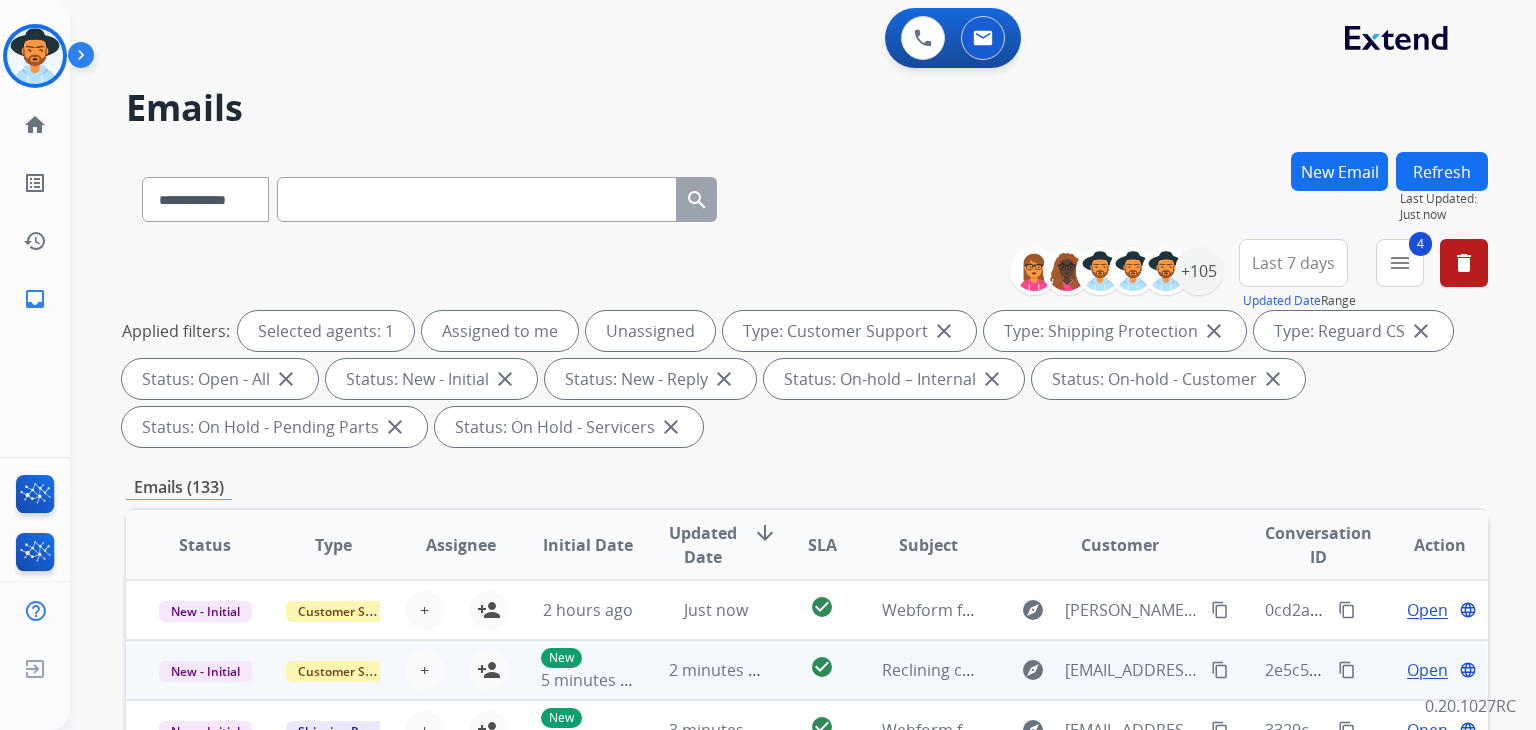 scroll, scrollTop: 1, scrollLeft: 0, axis: vertical 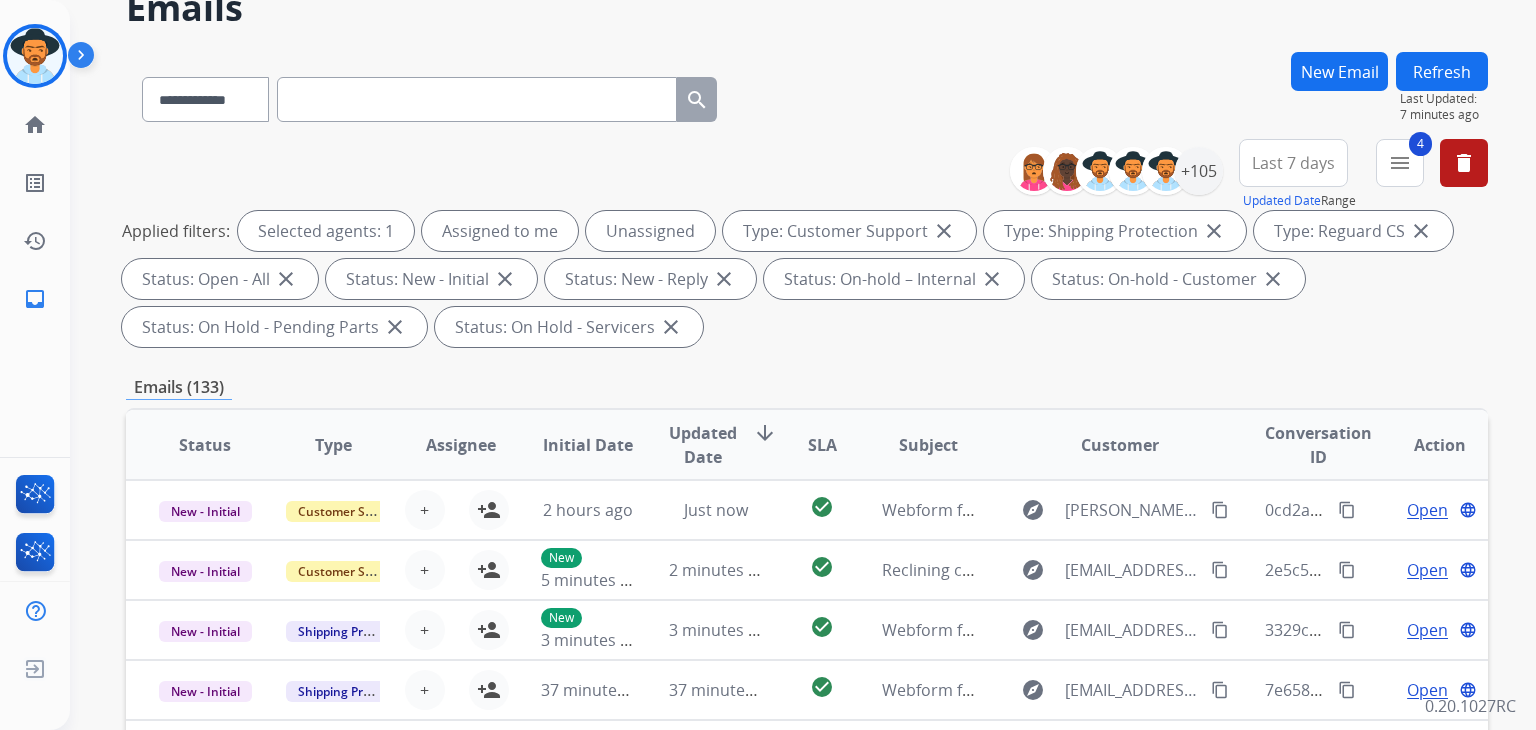 click on "Refresh" at bounding box center [1442, 71] 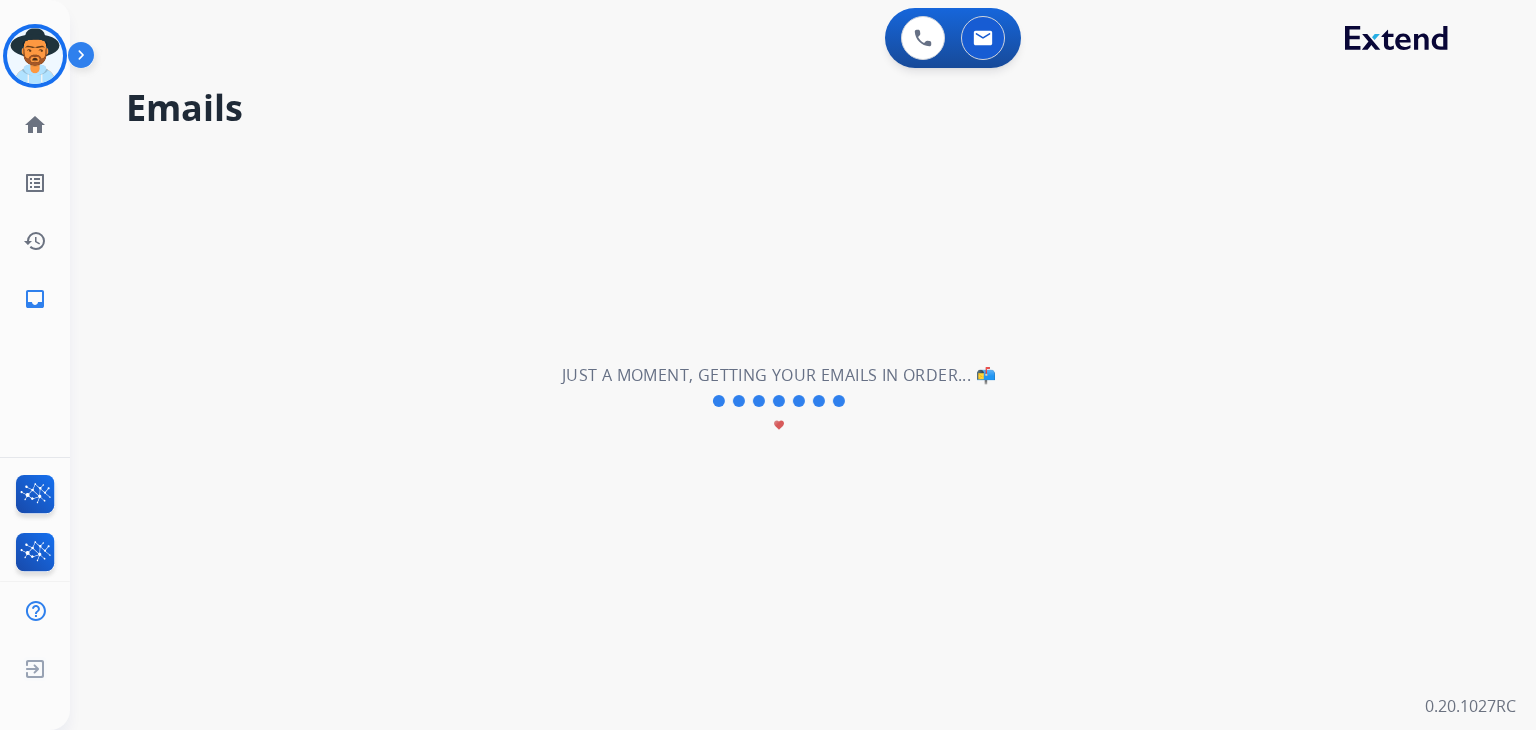 scroll, scrollTop: 0, scrollLeft: 0, axis: both 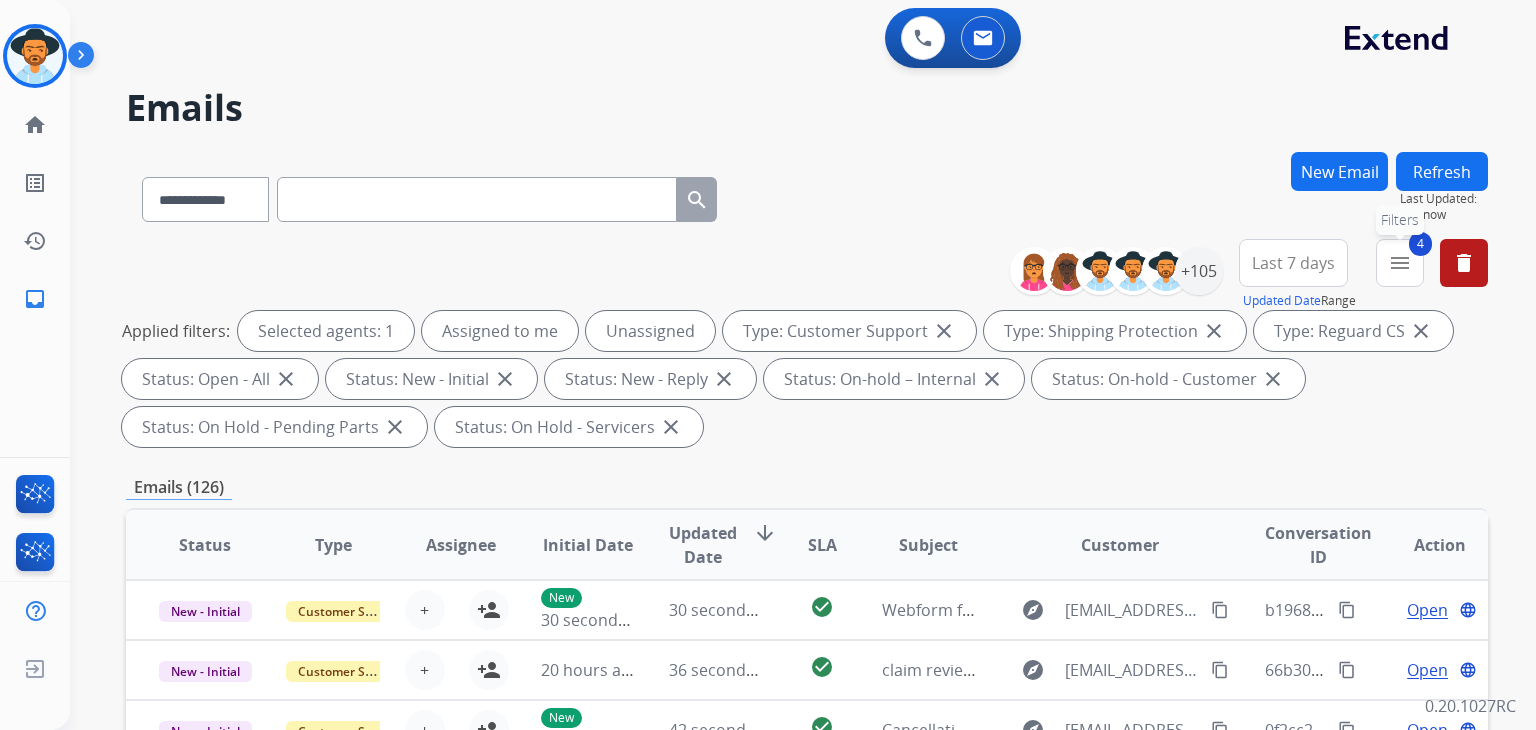 click on "4 menu  Filters" at bounding box center [1400, 263] 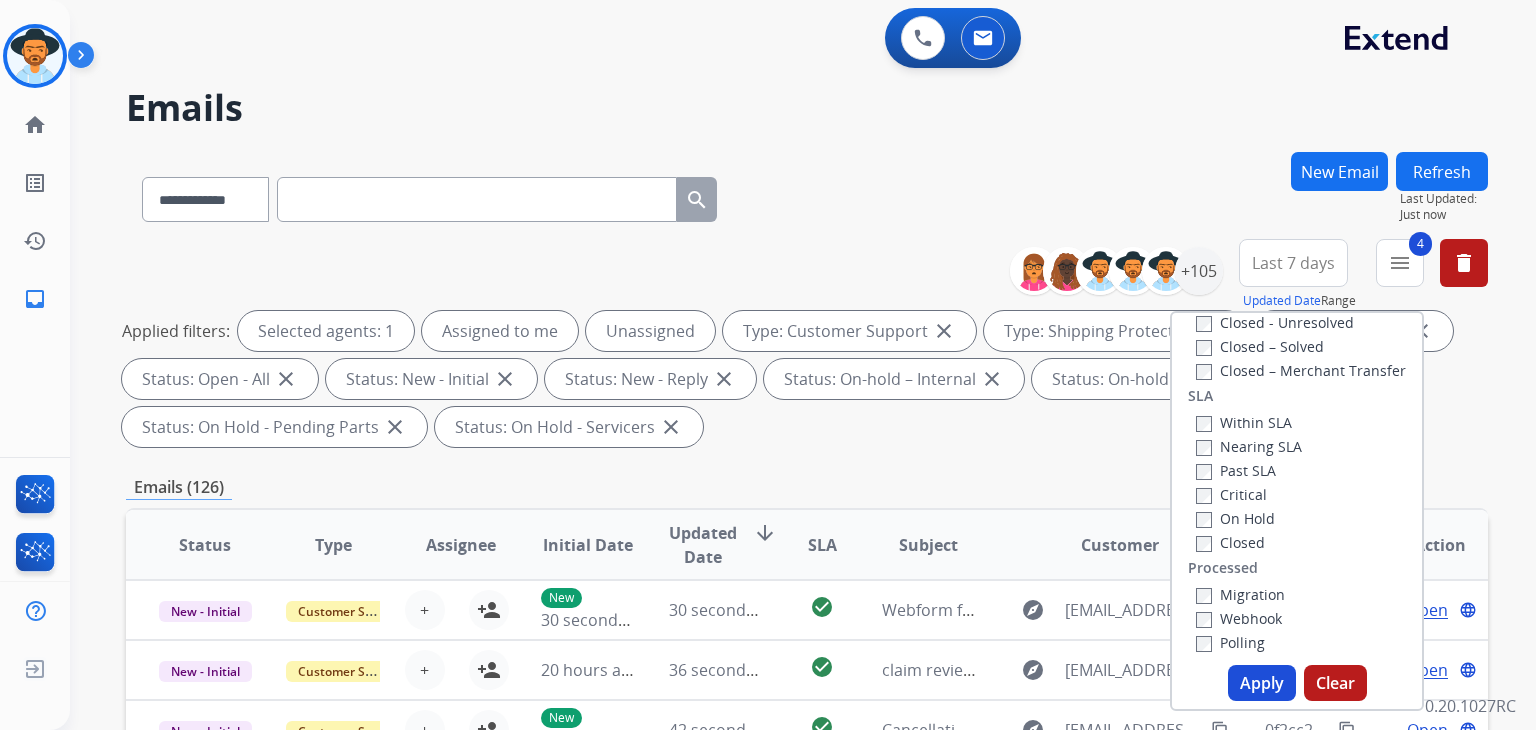 scroll, scrollTop: 500, scrollLeft: 0, axis: vertical 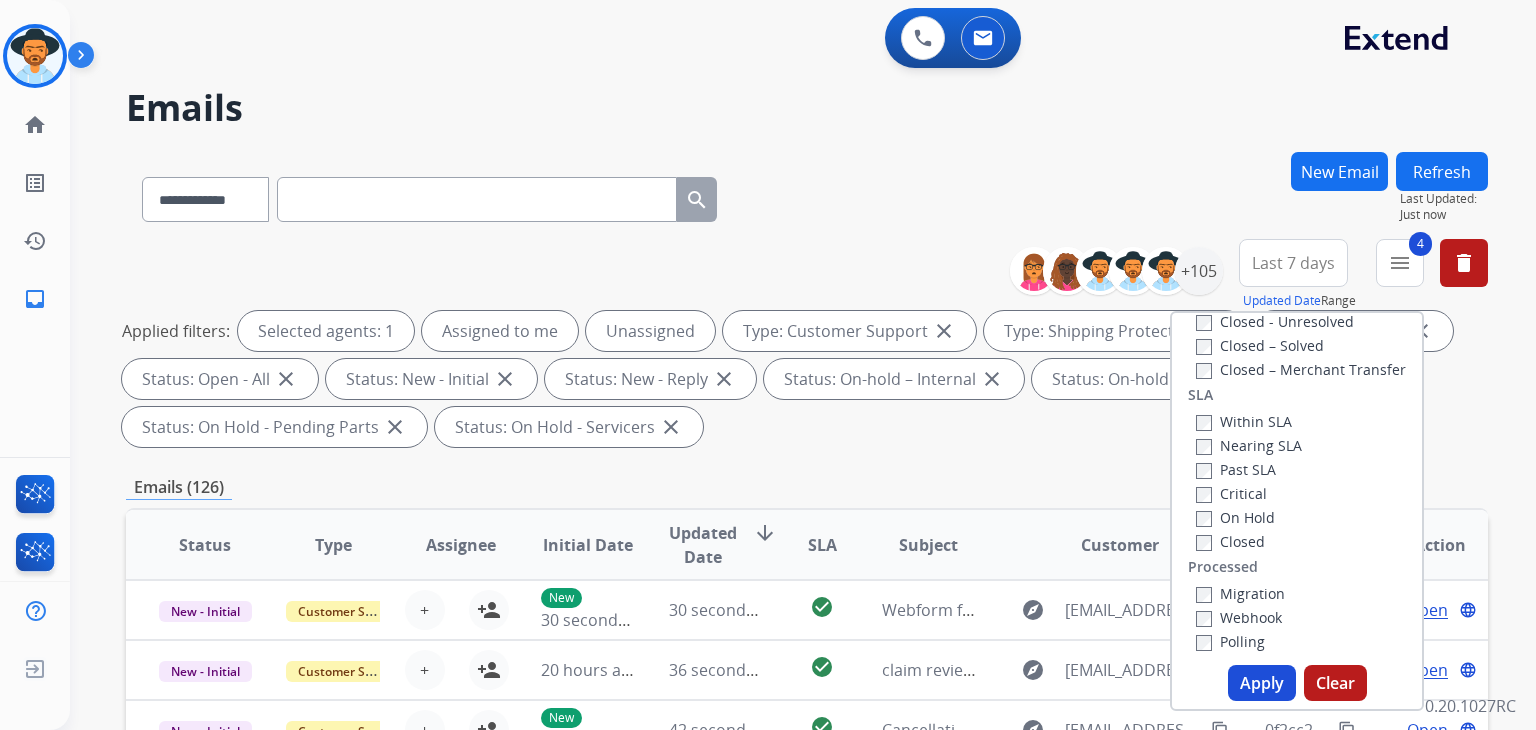click on "Past SLA" at bounding box center (1236, 469) 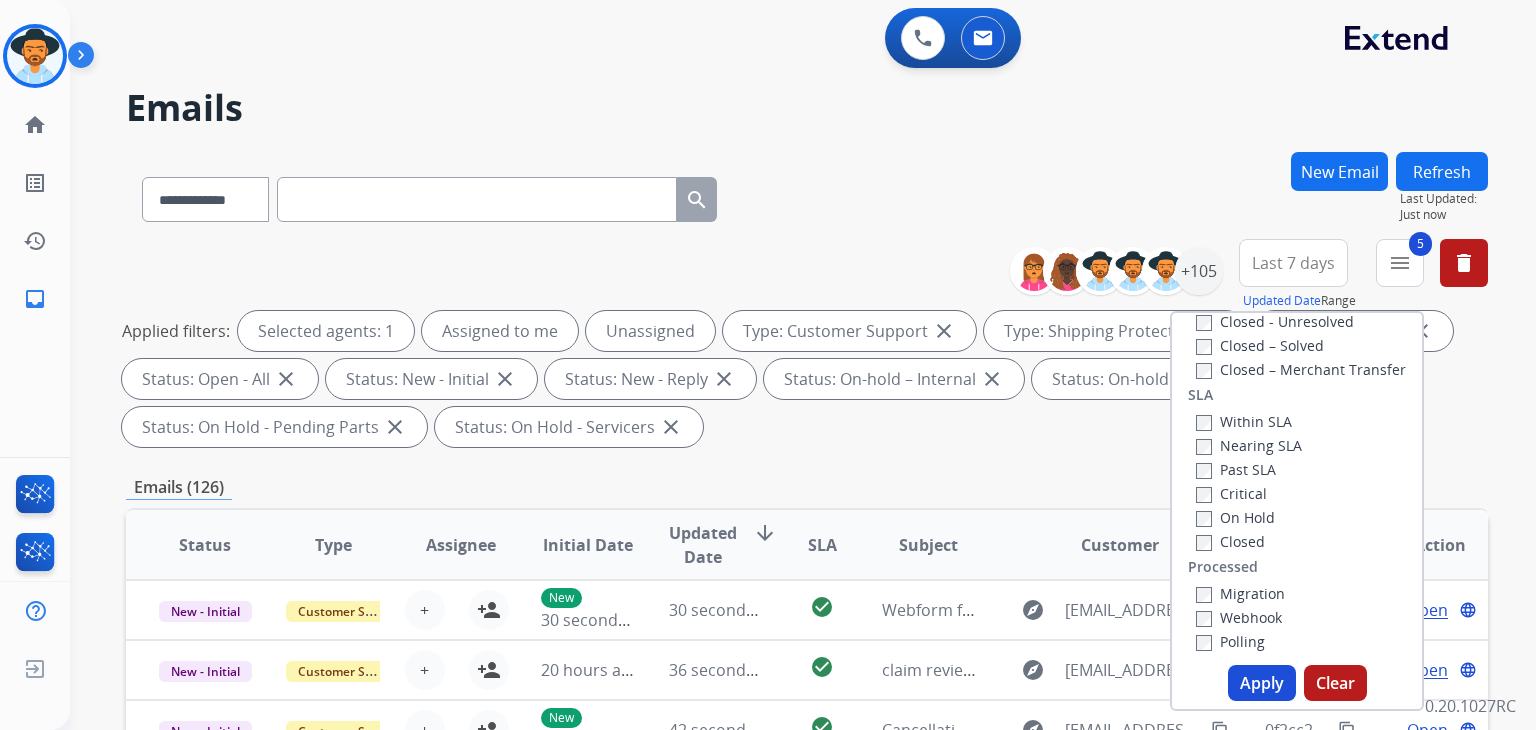 click on "Past SLA" at bounding box center [1236, 469] 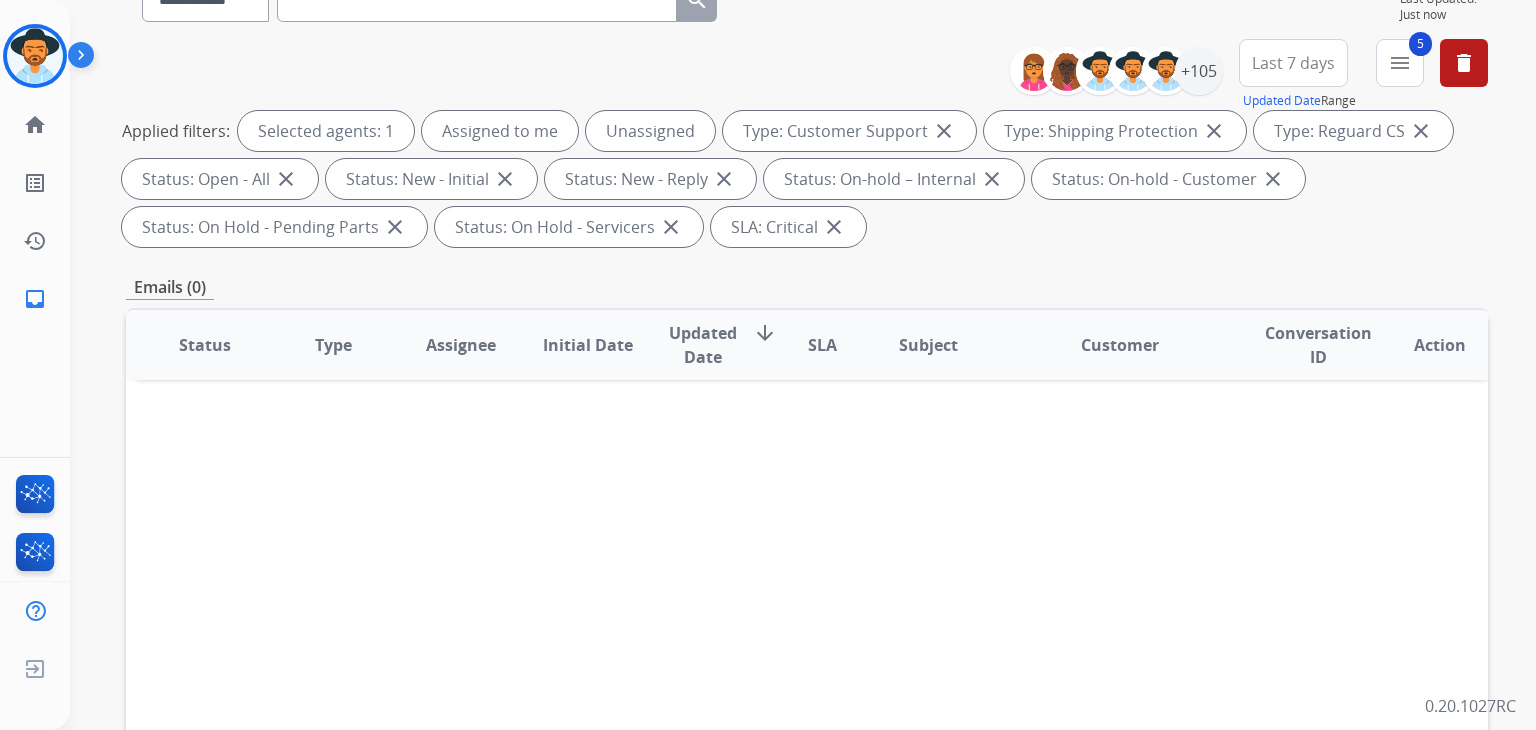 scroll, scrollTop: 100, scrollLeft: 0, axis: vertical 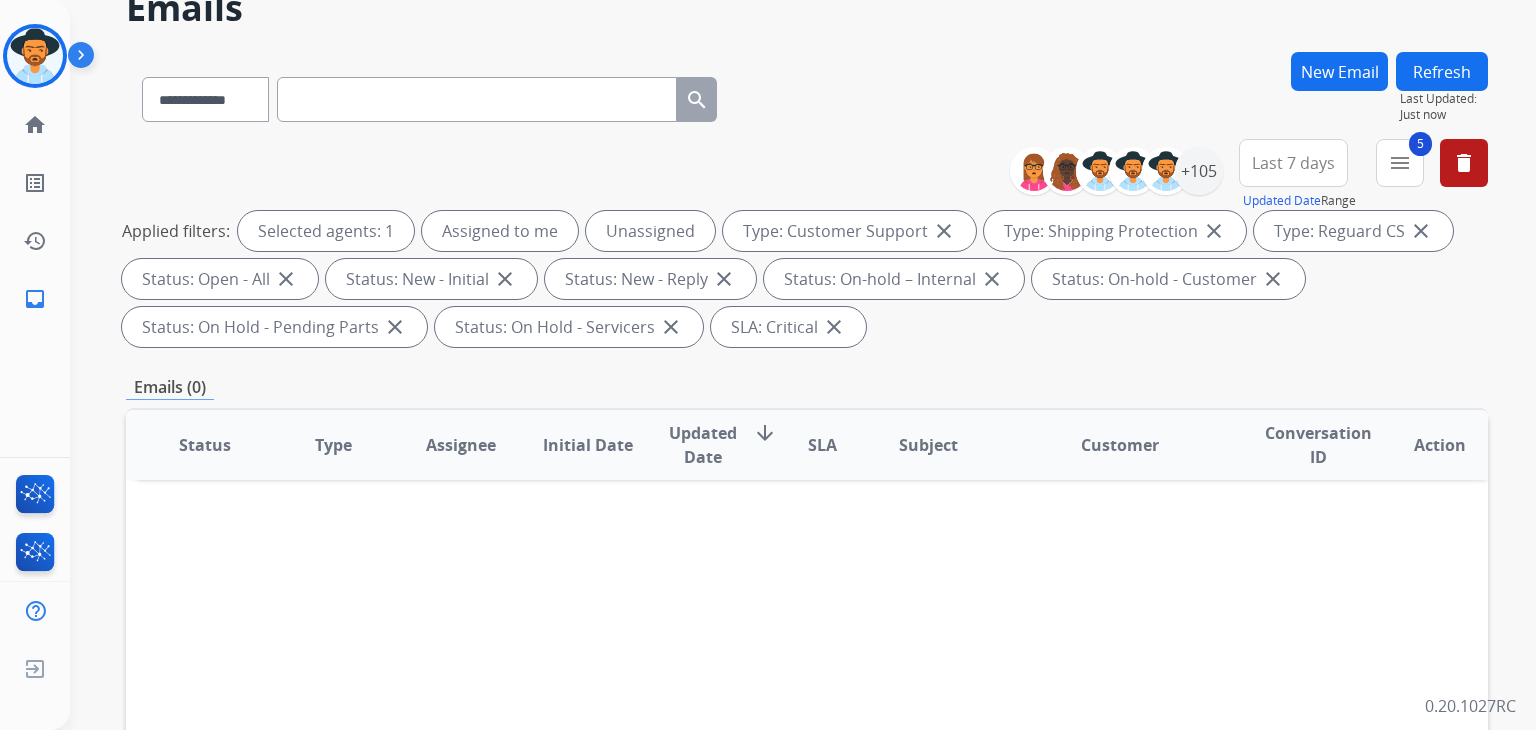 click on "close" at bounding box center [834, 327] 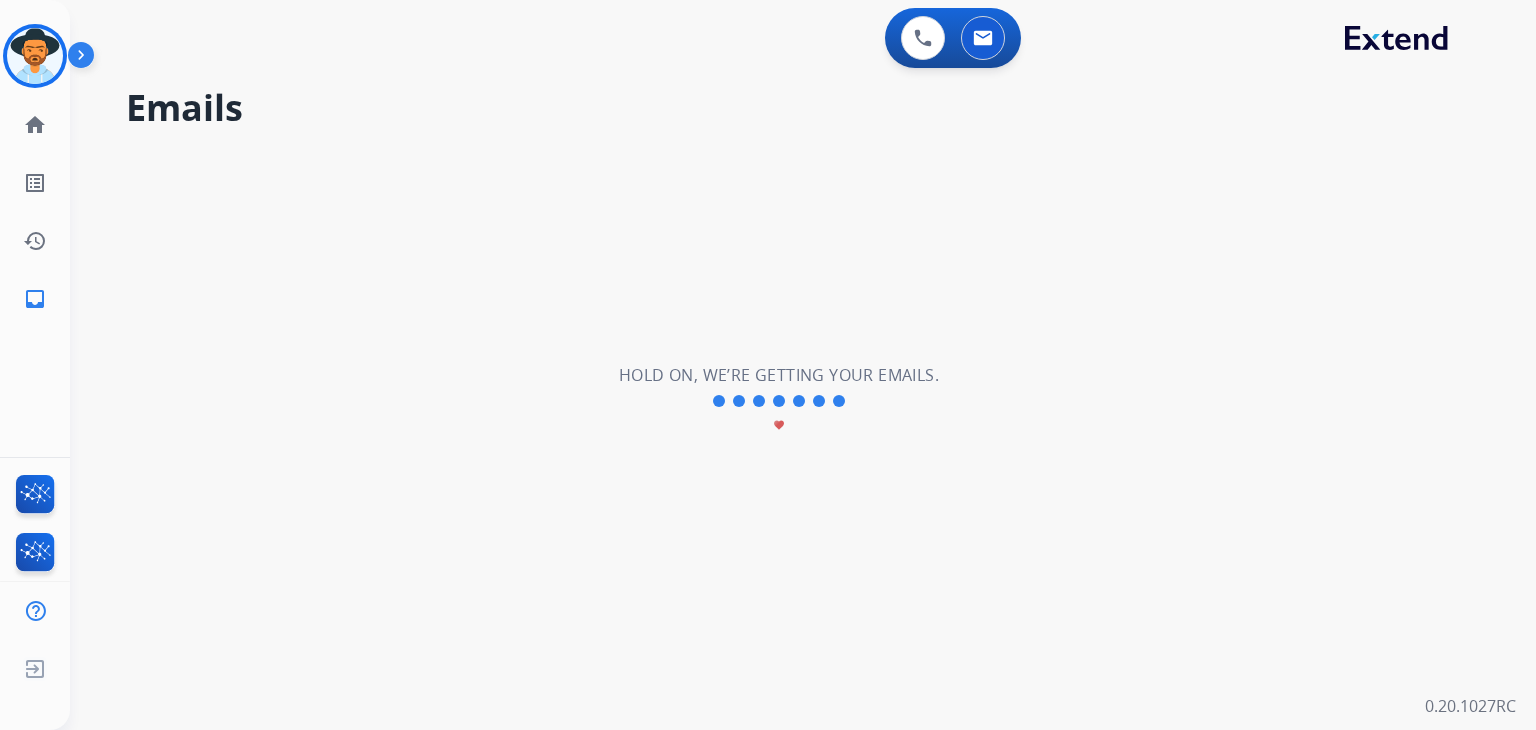 scroll, scrollTop: 0, scrollLeft: 0, axis: both 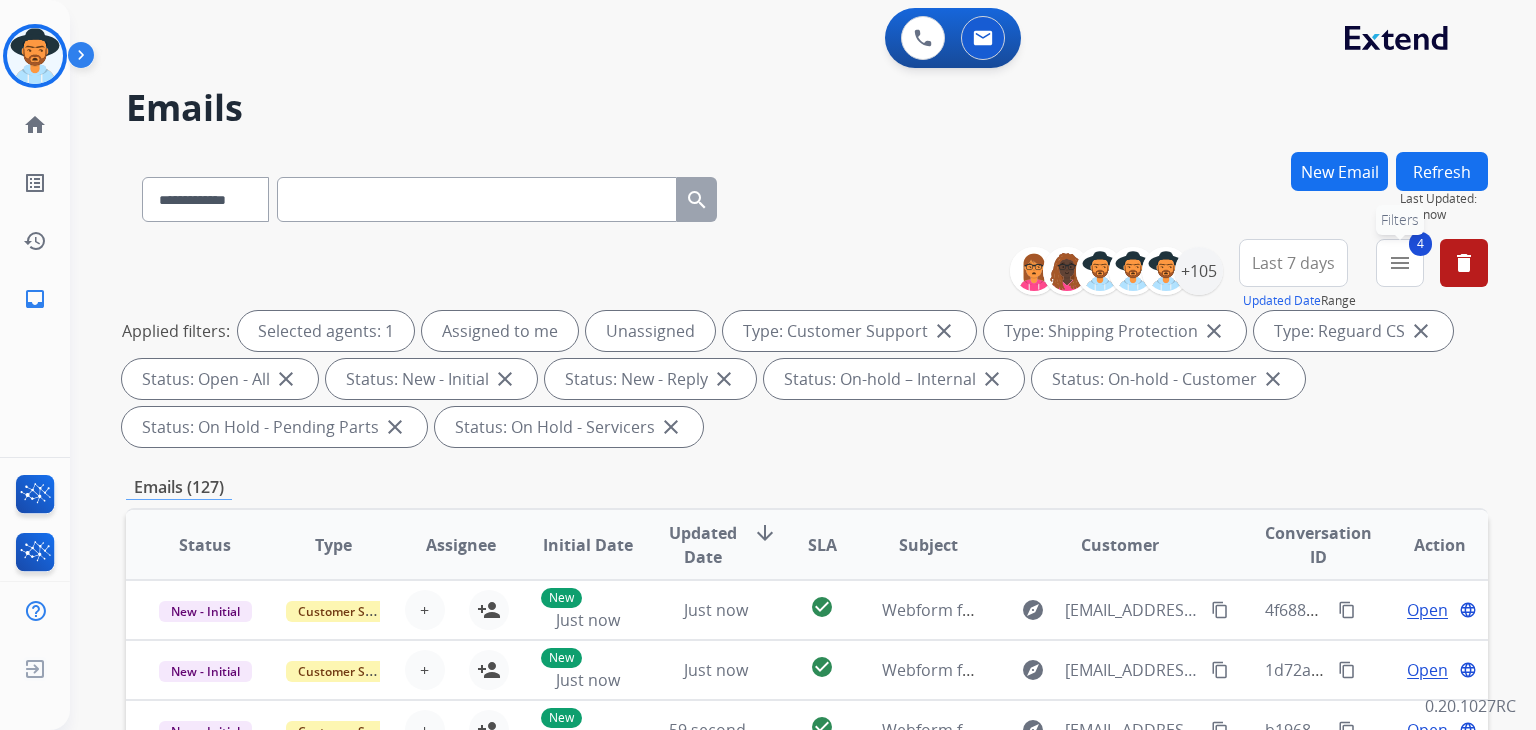 click on "menu" at bounding box center [1400, 263] 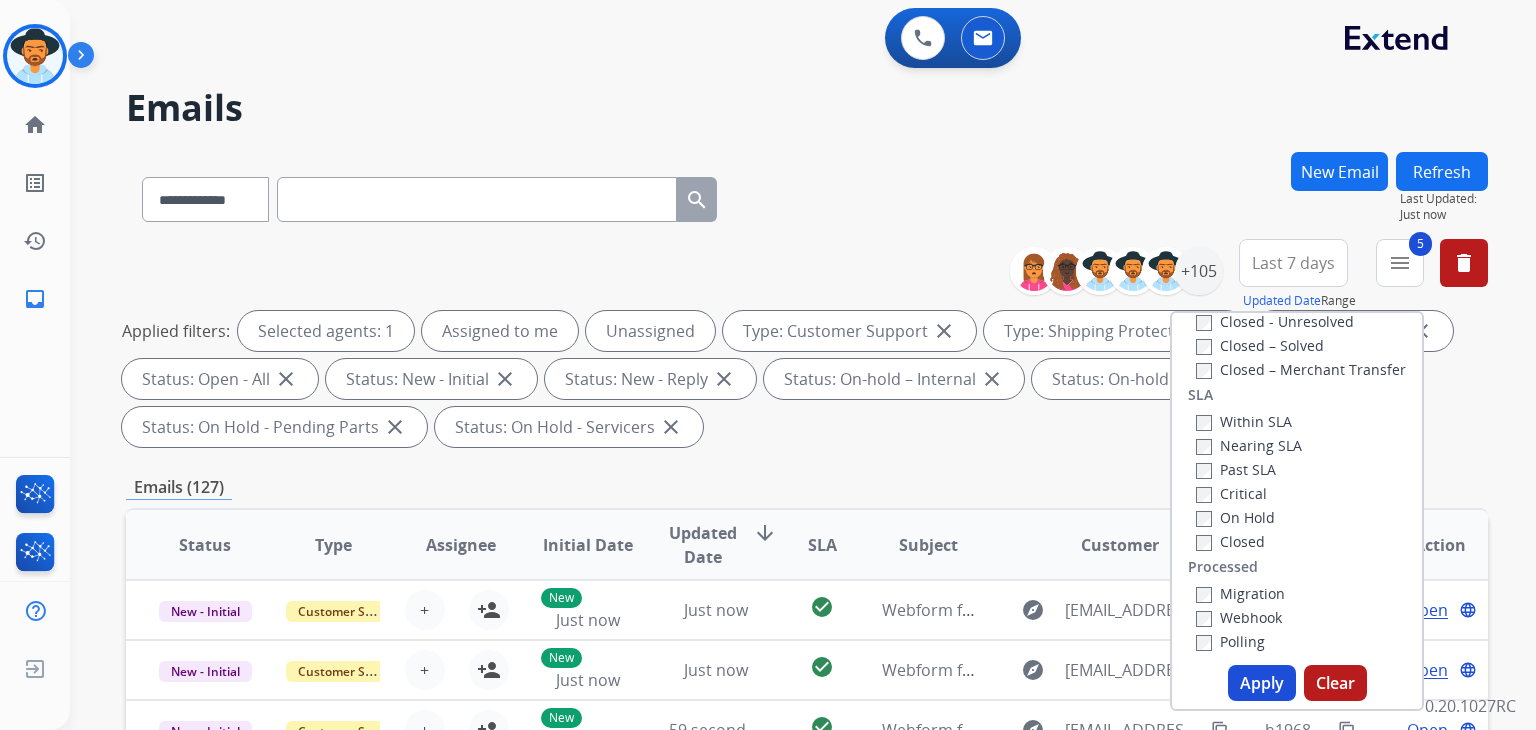 click on "Apply" at bounding box center [1262, 683] 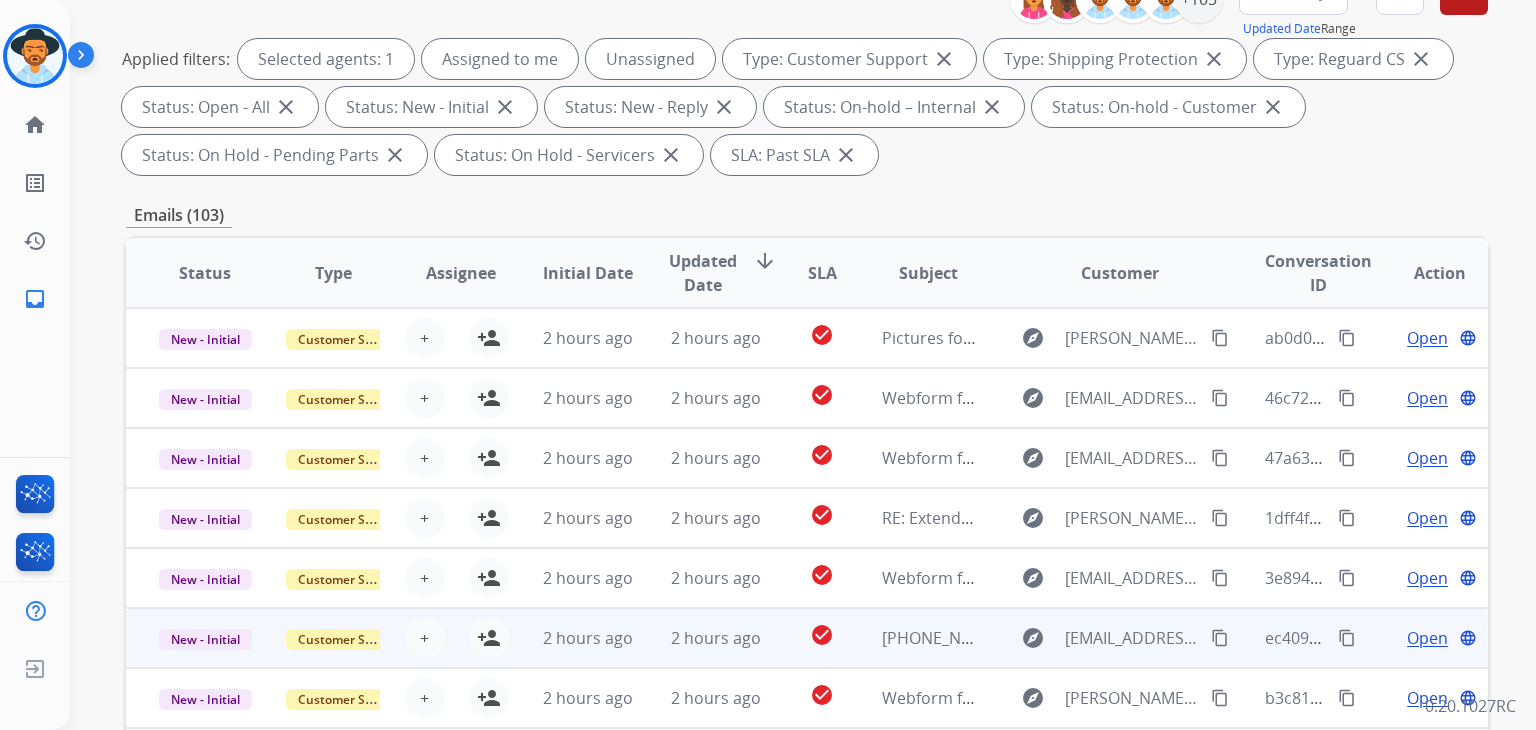 scroll, scrollTop: 500, scrollLeft: 0, axis: vertical 